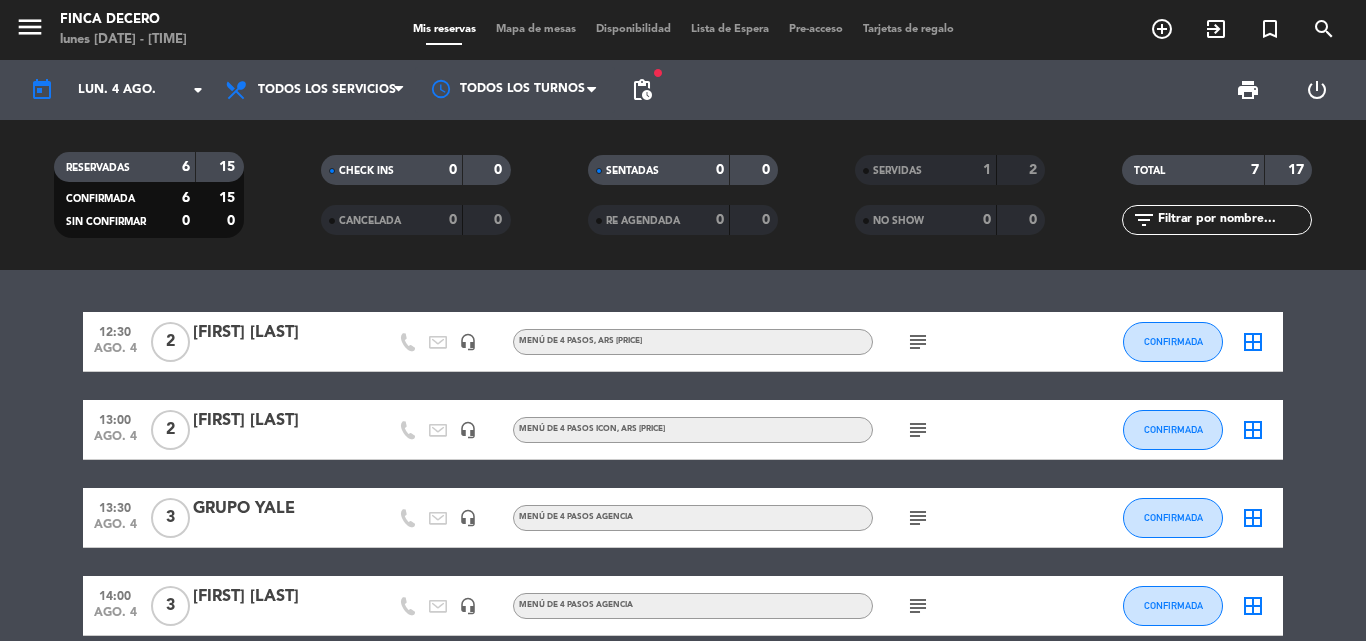 scroll, scrollTop: 0, scrollLeft: 0, axis: both 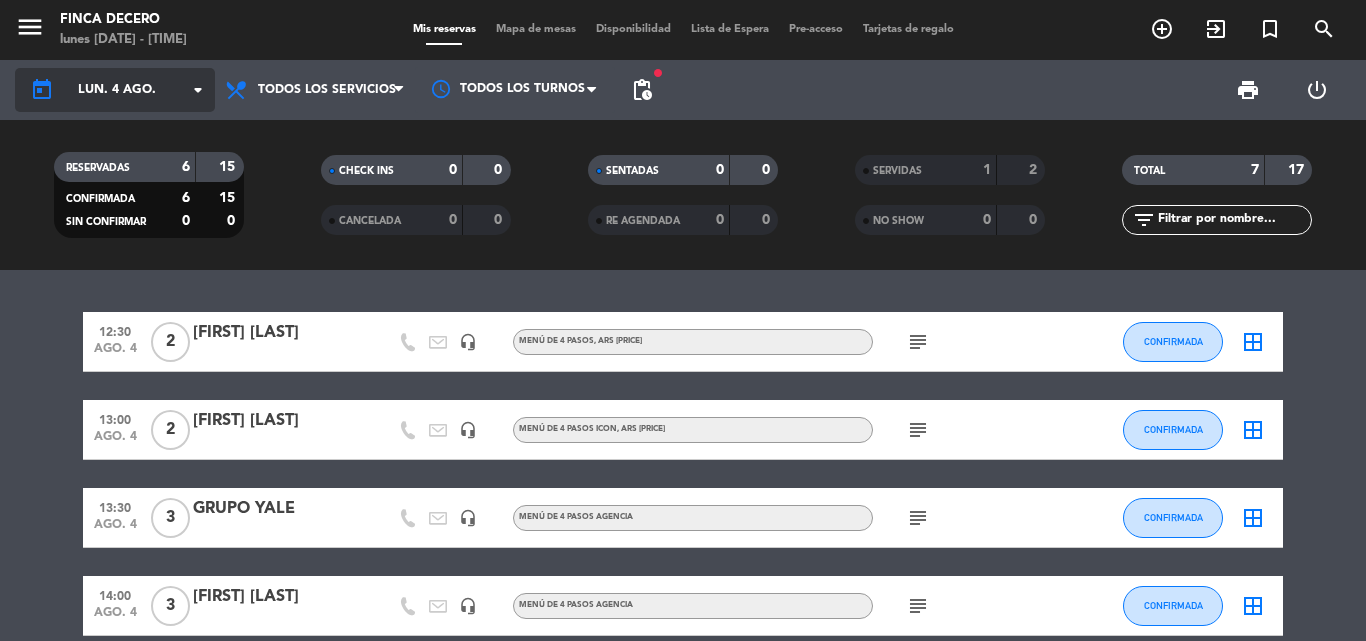 click on "lun. 4 ago." 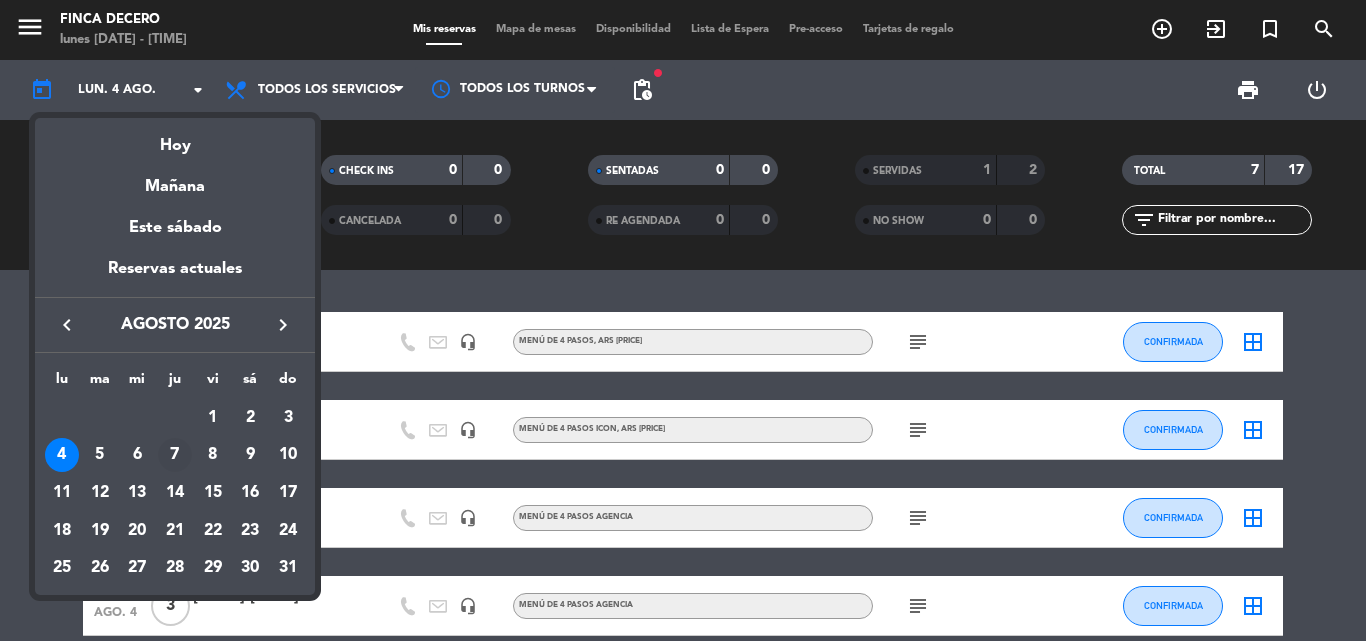click on "7" at bounding box center (175, 455) 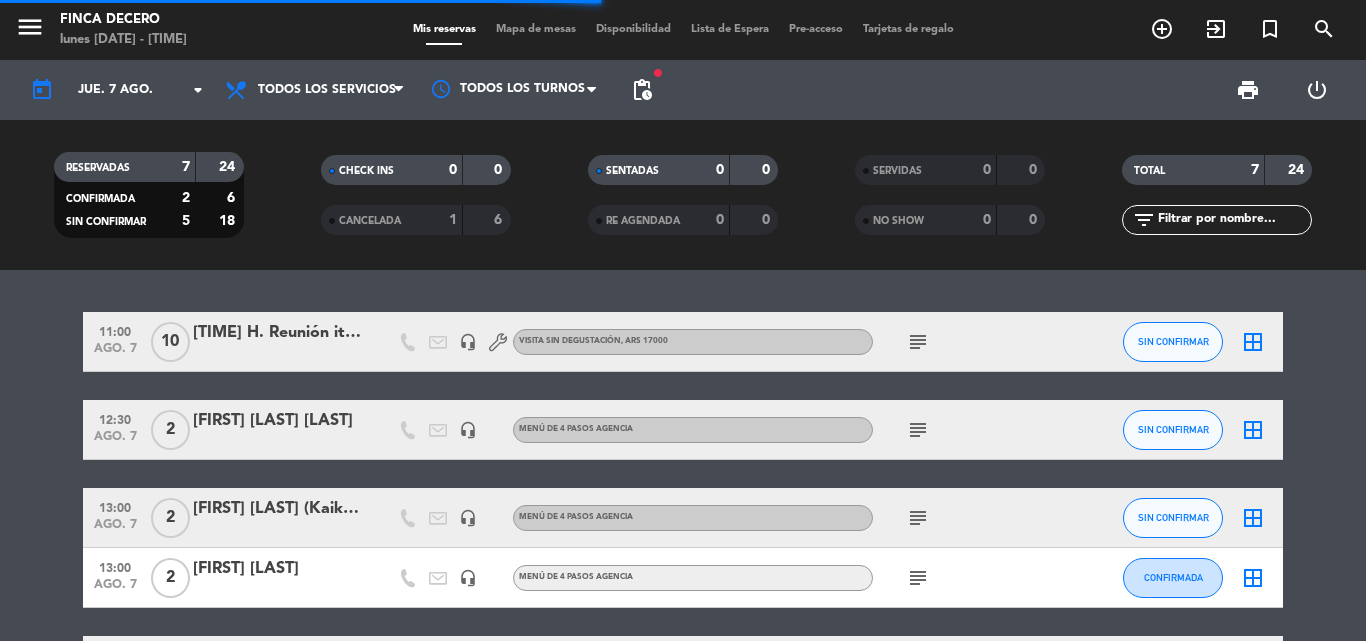 click on "[FIRST] [LAST] (Kaiken)" 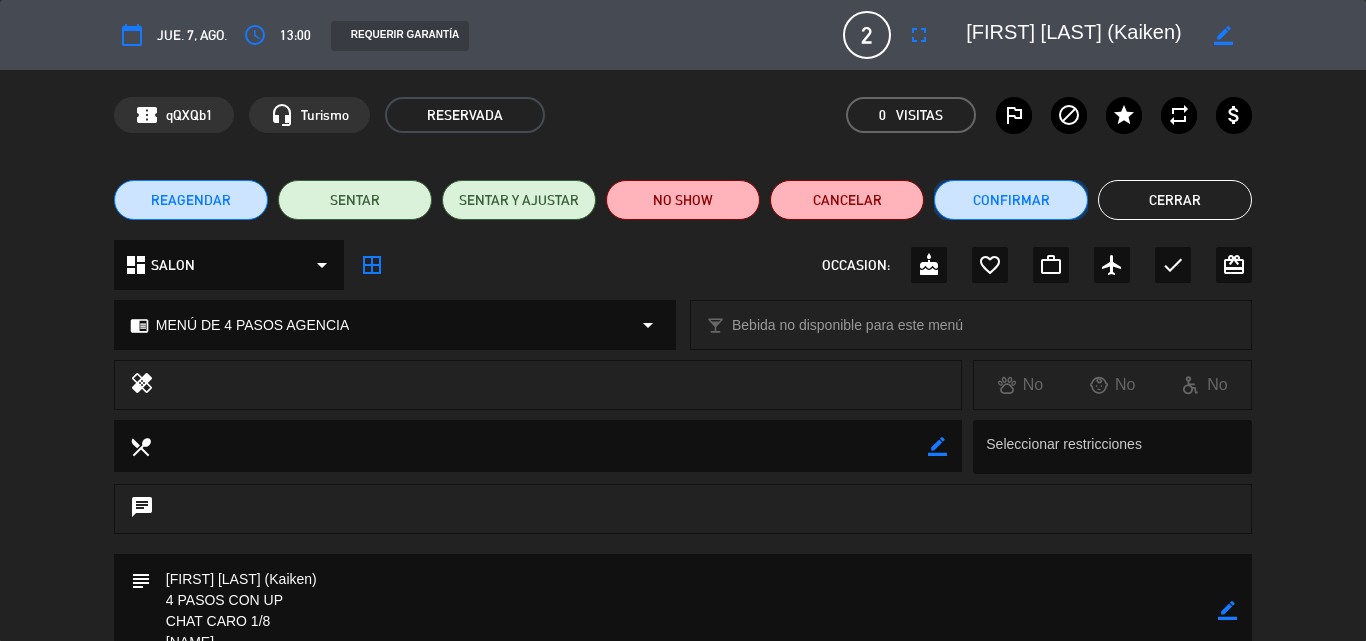 click on "Confirmar" 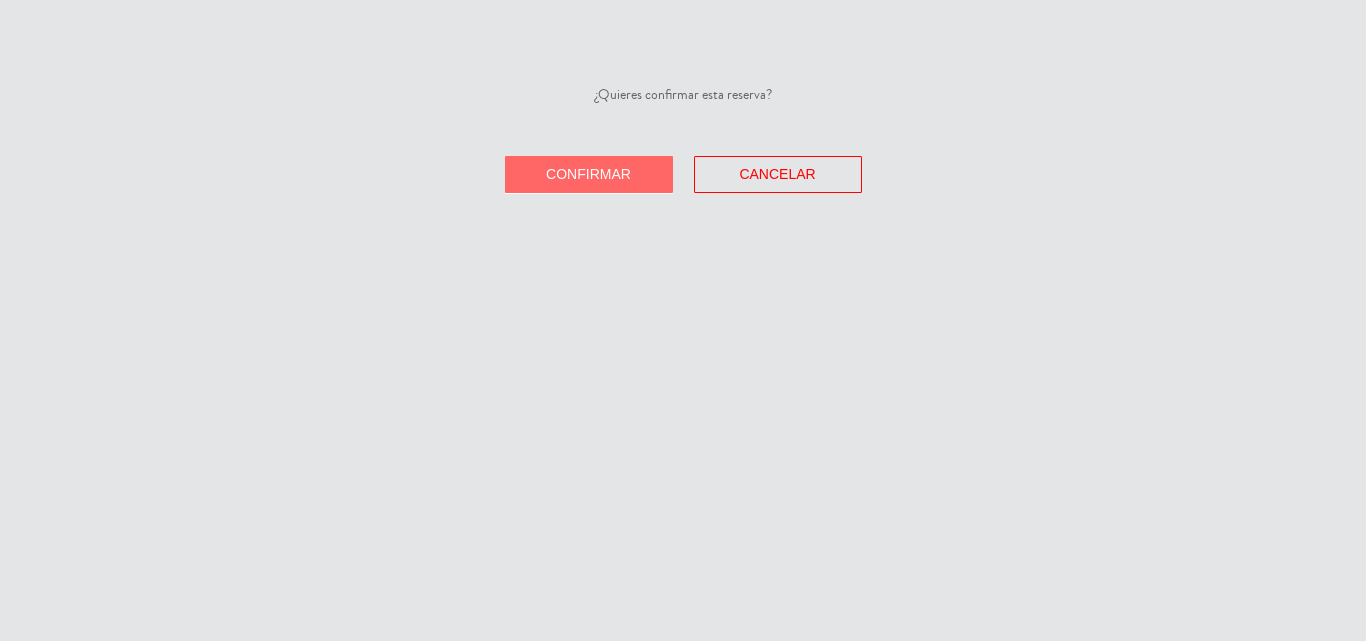 click on "Confirmar" 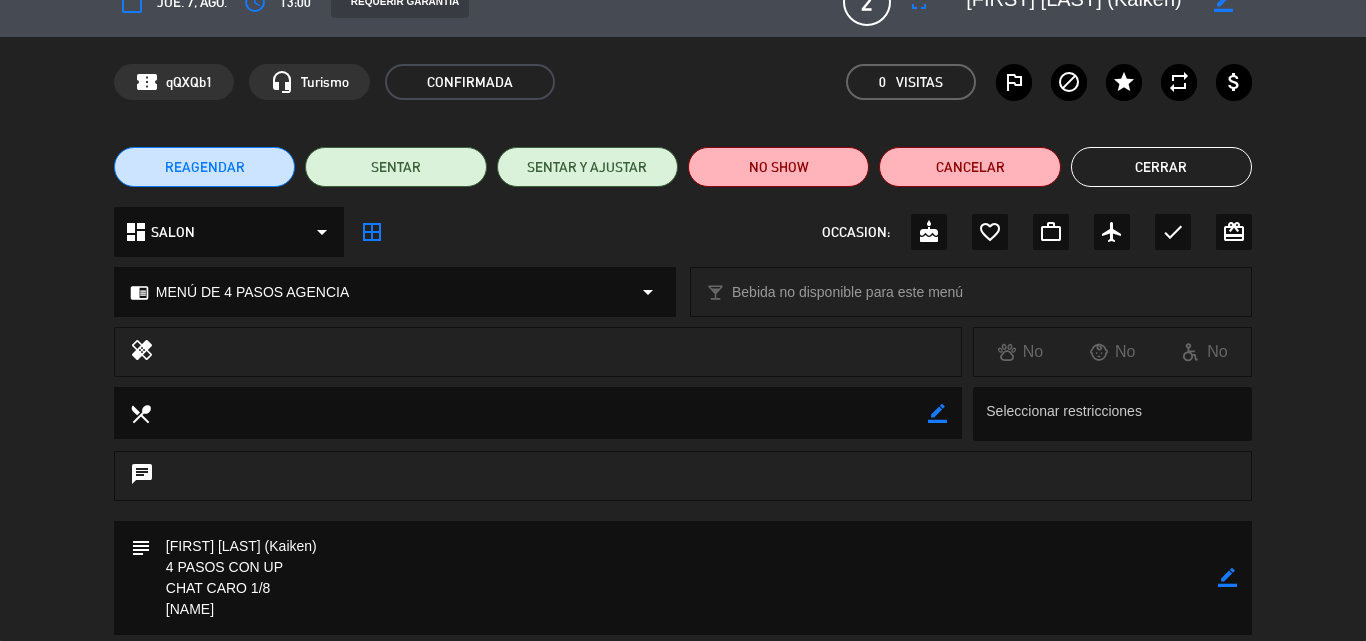 scroll, scrollTop: 0, scrollLeft: 0, axis: both 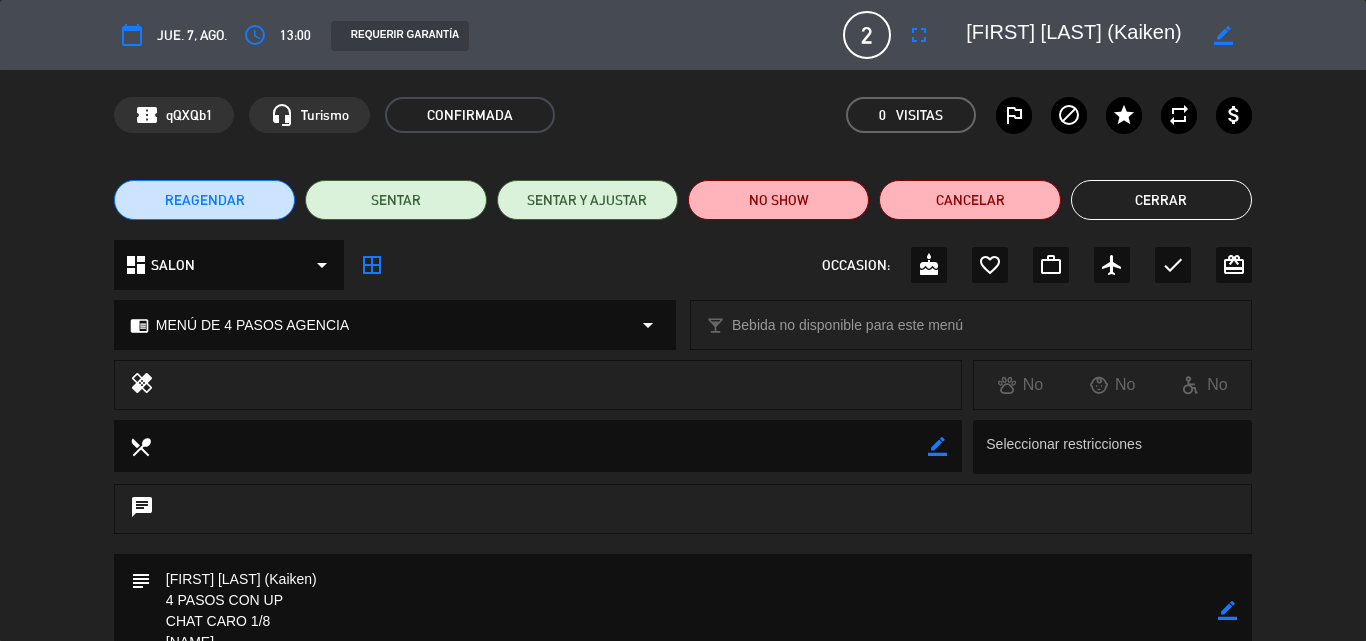 click on "Cerrar" 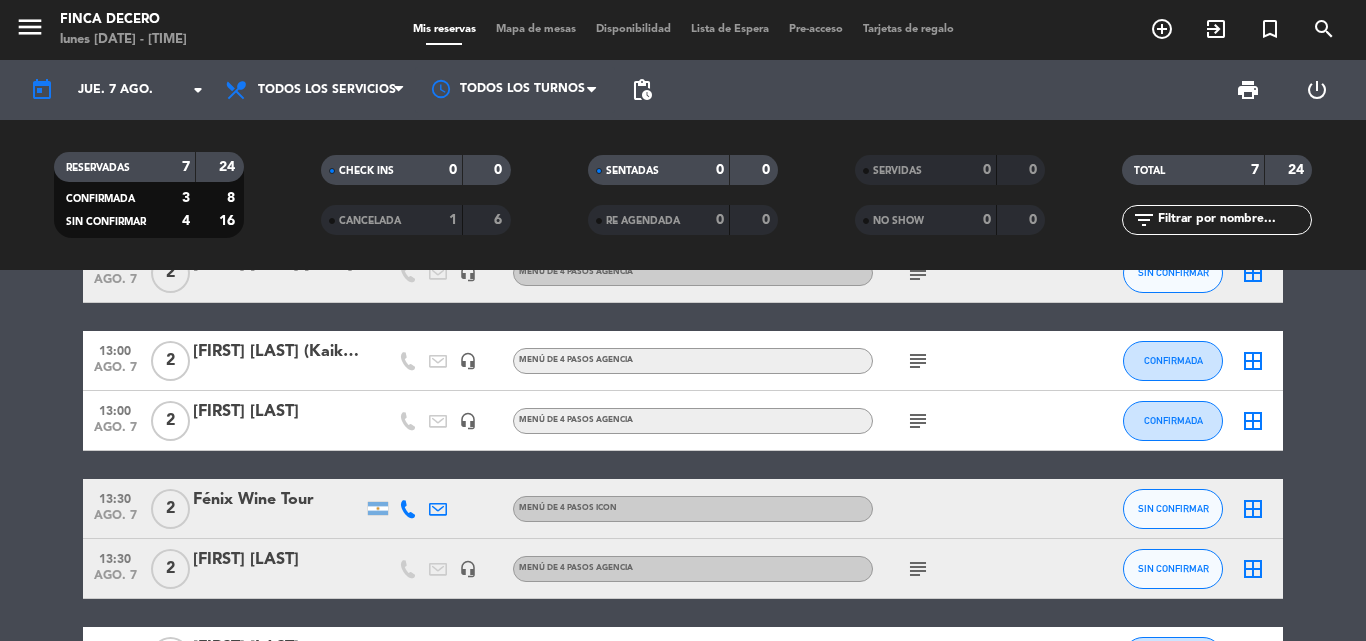 scroll, scrollTop: 0, scrollLeft: 0, axis: both 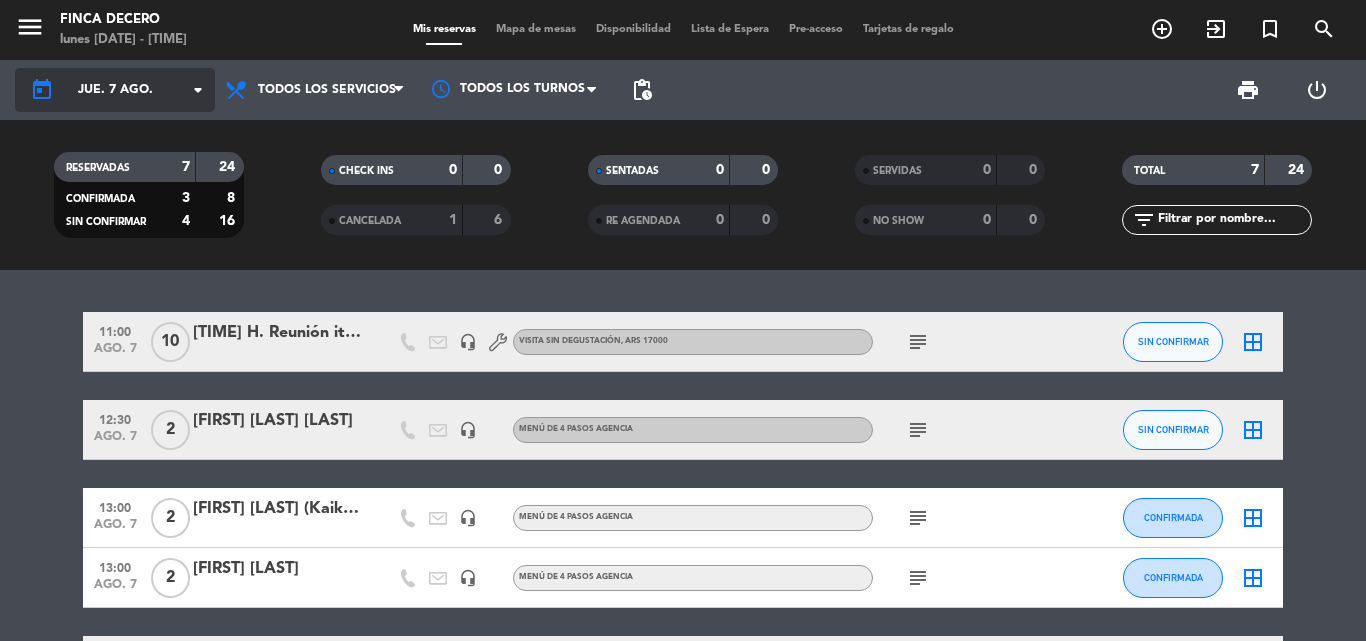 click on "arrow_drop_down" 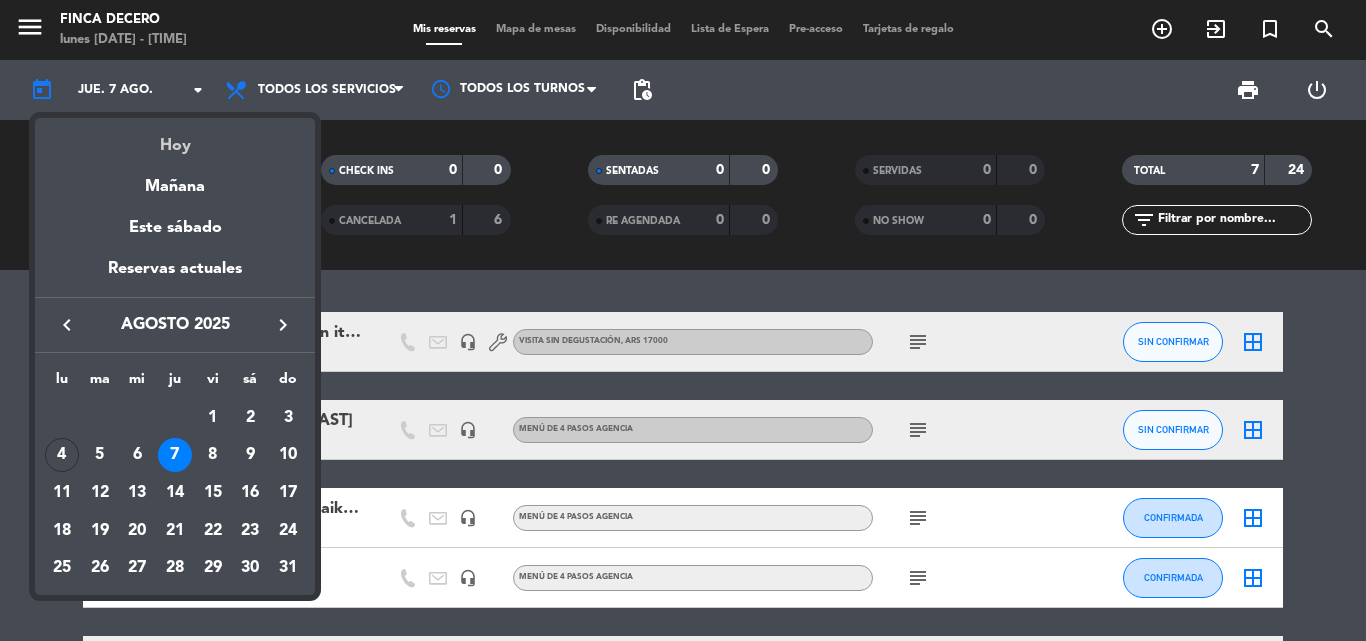 click on "Hoy" at bounding box center [175, 138] 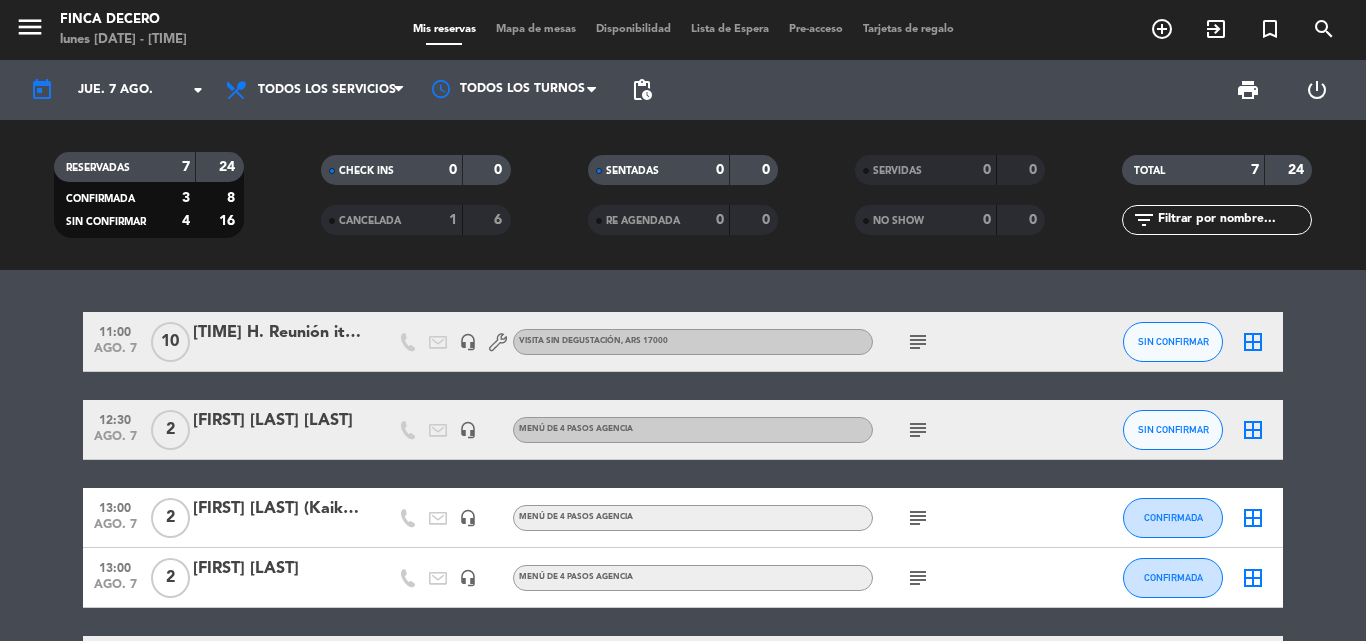 type on "lun. 4 ago." 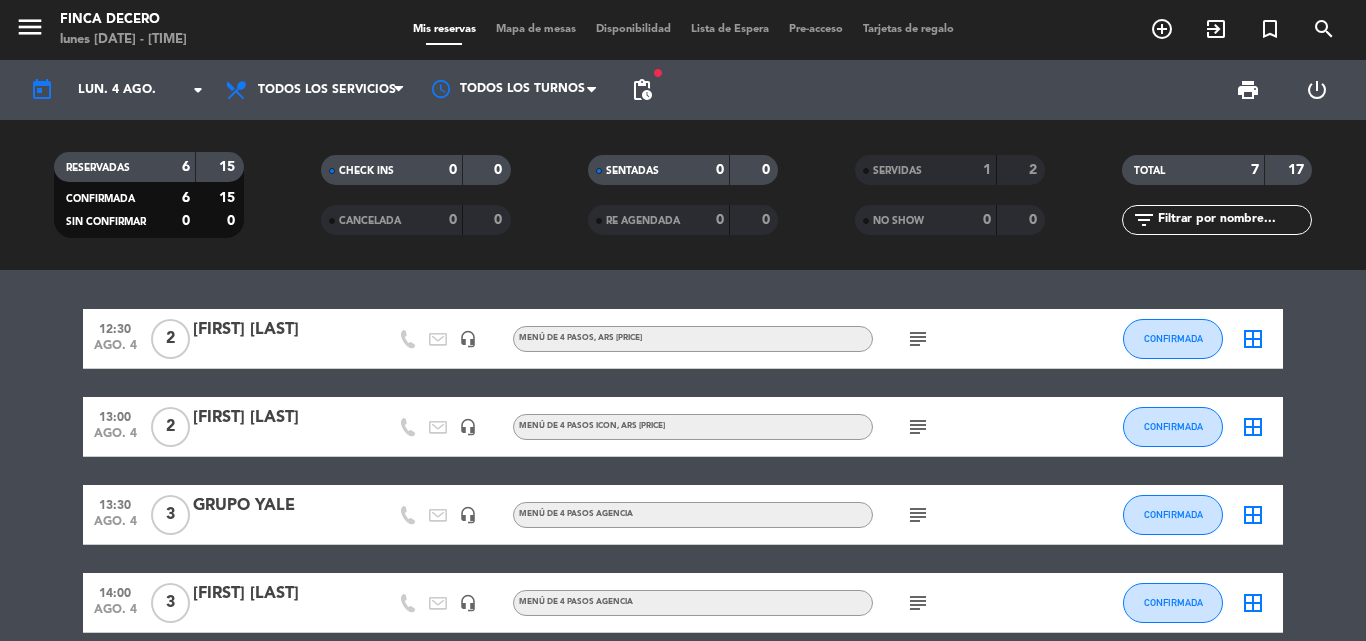 scroll, scrollTop: 0, scrollLeft: 0, axis: both 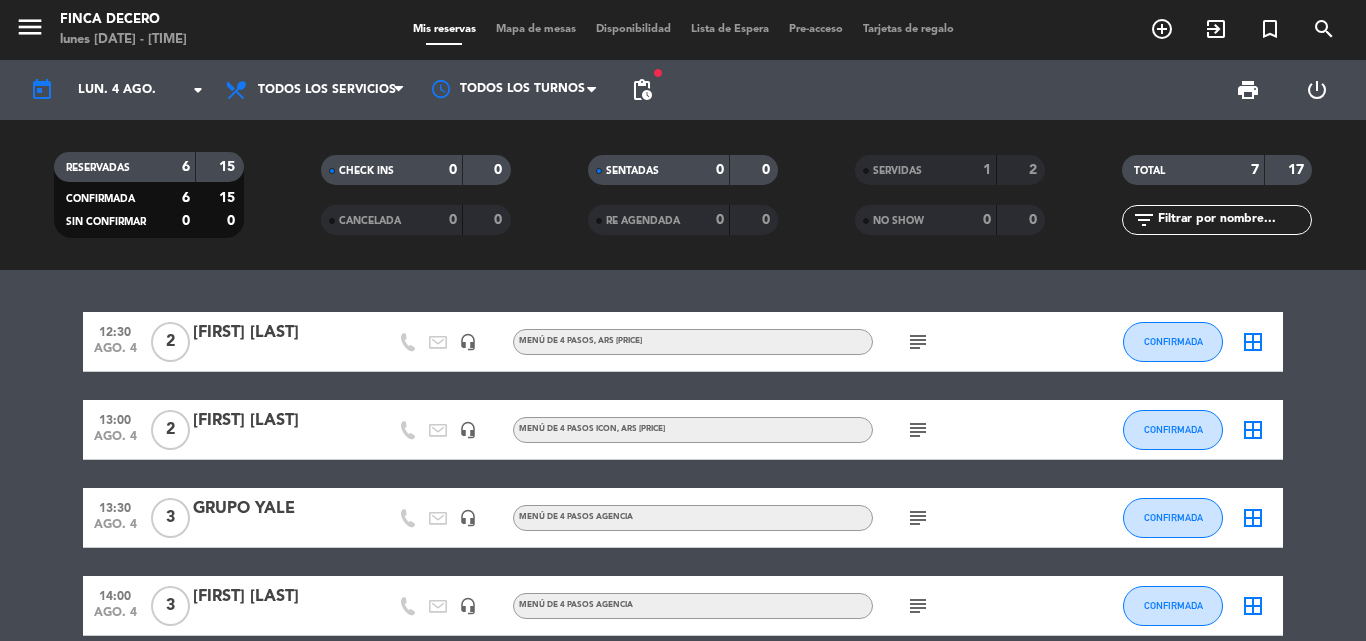click on "[FIRST] [LAST]" 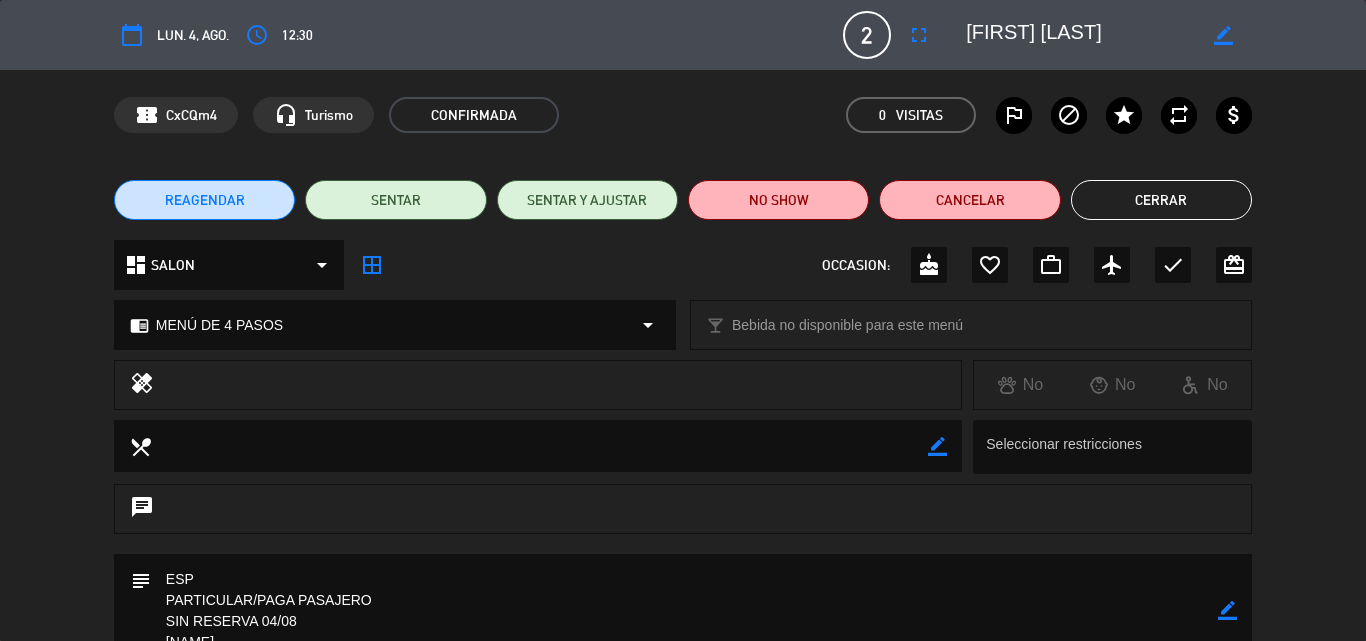 click on "Cerrar" 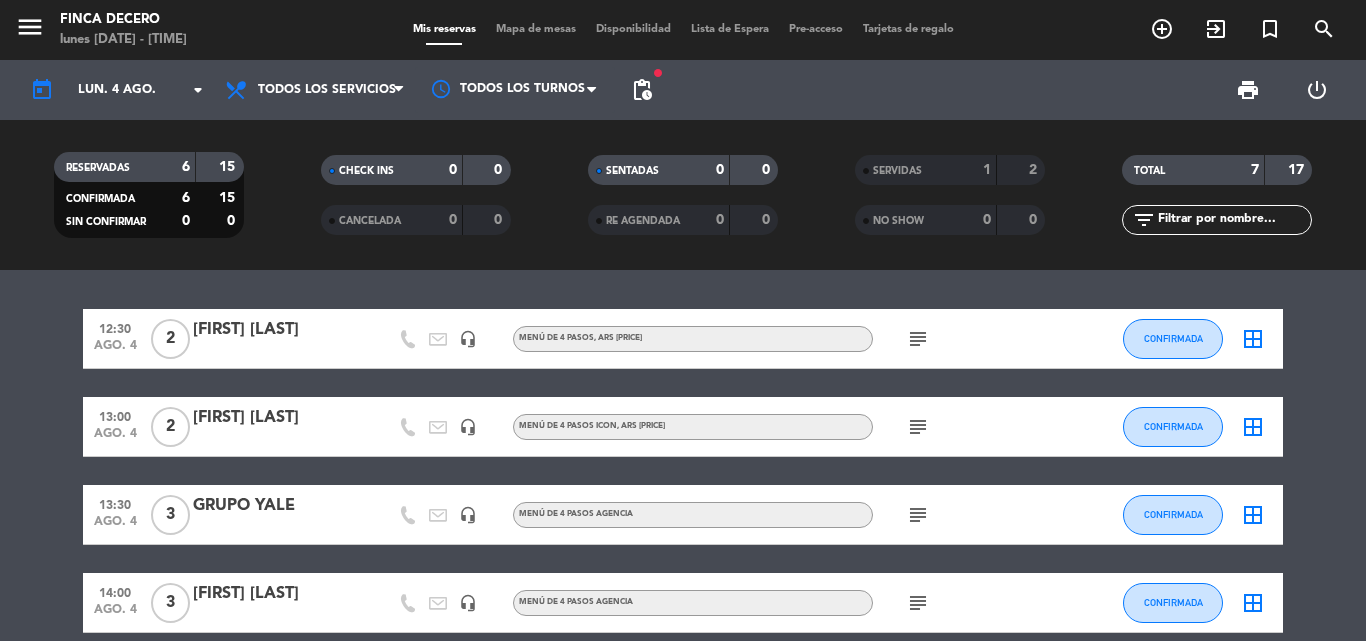 scroll, scrollTop: 0, scrollLeft: 0, axis: both 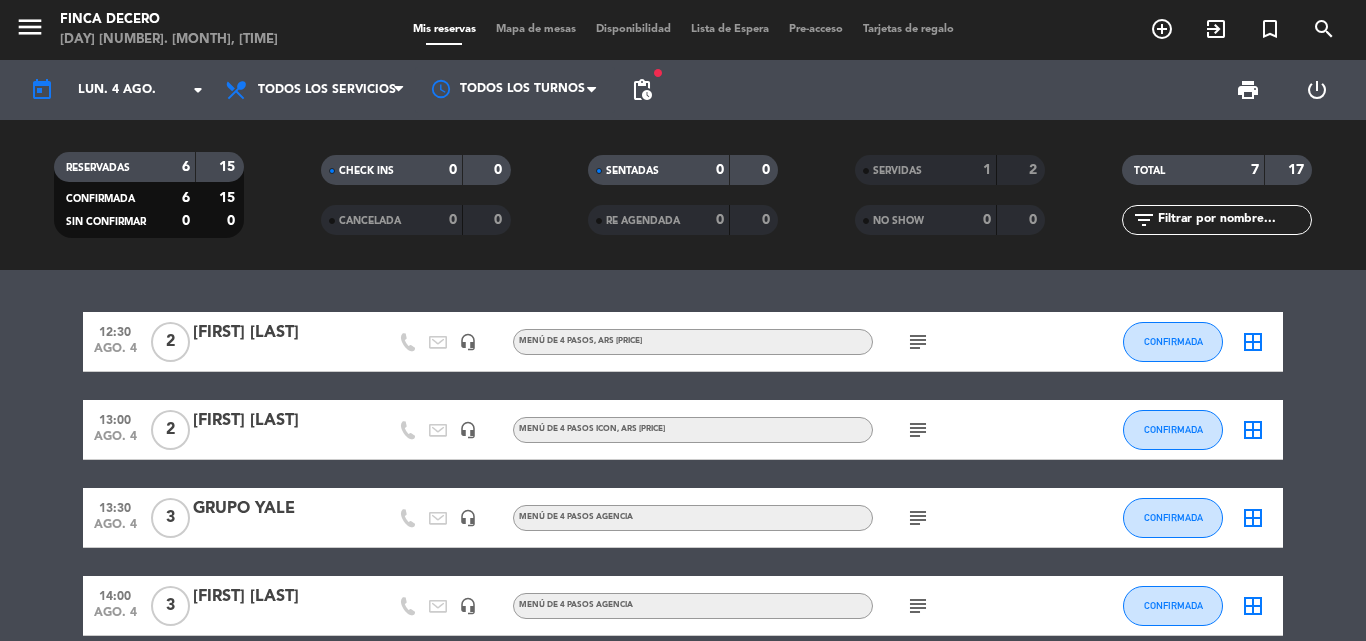 click on "subject" 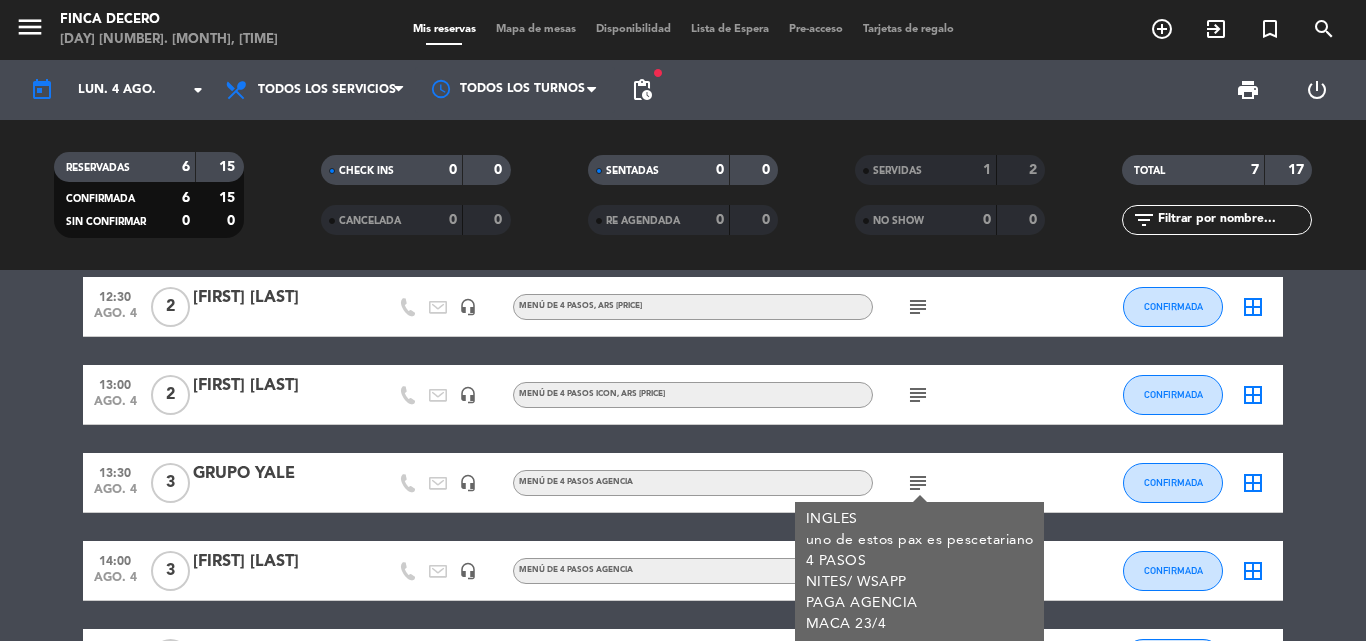 scroll, scrollTop: 0, scrollLeft: 0, axis: both 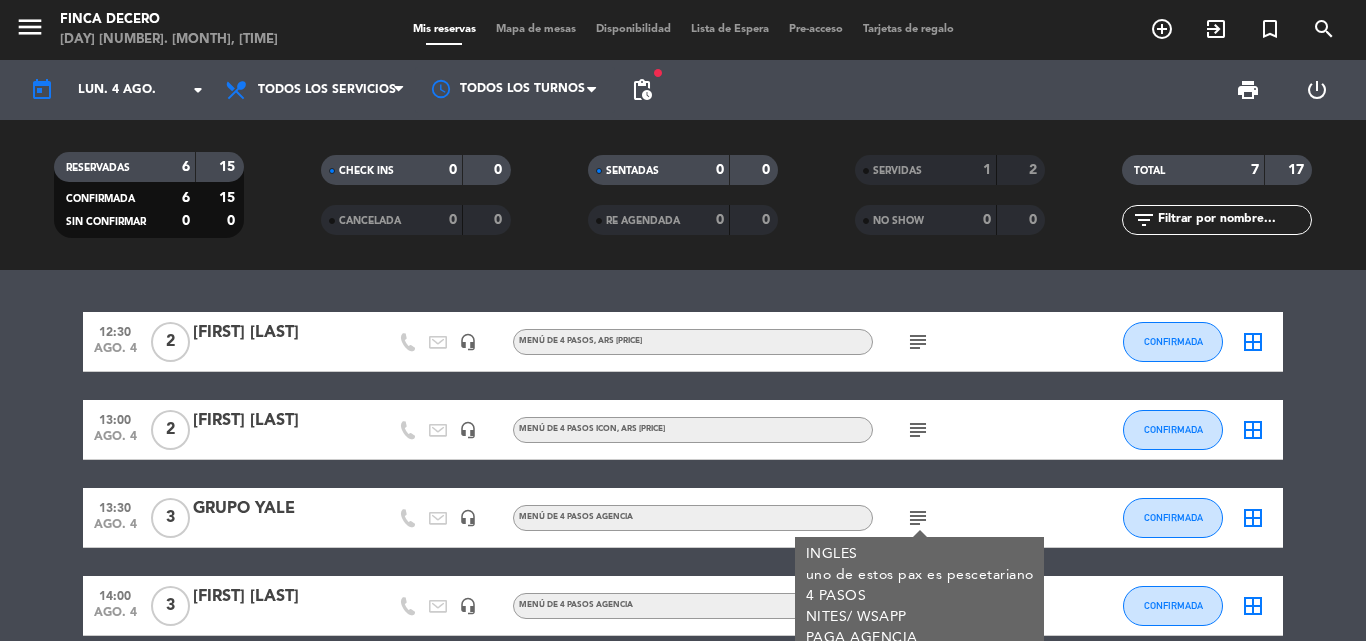 click on "[FIRST] [LAST]" 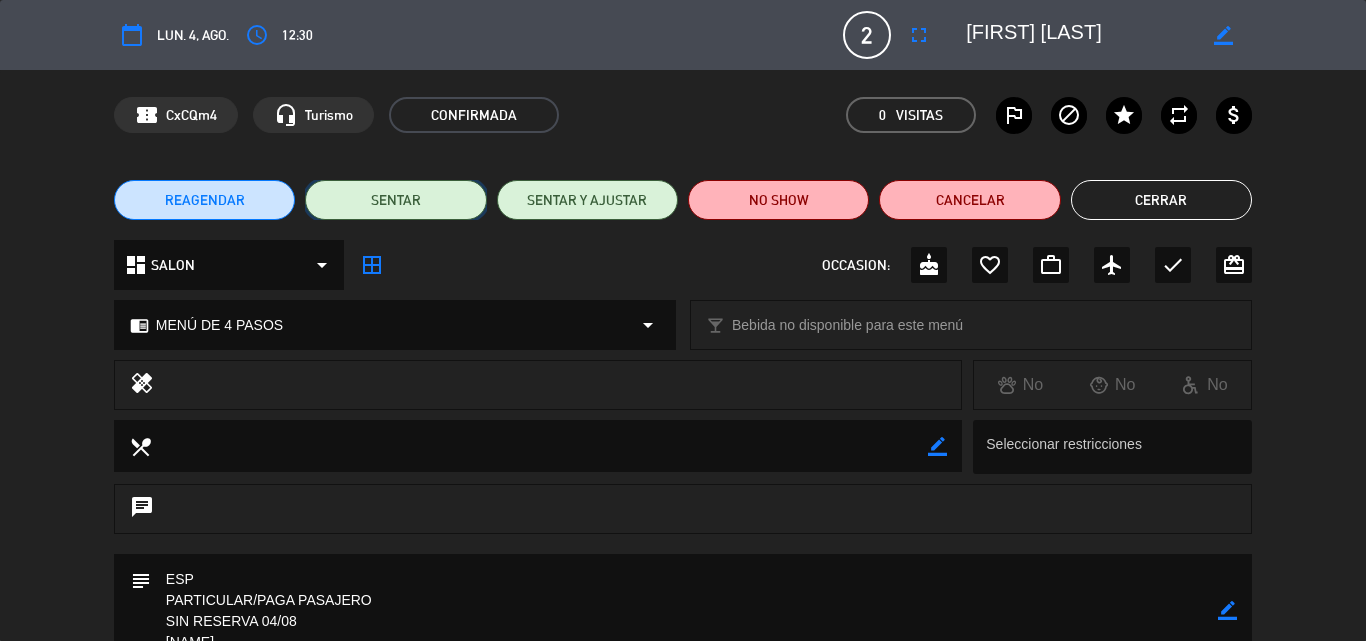 click on "SENTAR" 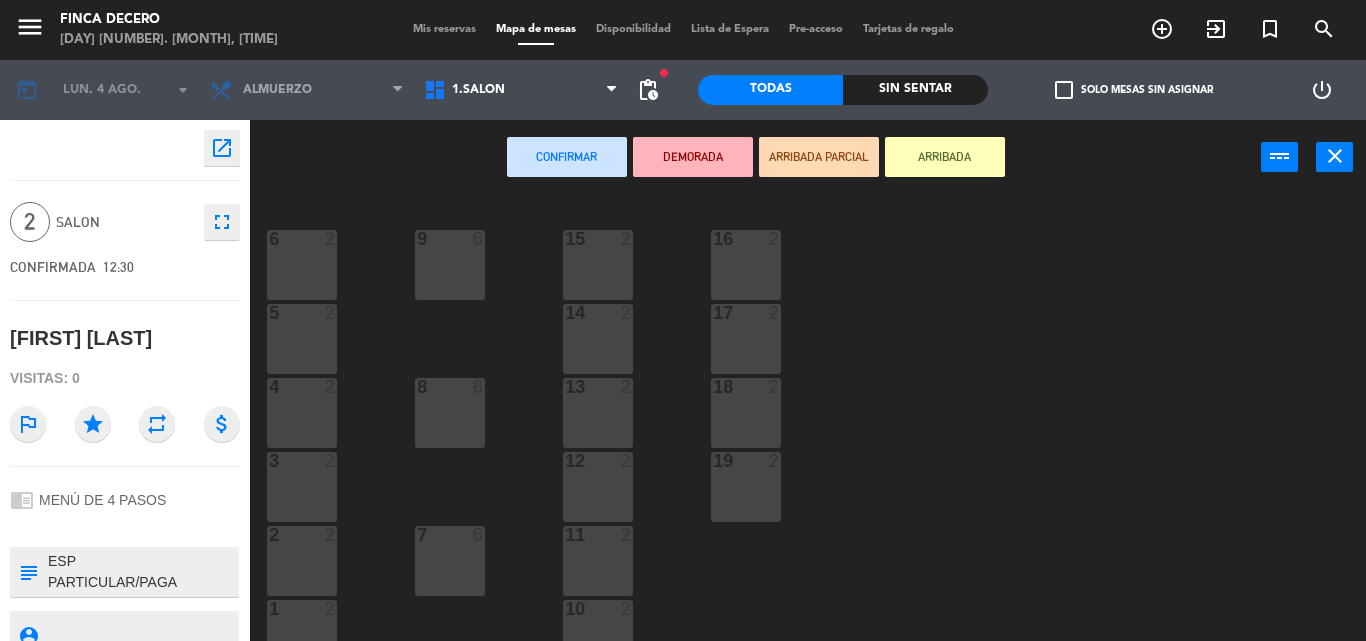 click on "16  2" at bounding box center (746, 265) 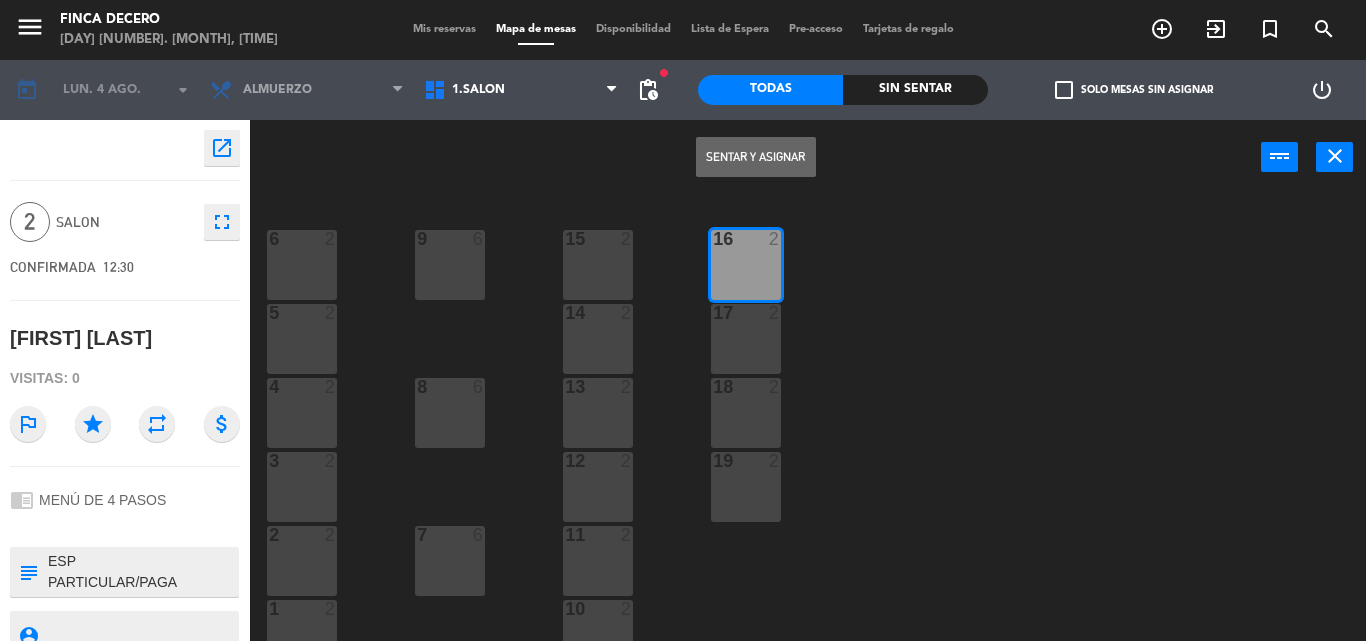click on "Sentar y Asignar" at bounding box center (756, 157) 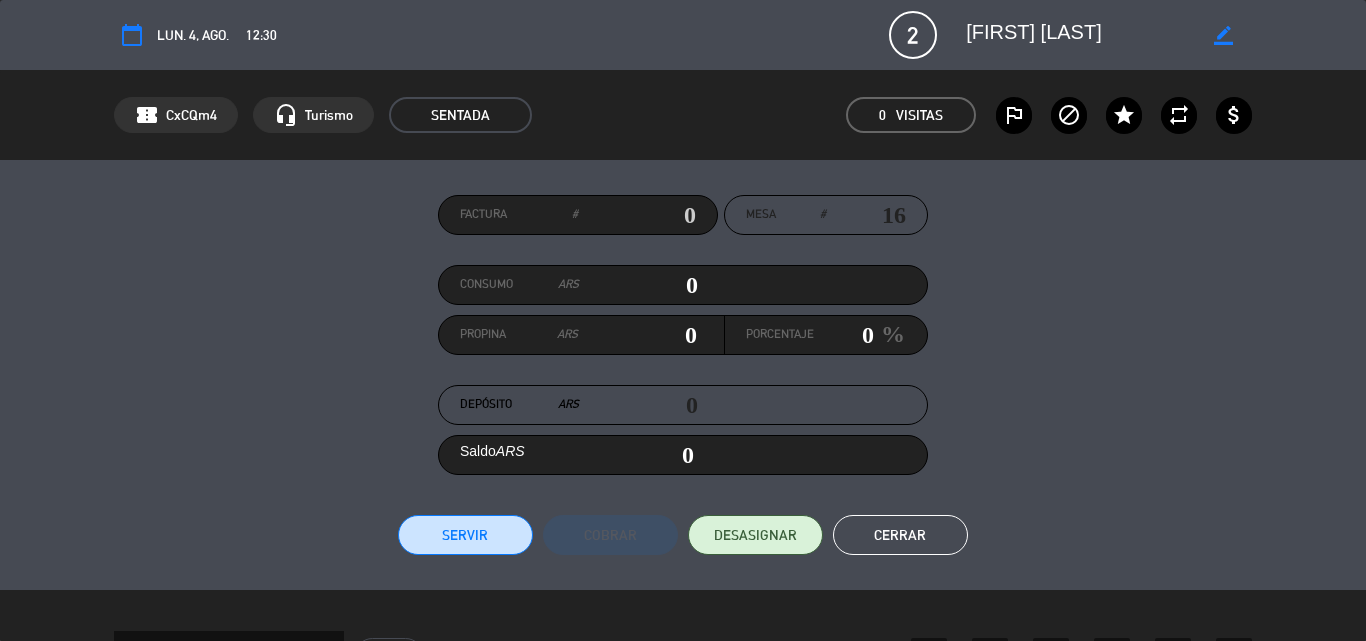 click at bounding box center [637, 215] 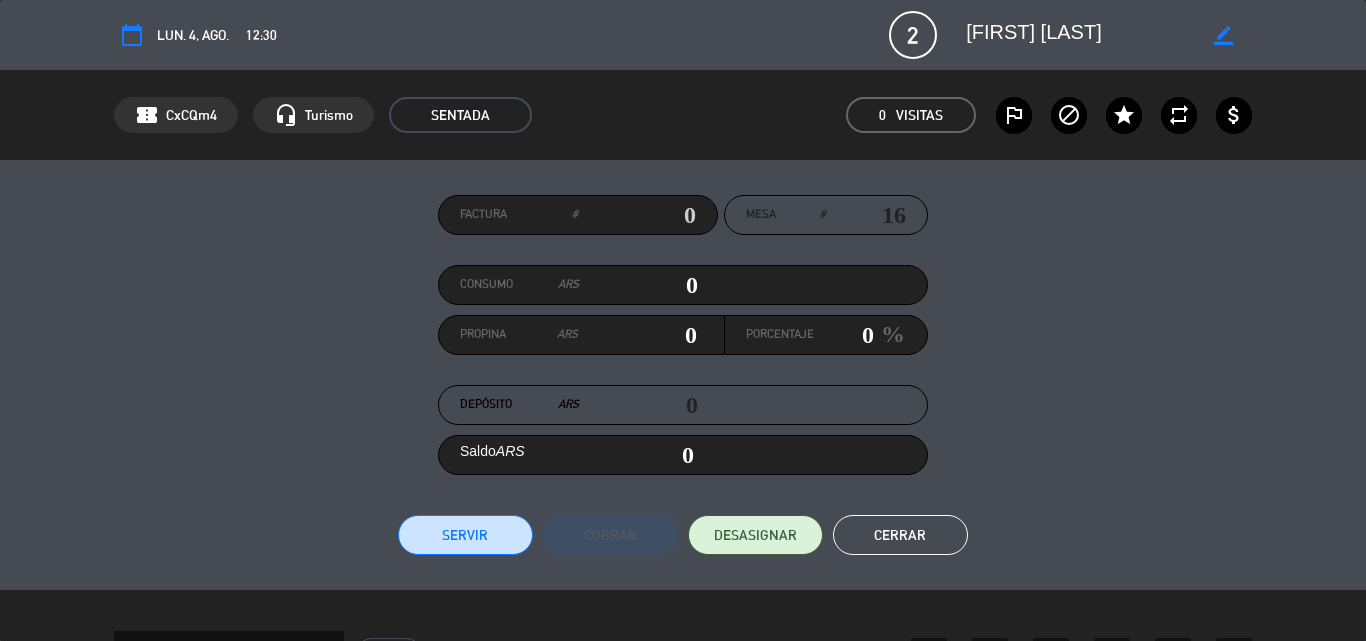 type on "1" 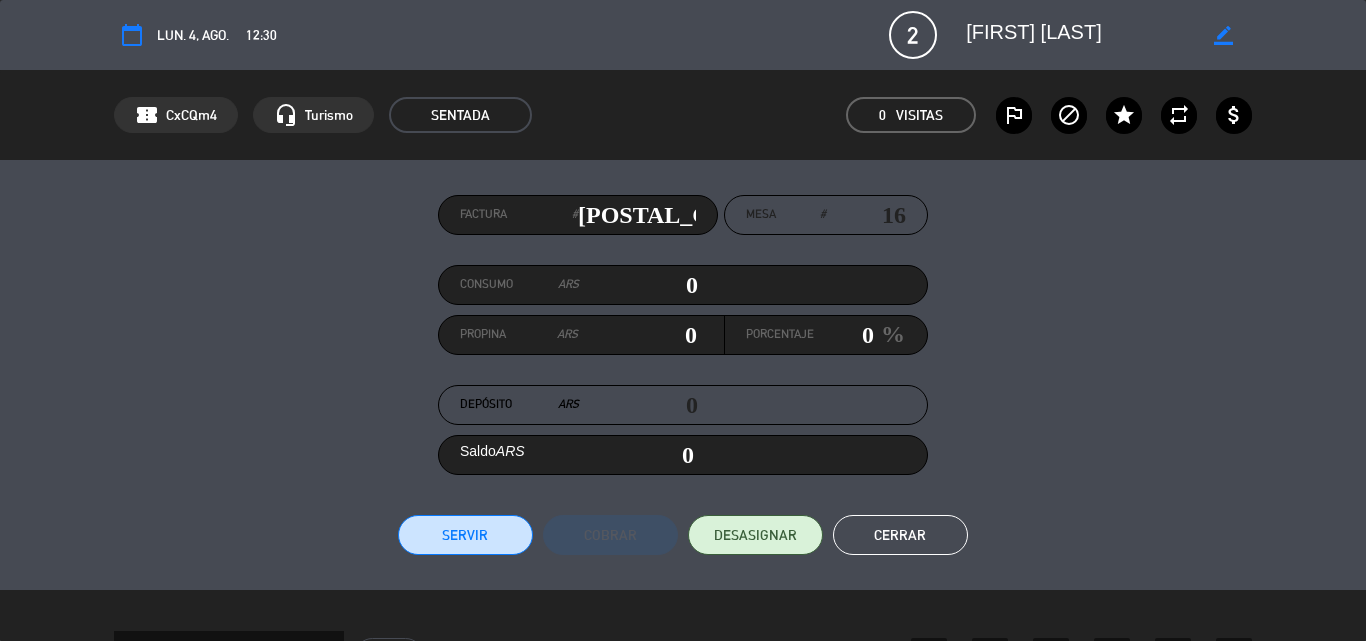 type on "[POSTAL_CODE]" 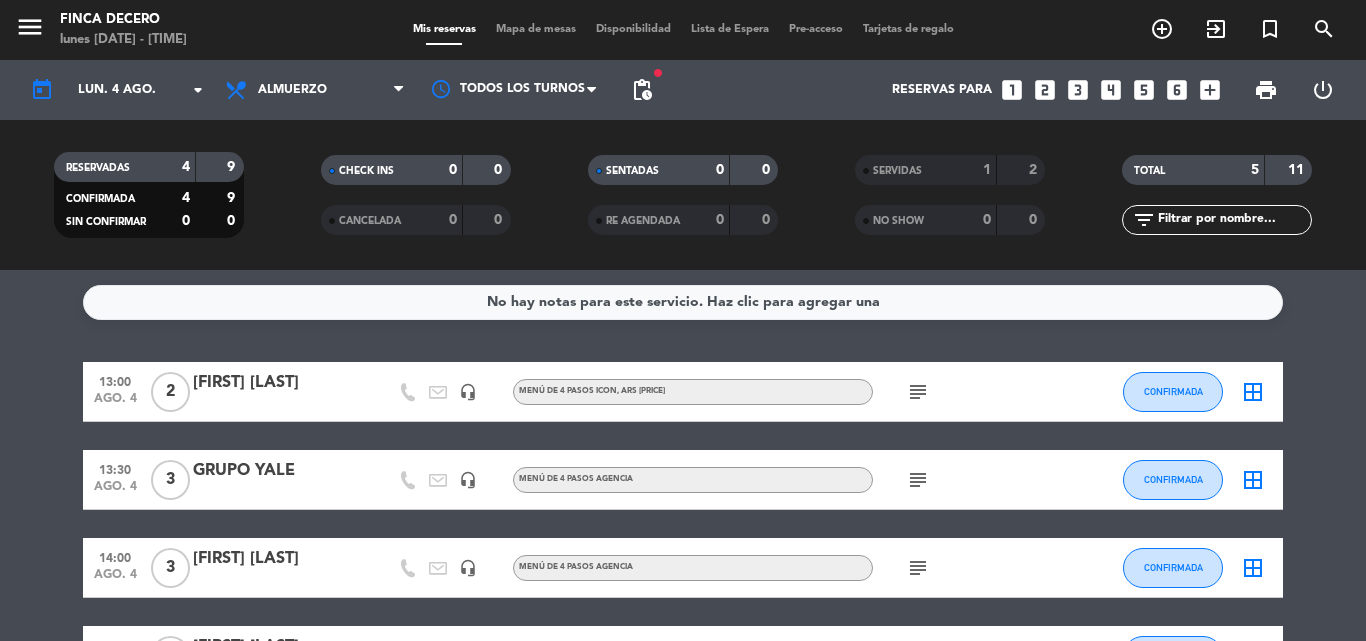 click 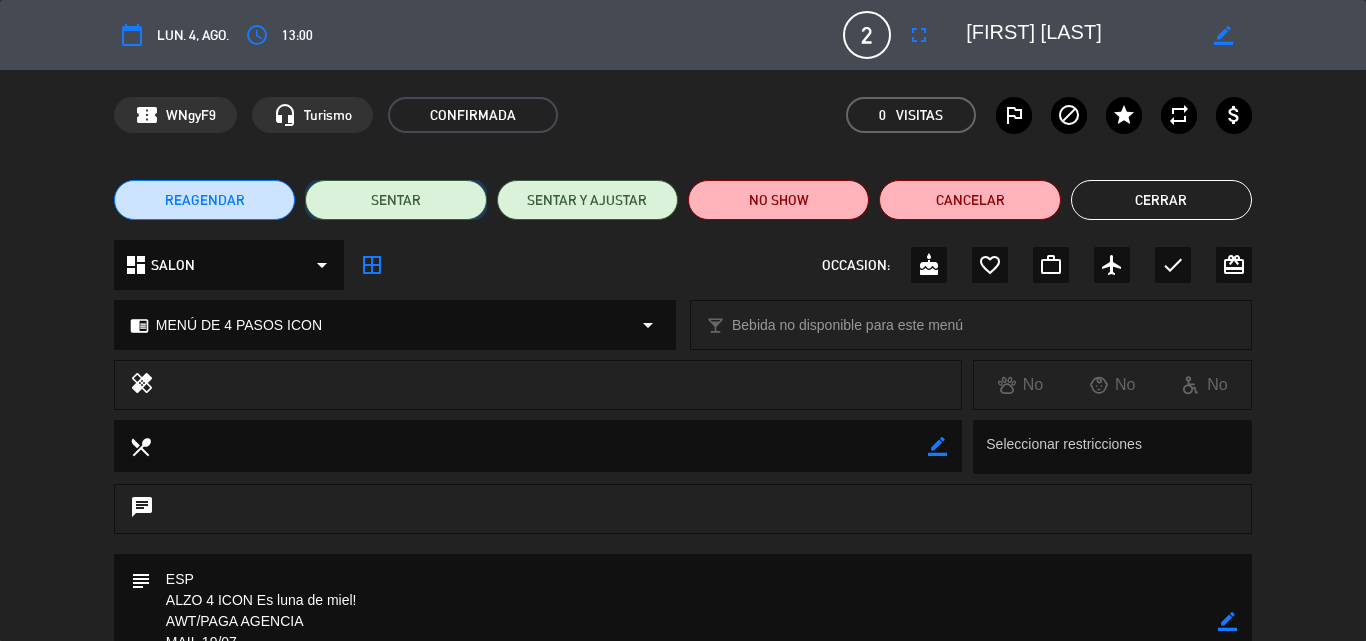 click on "SENTAR" 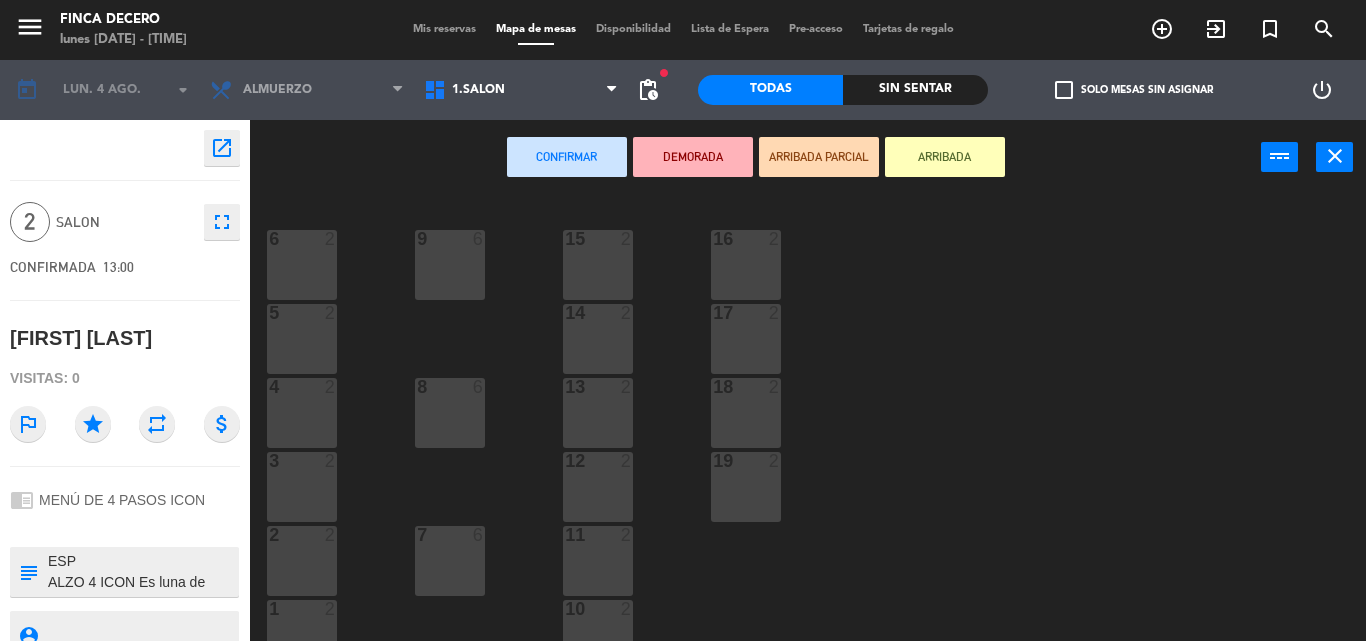 click on "16  2" at bounding box center [746, 240] 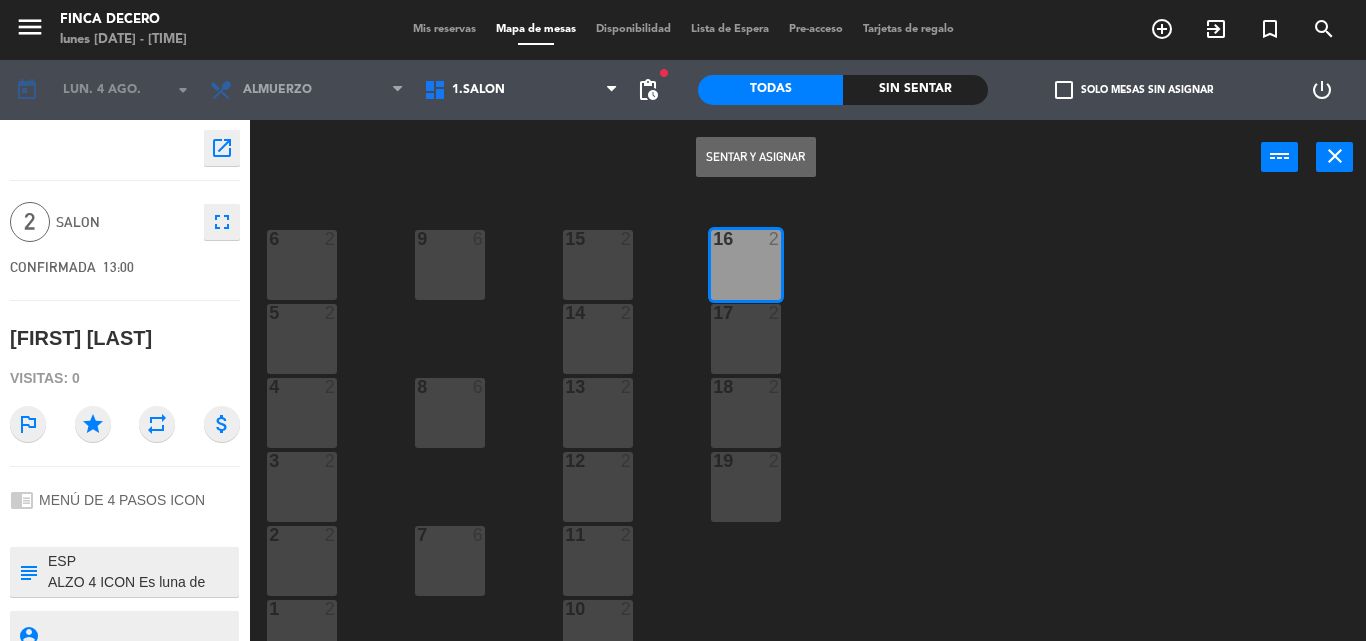 click on "Sentar y Asignar" at bounding box center [756, 157] 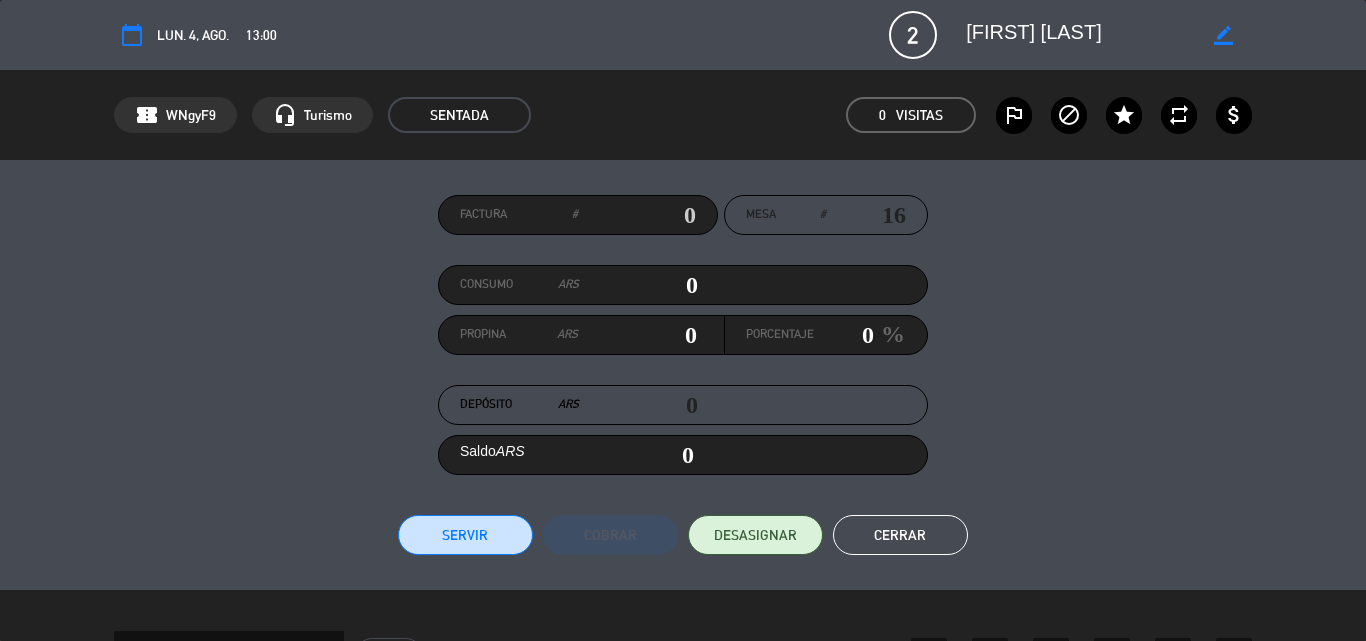 click at bounding box center [637, 215] 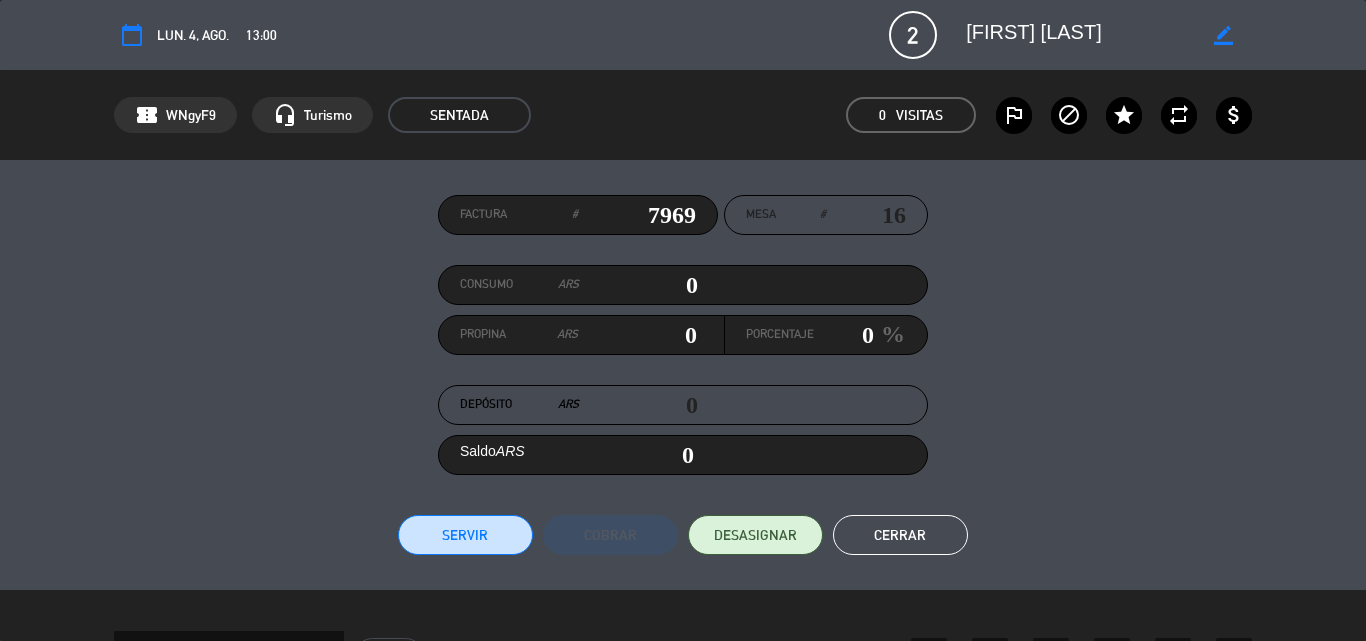 type on "7969" 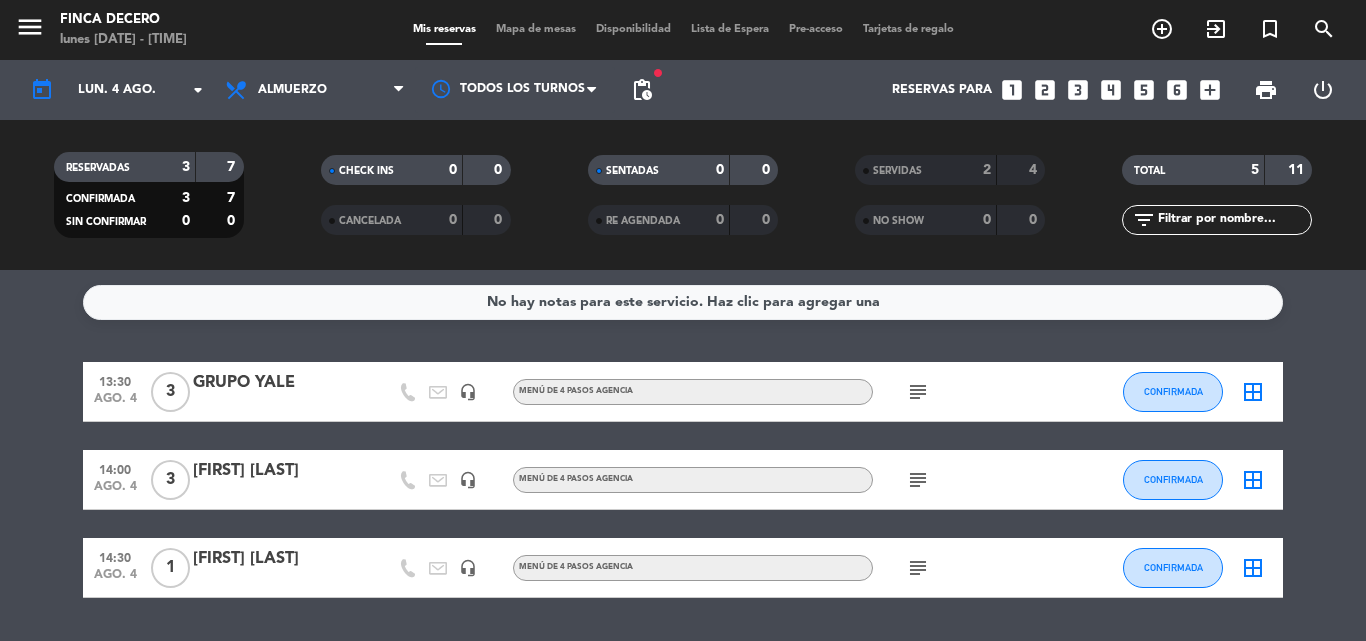 click on "GRUPO YALE" 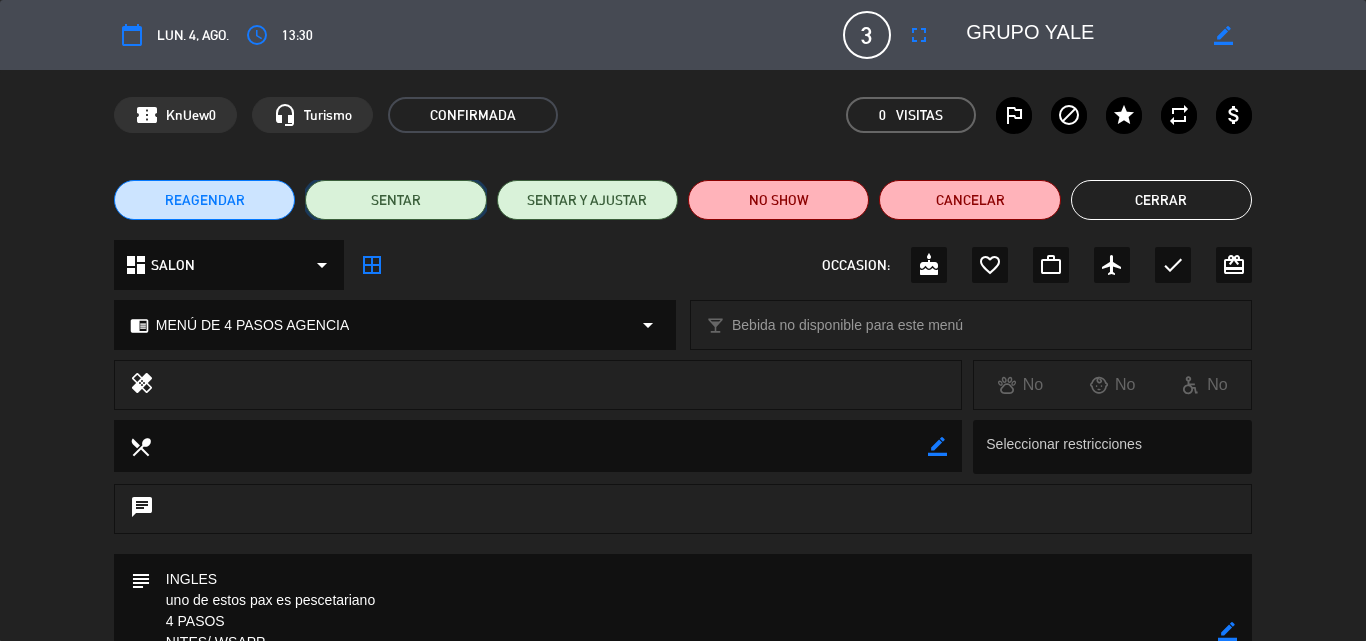 click on "SENTAR" 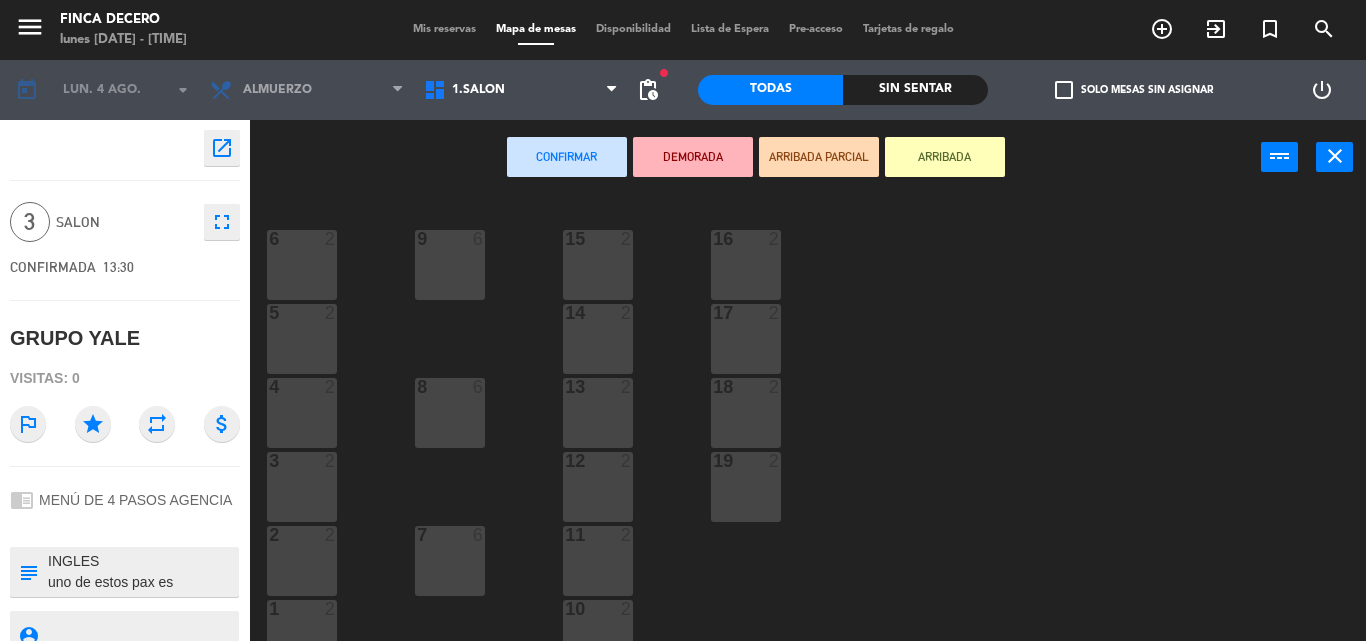 click on "16  2" at bounding box center [746, 265] 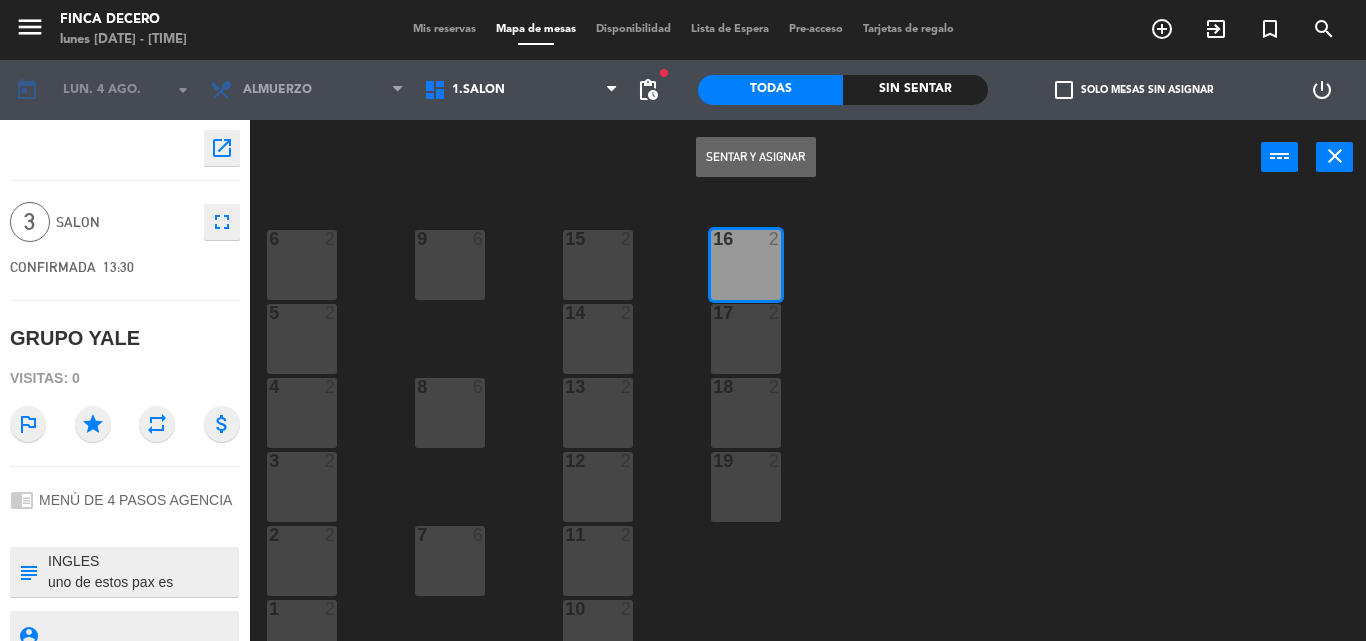 click on "Sentar y Asignar" at bounding box center (756, 157) 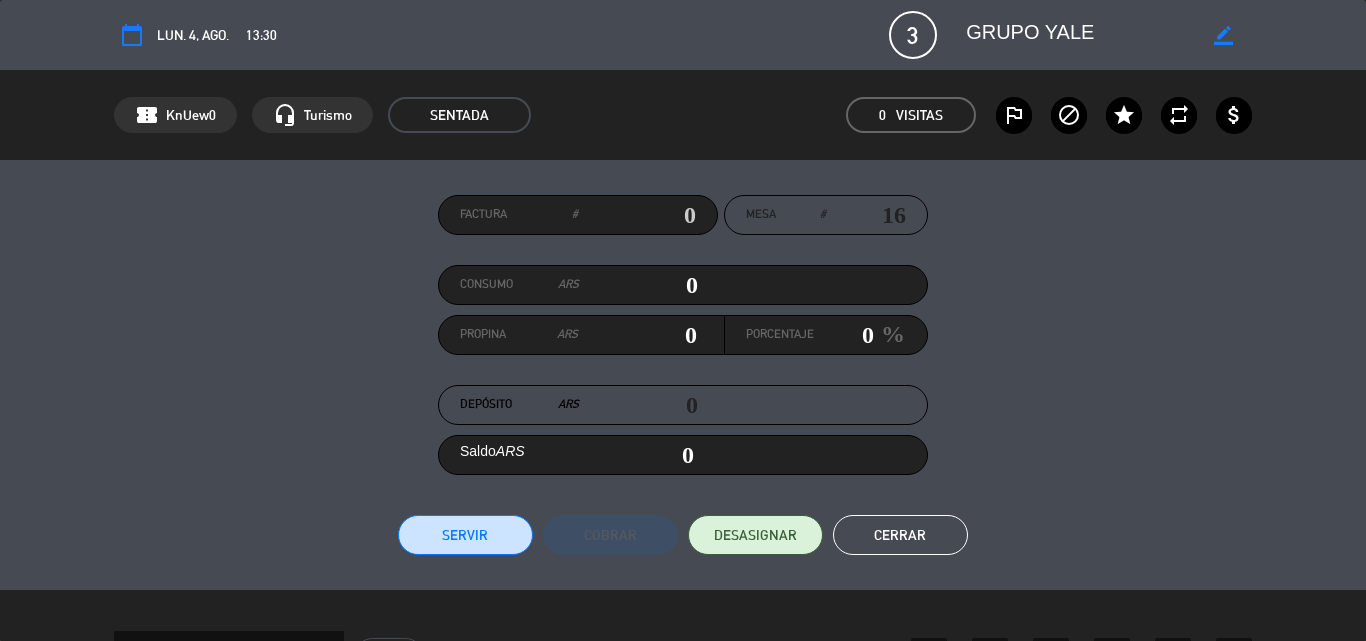 click at bounding box center [637, 215] 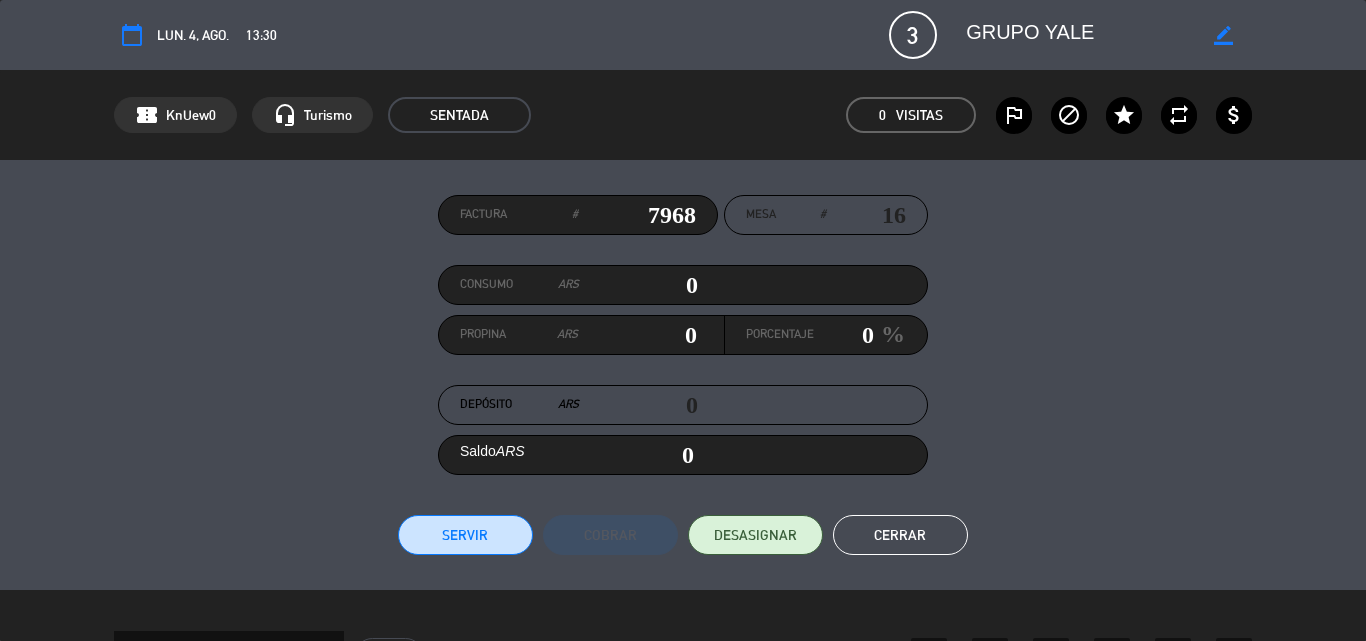 type on "7968" 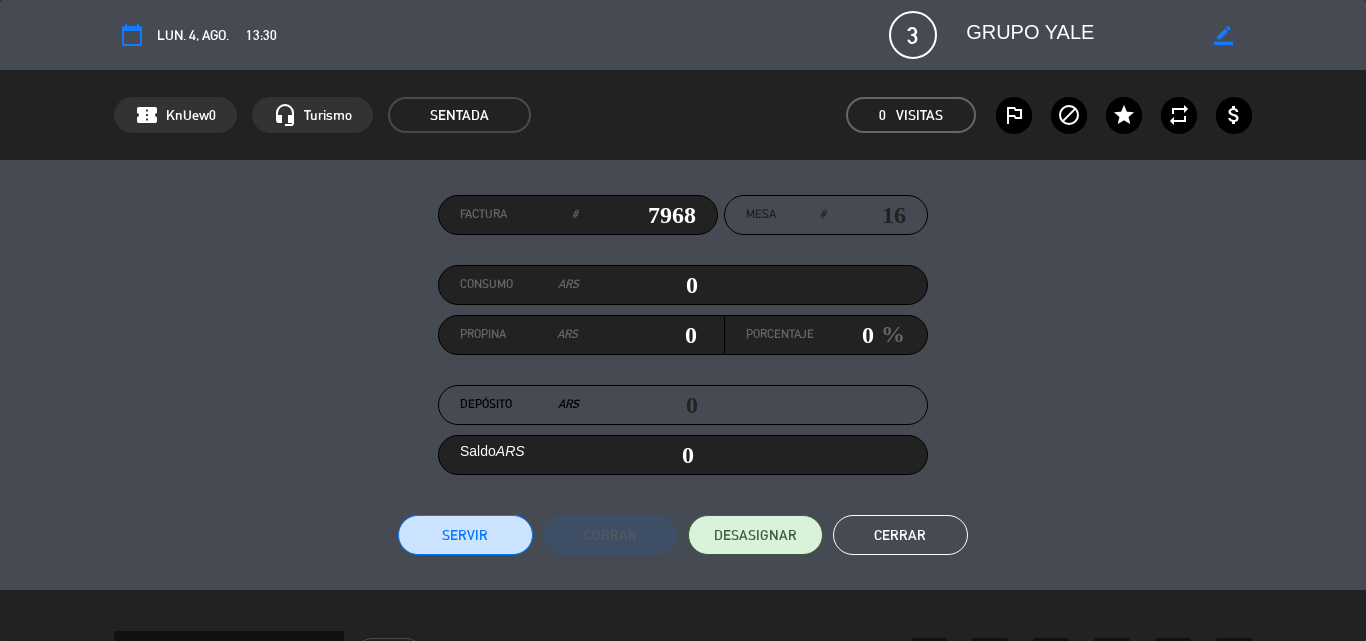 click on "Servir" at bounding box center (465, 535) 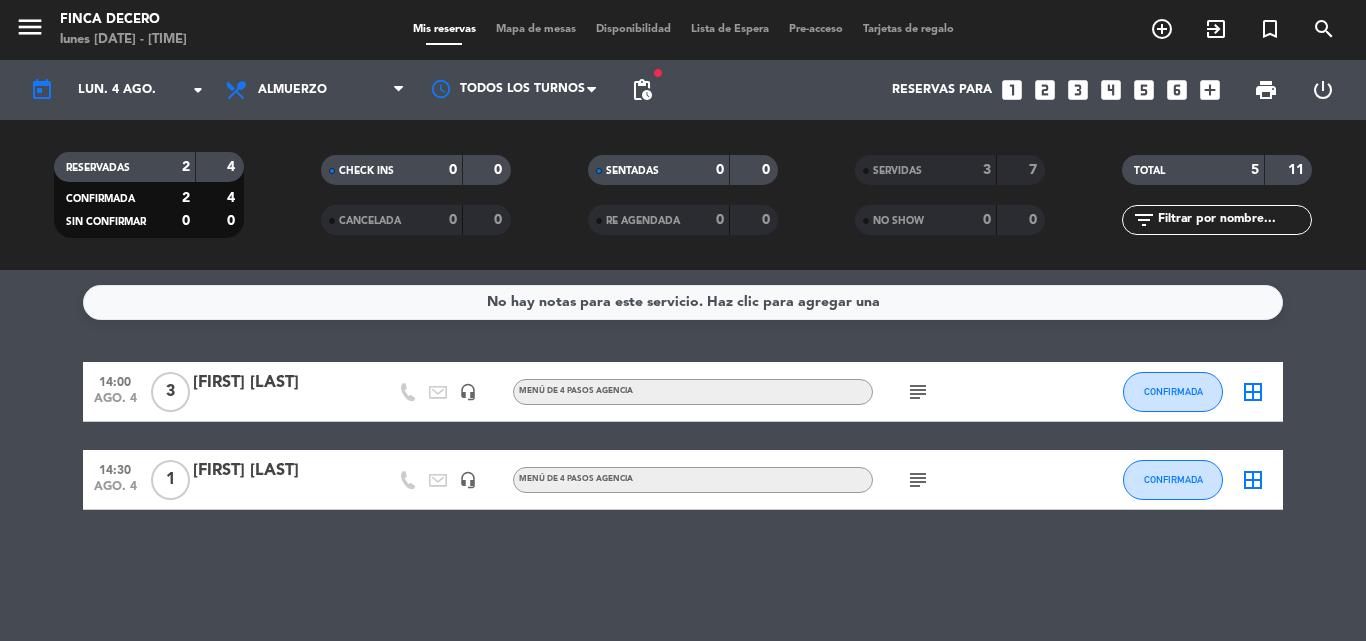 click on "[FIRST] [LAST]" 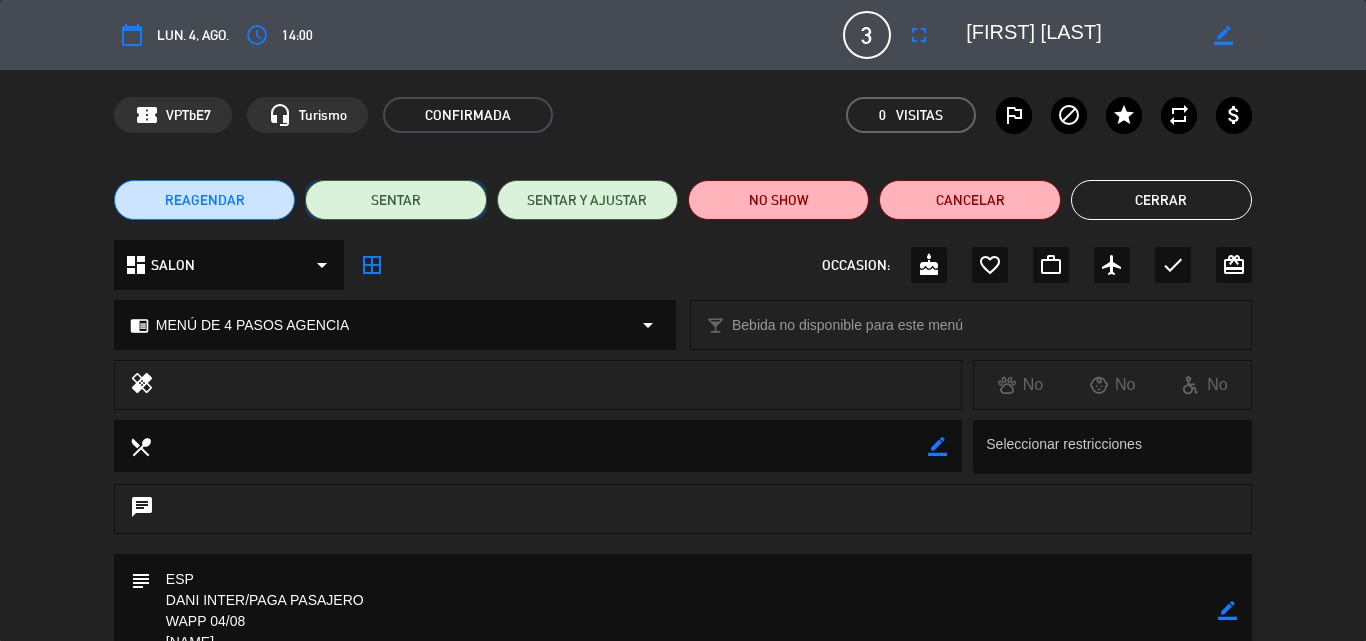 click on "SENTAR" 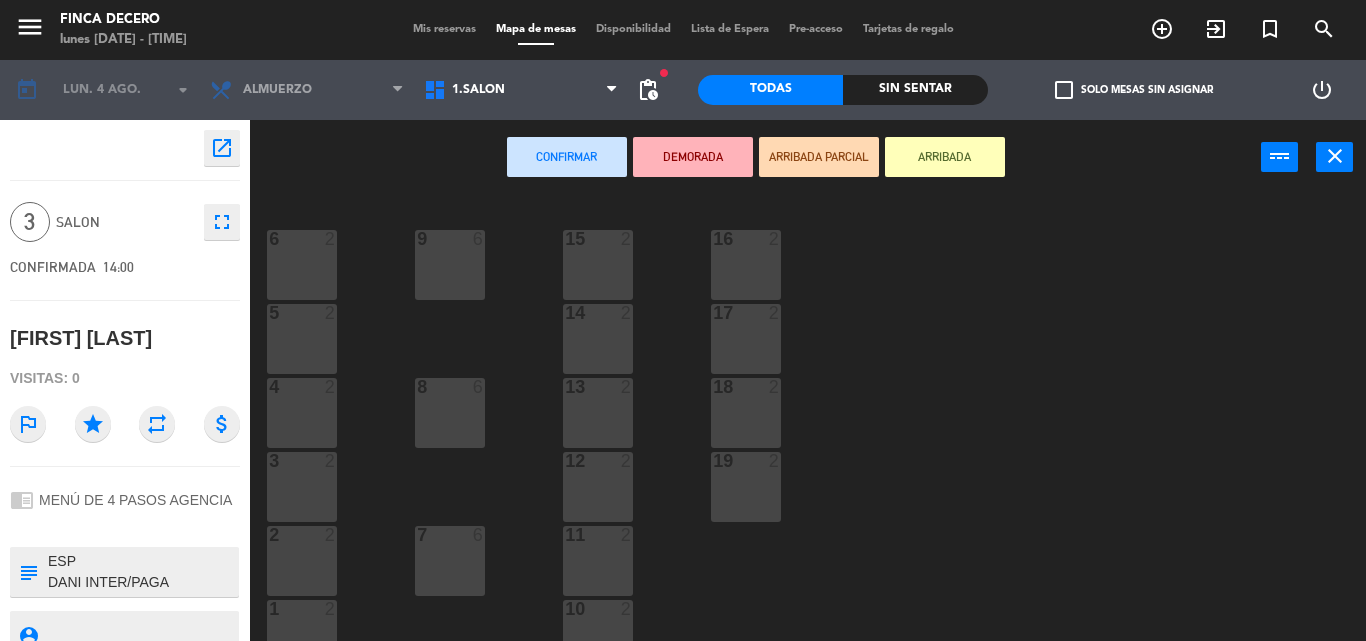 click on "16  2" at bounding box center [746, 265] 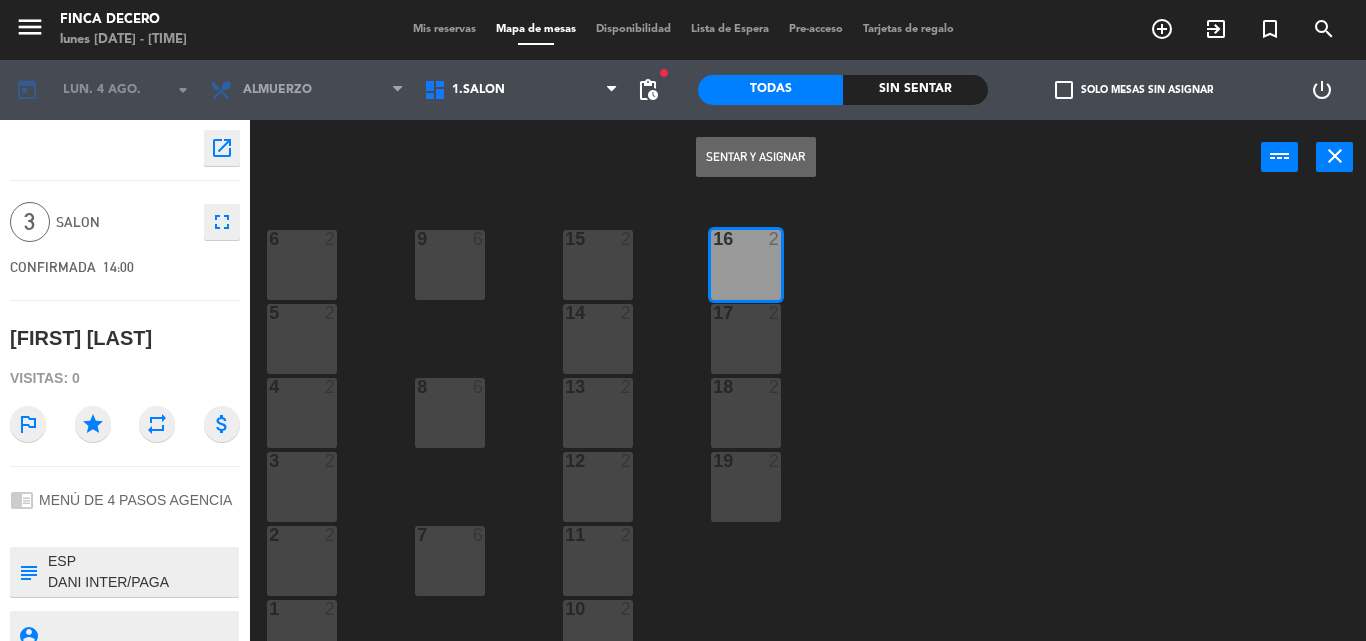 click on "Sentar y Asignar" at bounding box center (756, 157) 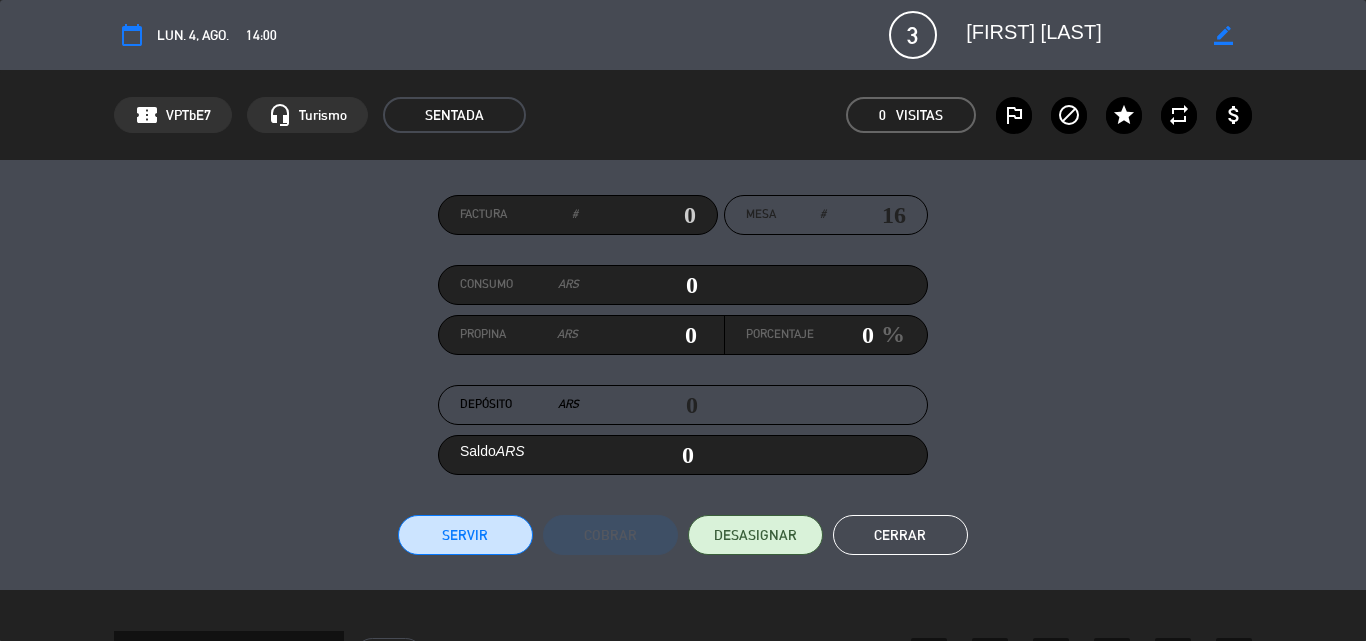 click at bounding box center [637, 215] 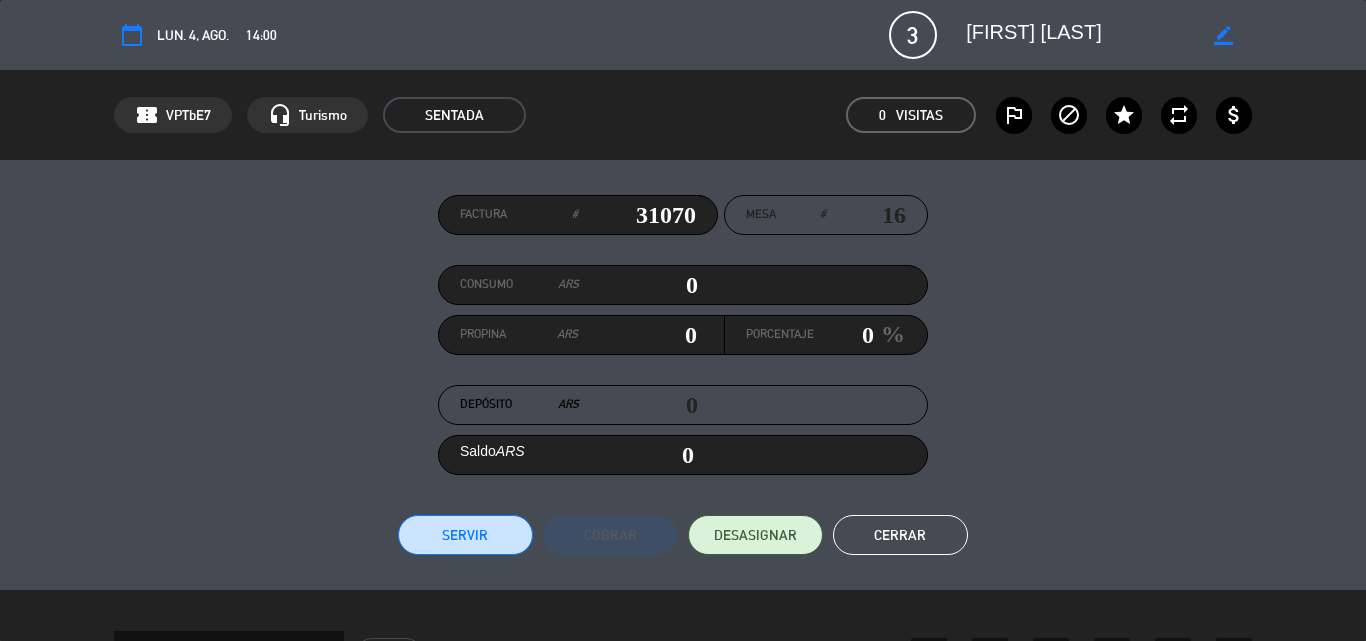type on "31070" 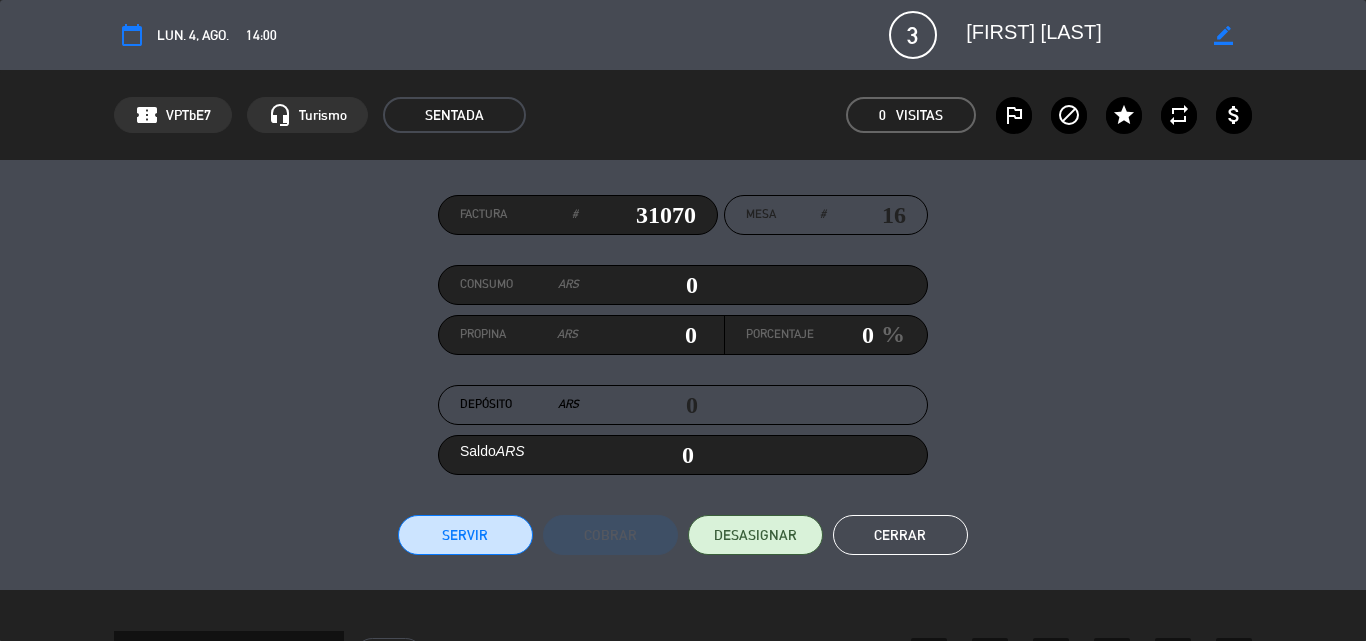 click on "Servir" at bounding box center [465, 535] 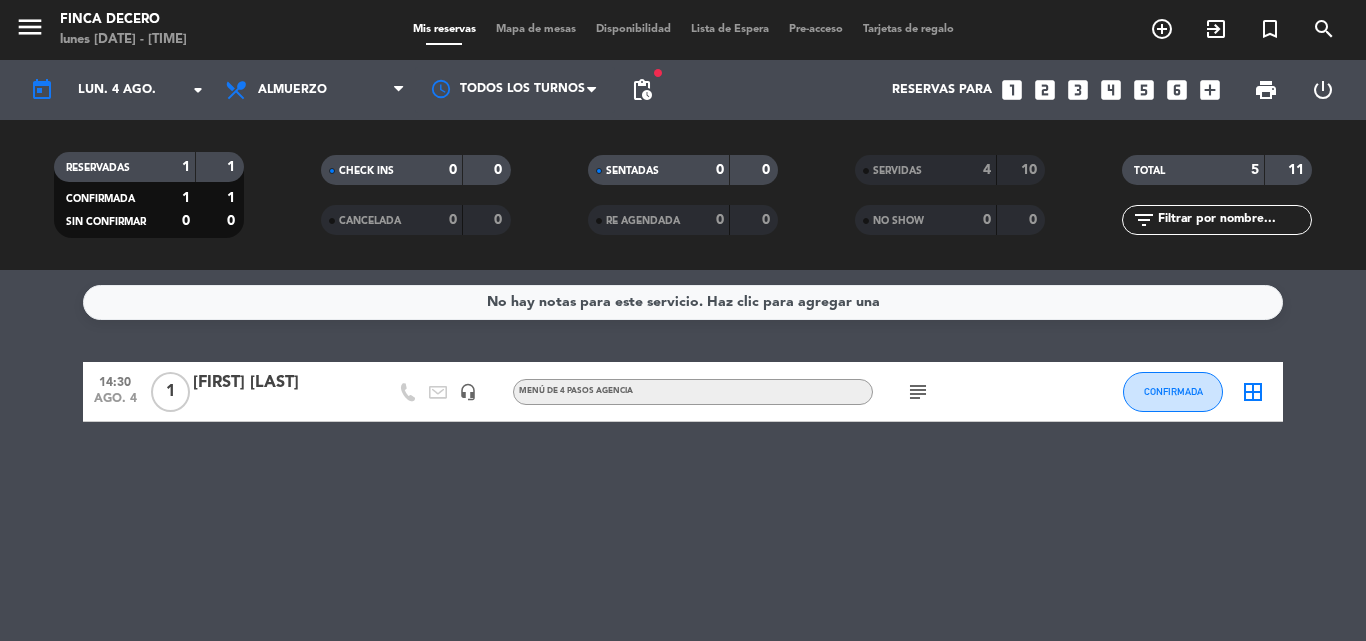 click on "[FIRST] [LAST]" 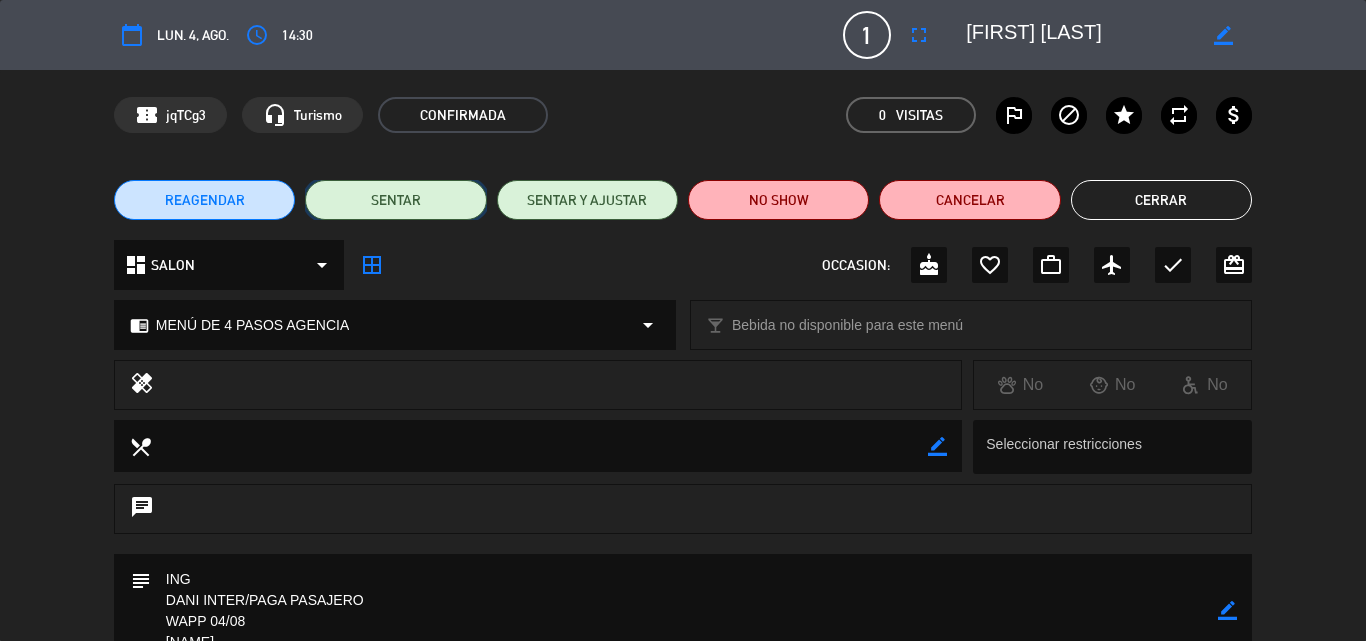 click on "SENTAR" 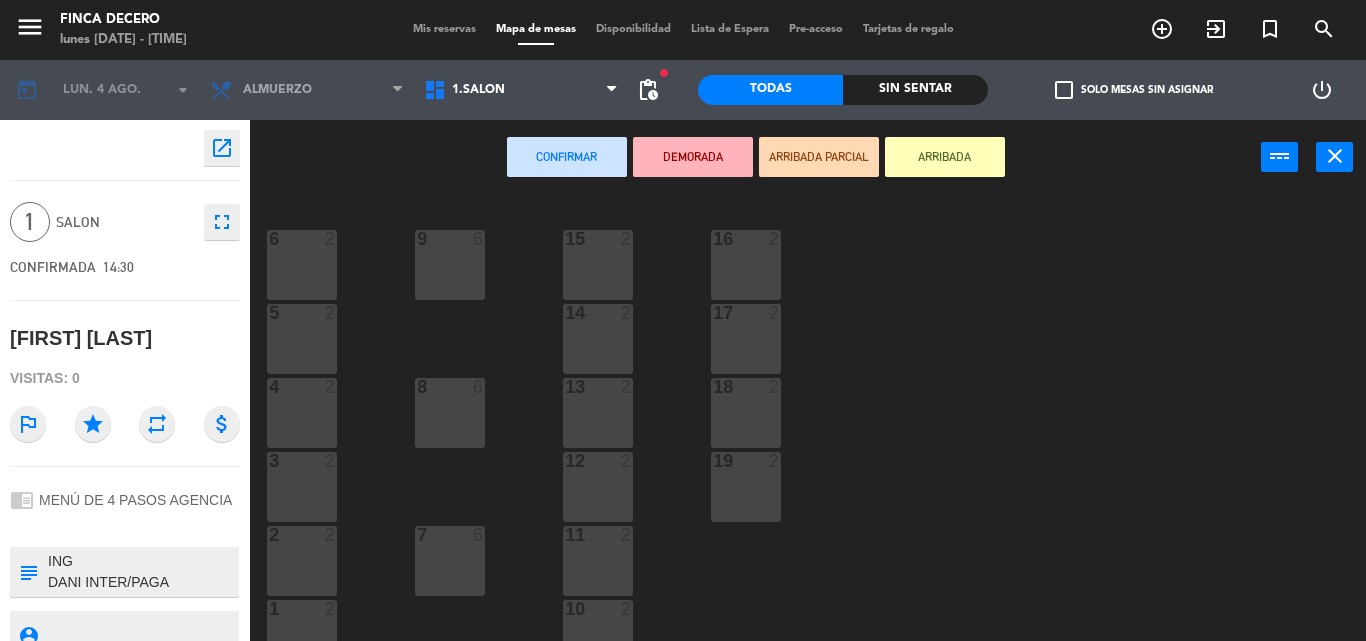 click on "16  2" at bounding box center [746, 265] 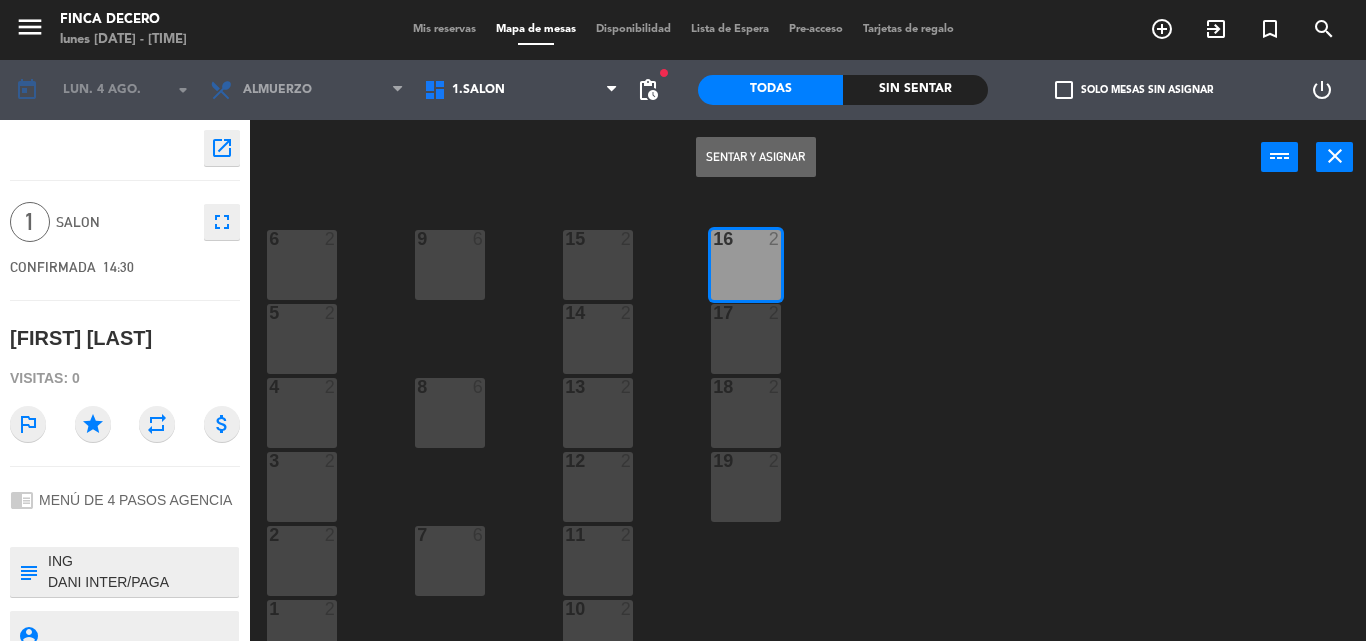 click on "Sentar y Asignar" at bounding box center [756, 157] 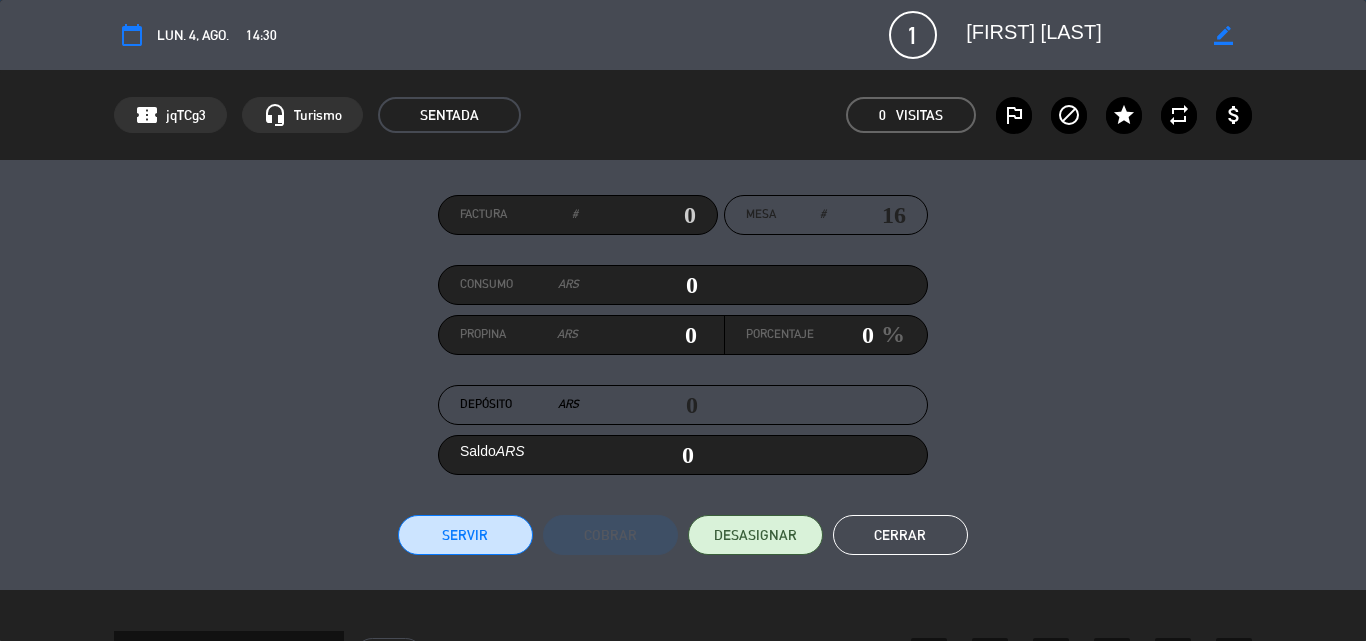 click at bounding box center [637, 215] 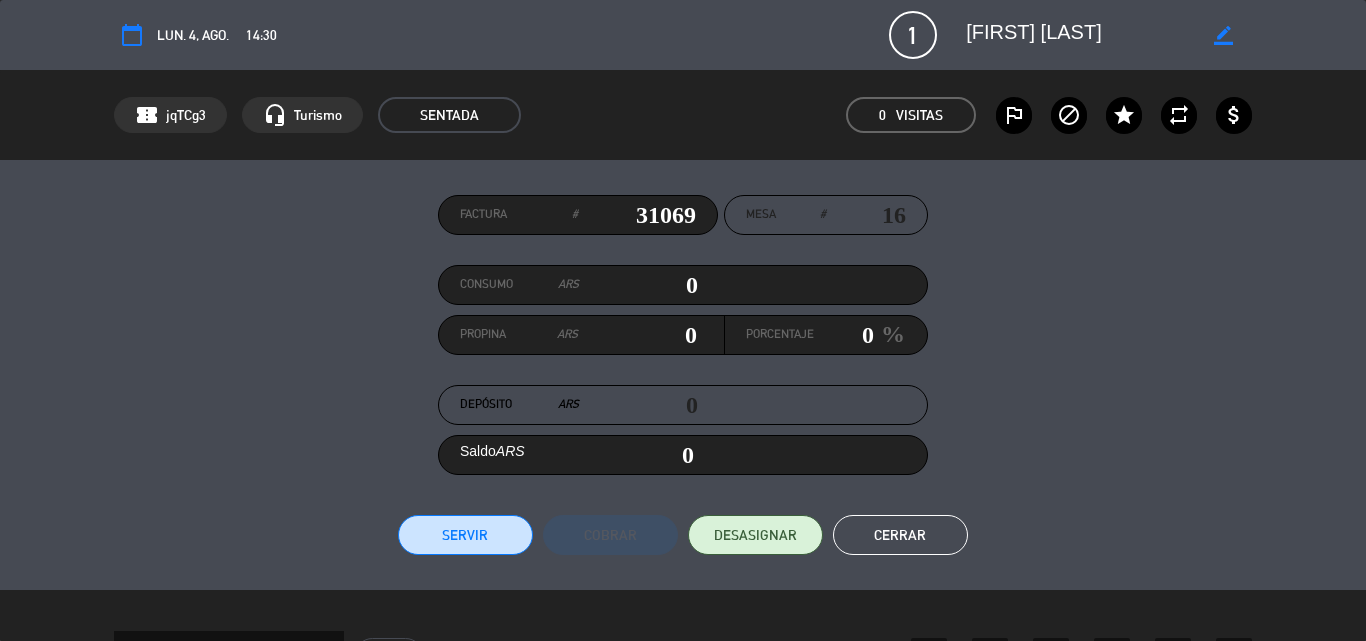 type on "31069" 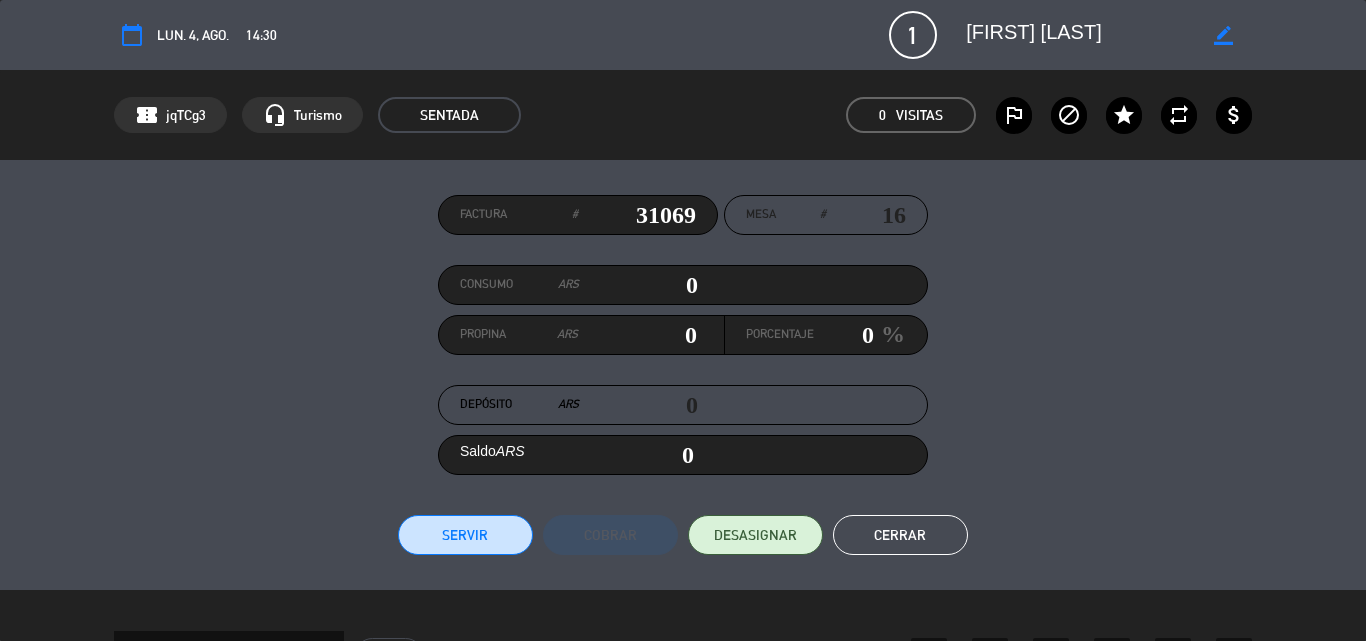 click on "Servir" at bounding box center (465, 535) 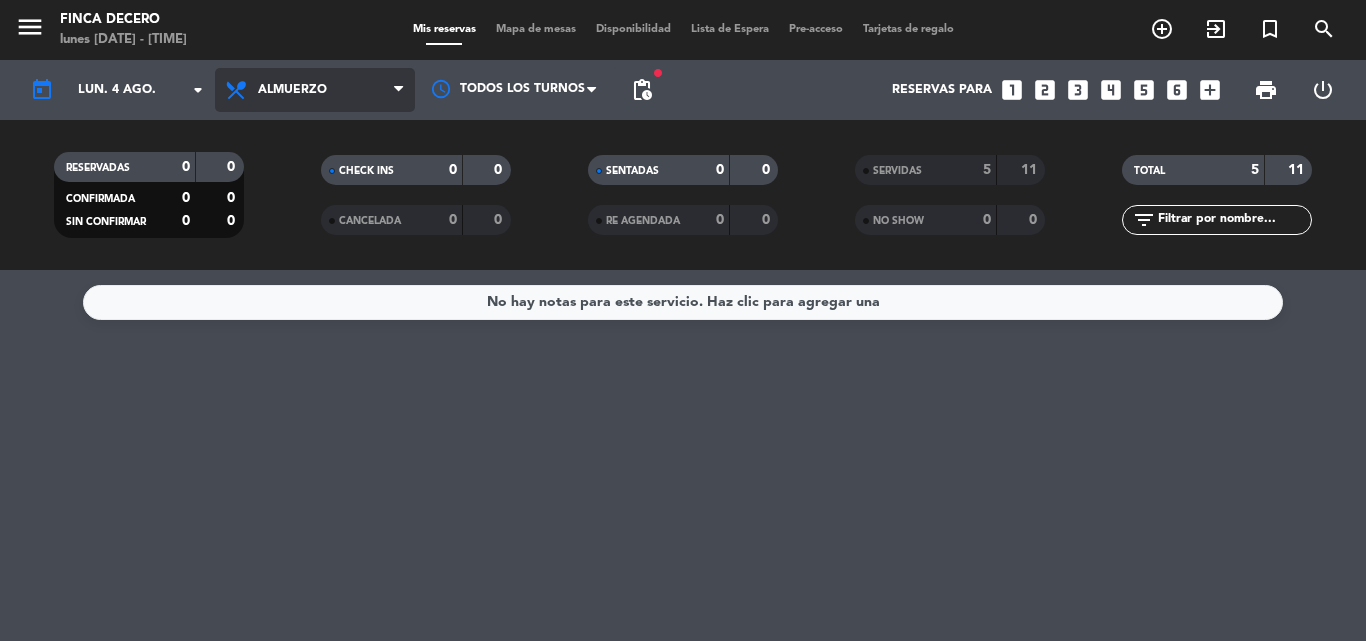 click on "Almuerzo" at bounding box center (315, 90) 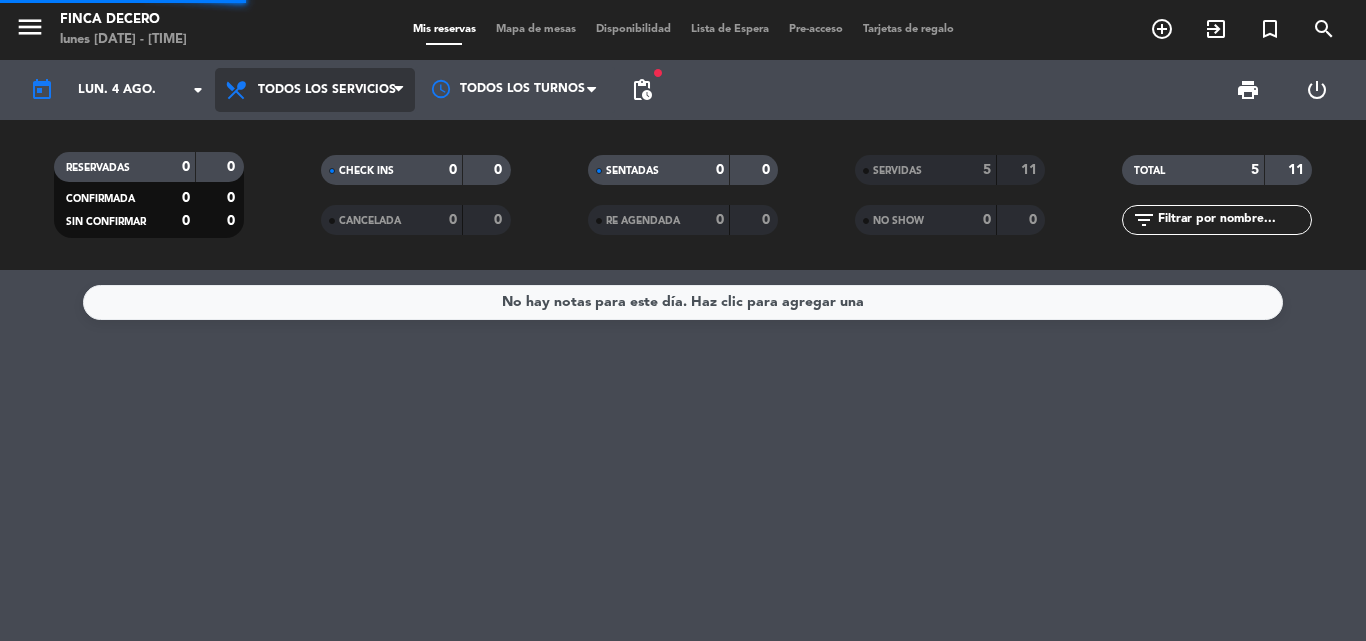click on "menu  Finca Decero   lunes [DATE] - [TIME]   Mis reservas   Mapa de mesas   Disponibilidad   Lista de Espera   Pre-acceso   Tarjetas de regalo  add_circle_outline exit_to_app turned_in_not search today    lun. [DATE] arrow_drop-down  Todos los servicios  Brunch  Almuerzo  Cena  Todos los servicios  Todos los servicios  Brunch  Almuerzo  Cena Todos los turnos fiber_manual_record pending_actions print  power_settings_new   RESERVADAS   0   0   CONFIRMADA   0   0   SIN CONFIRMAR   0   0   CHECK INS   0   0   CANCELADA   0   0   SENTADAS   0   0   RE AGENDADA   0   0   SERVIDAS   5   11   NO SHOW   0   0   TOTAL   5   11  filter_list" 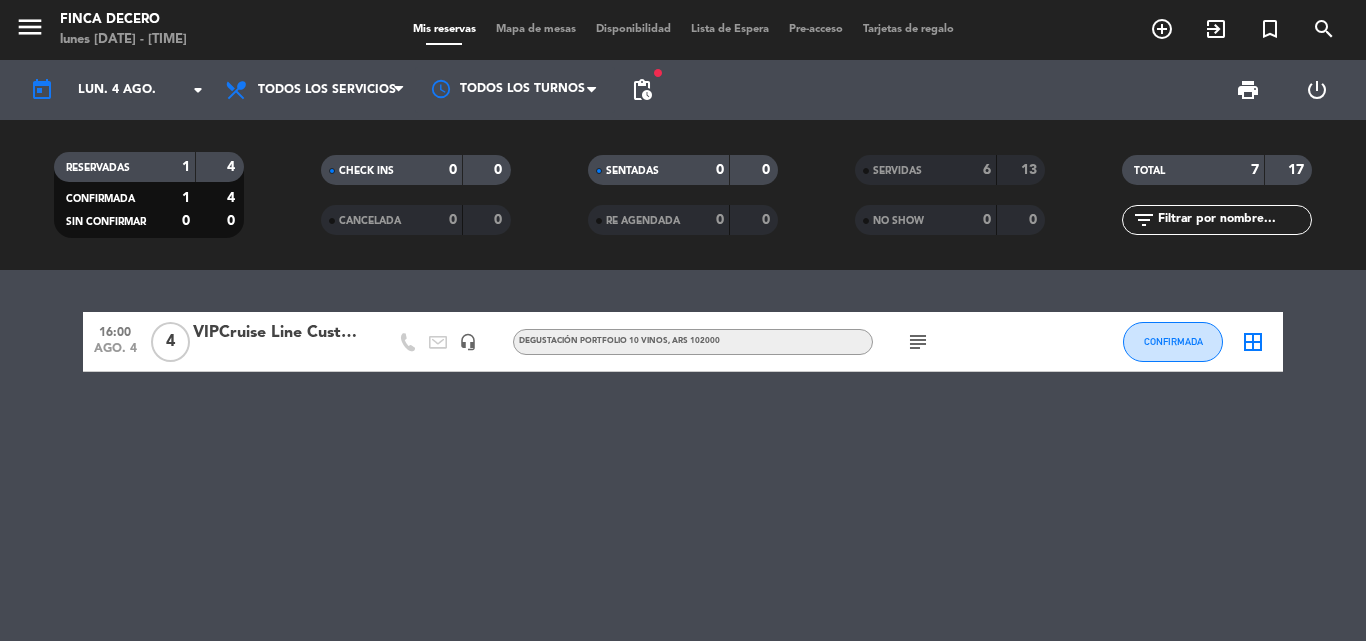 click on "VIPCruise Line Customer" 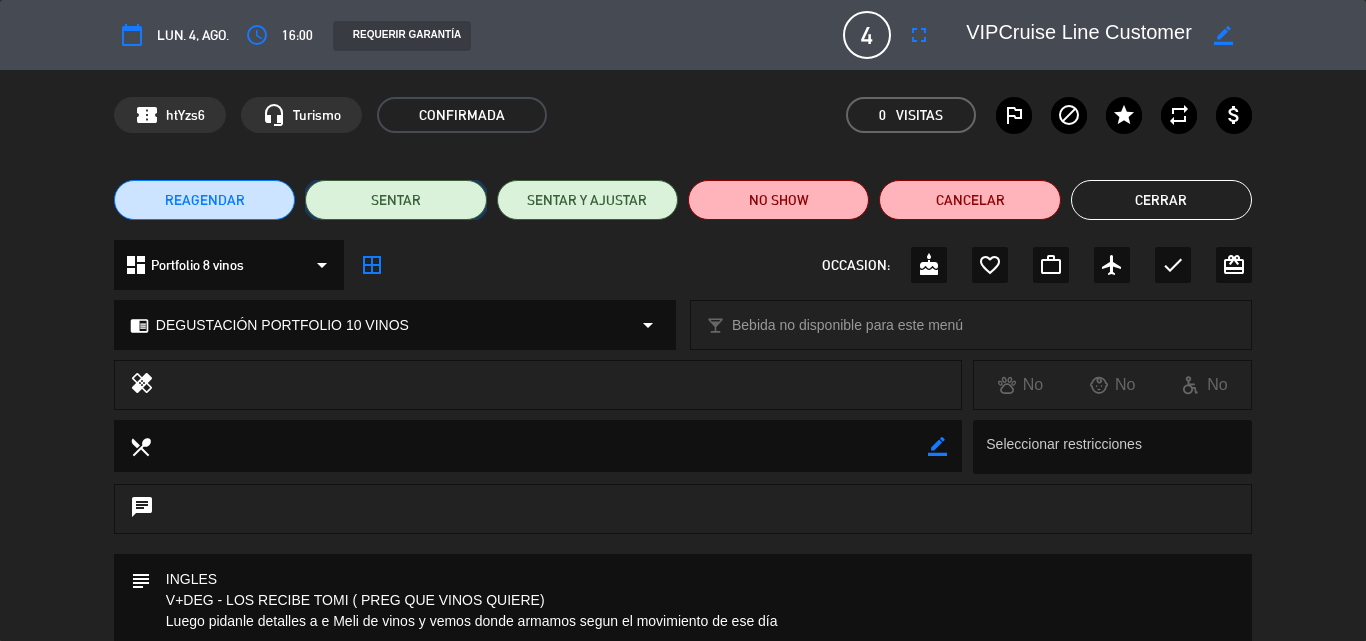 click on "SENTAR" 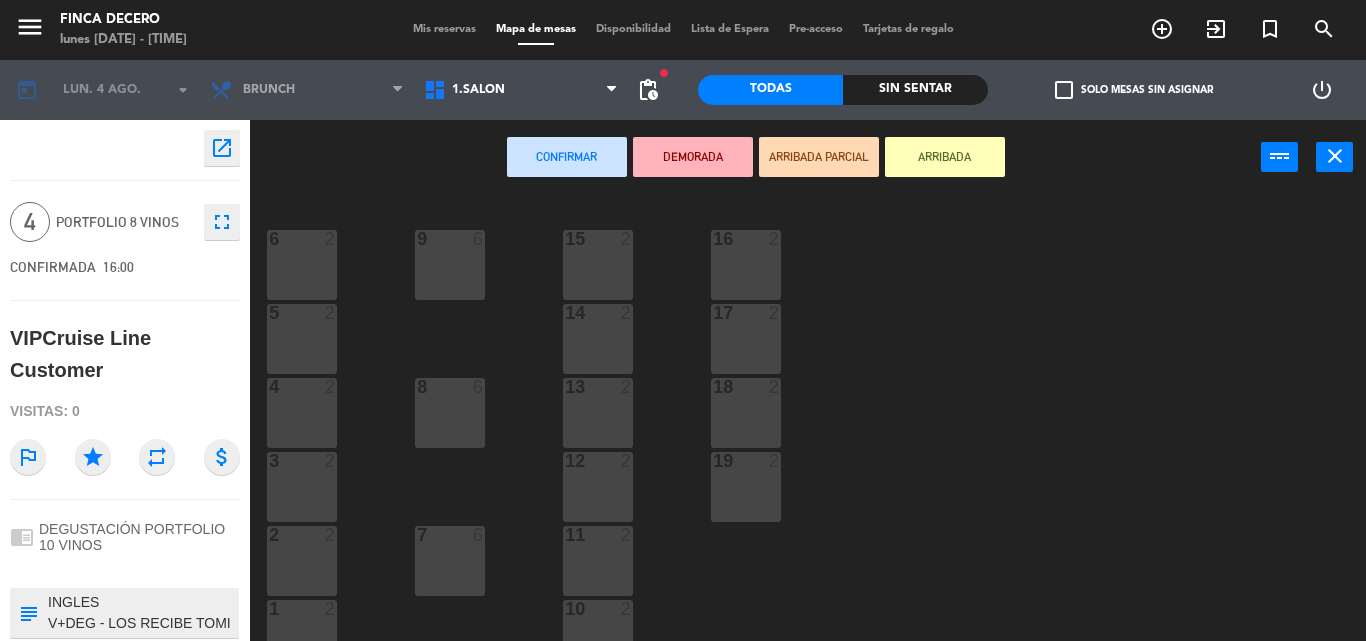 drag, startPoint x: 758, startPoint y: 248, endPoint x: 807, endPoint y: 180, distance: 83.81527 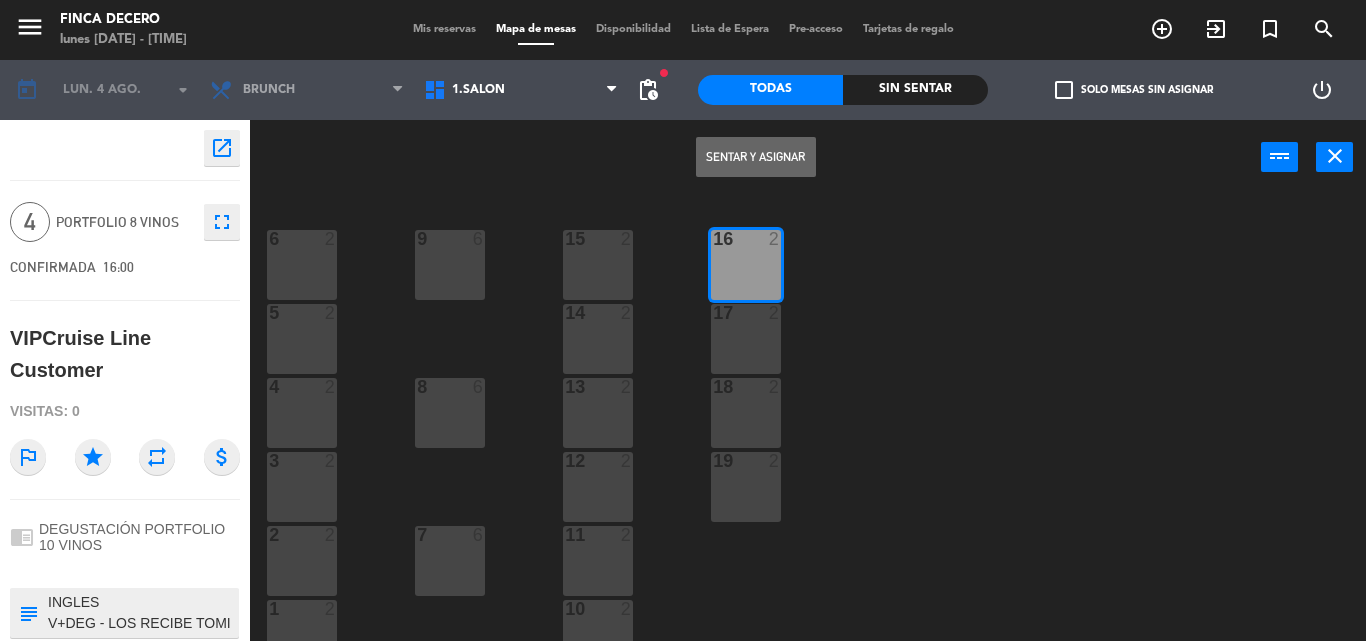 click on "Sentar y Asignar" at bounding box center (756, 157) 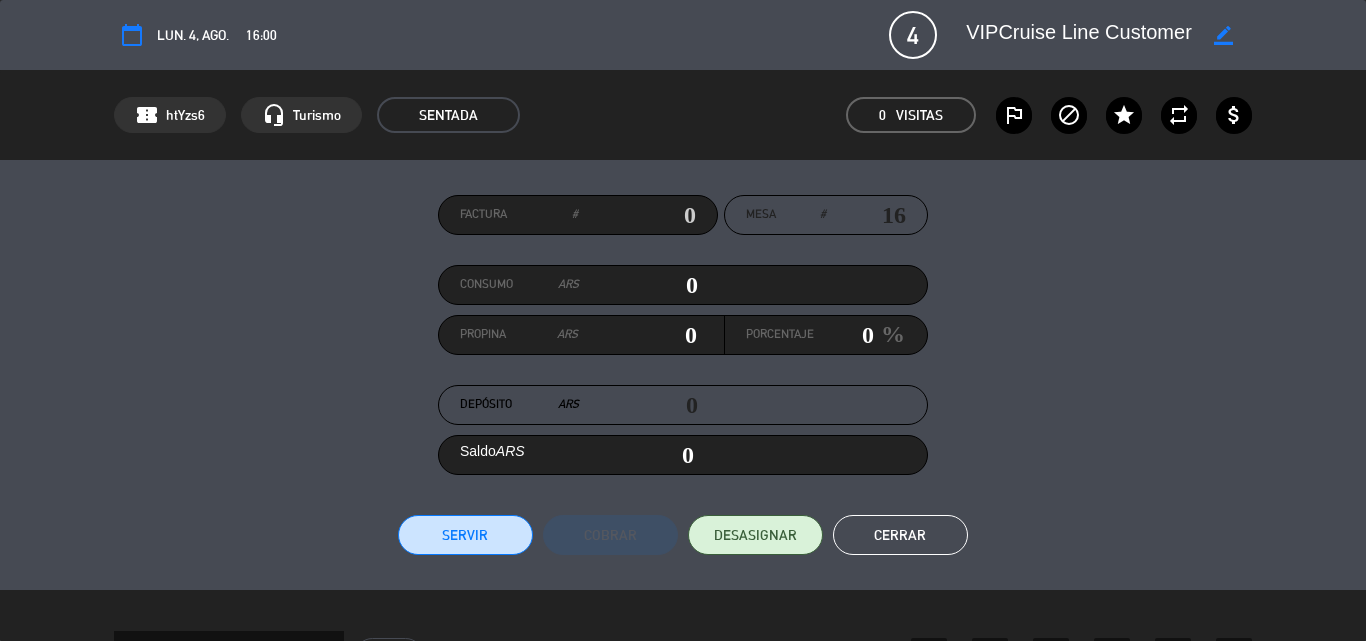 click on "Servir" at bounding box center [465, 535] 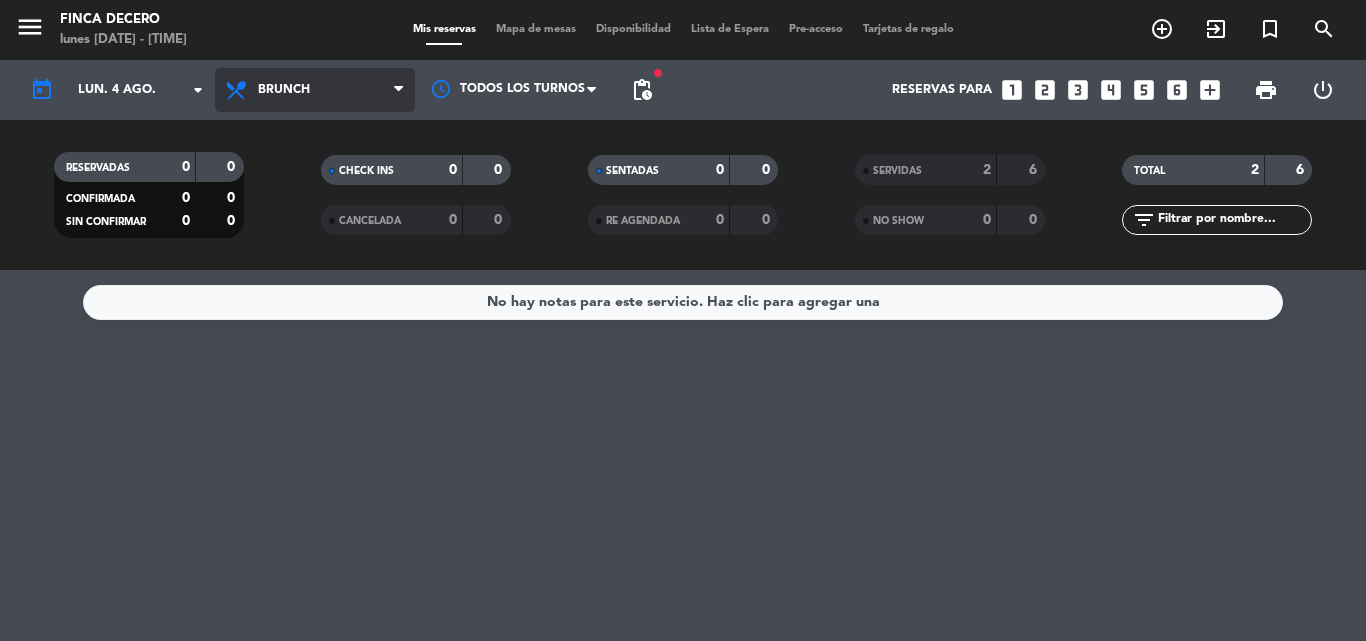 click on "Brunch" at bounding box center (284, 90) 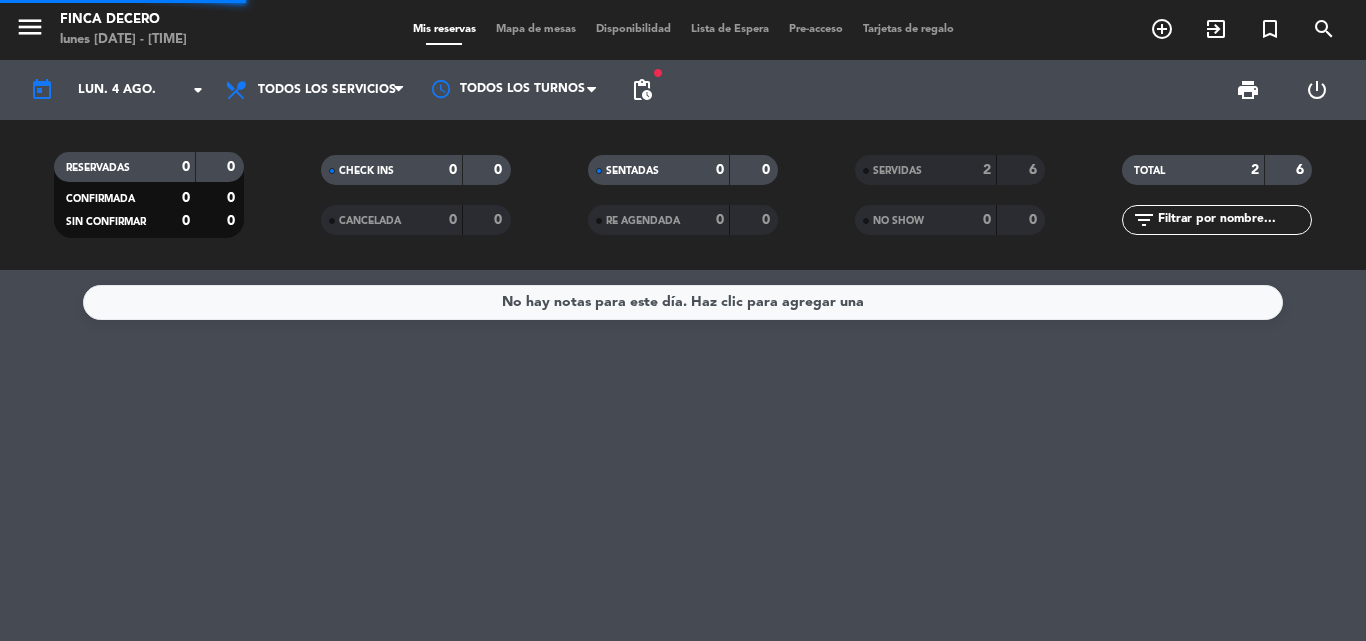 click on "menu  Finca Decero   lunes [DATE] - [TIME]   Mis reservas   Mapa de mesas   Disponibilidad   Lista de Espera   Pre-acceso   Tarjetas de regalo  add_circle_outline exit_to_app turned_in_not search today    lun. [DATE] arrow_drop-down  Todos los servicios  Brunch  Almuerzo  Cena  Todos los servicios  Todos los servicios  Brunch  Almuerzo  Cena Todos los turnos fiber_manual_record pending_actions print  power_settings_new   RESERVADAS   0   0   CONFIRMADA   0   0   SIN CONFIRMAR   0   0   CHECK INS   0   0   CANCELADA   0   0   SENTADAS   0   0   RE AGENDADA   0   0   SERVIDAS   2   6   NO SHOW   0   0   TOTAL   2   6  filter_list" 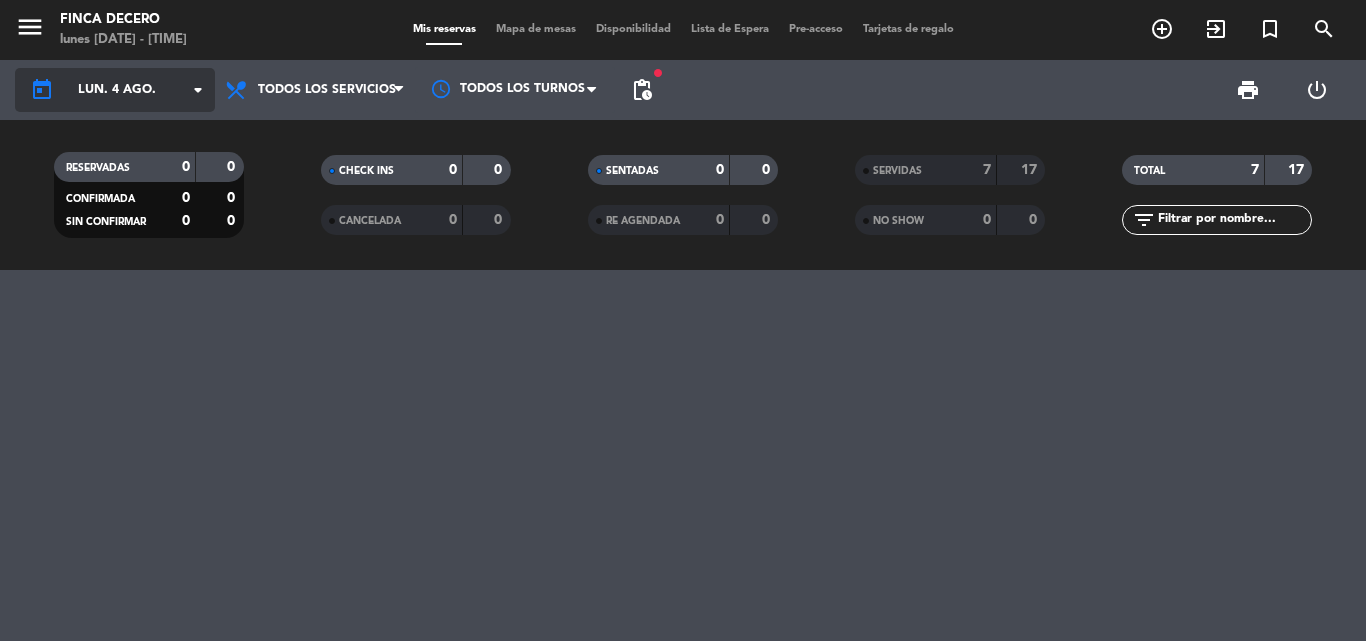 click on "lun. 4 ago." 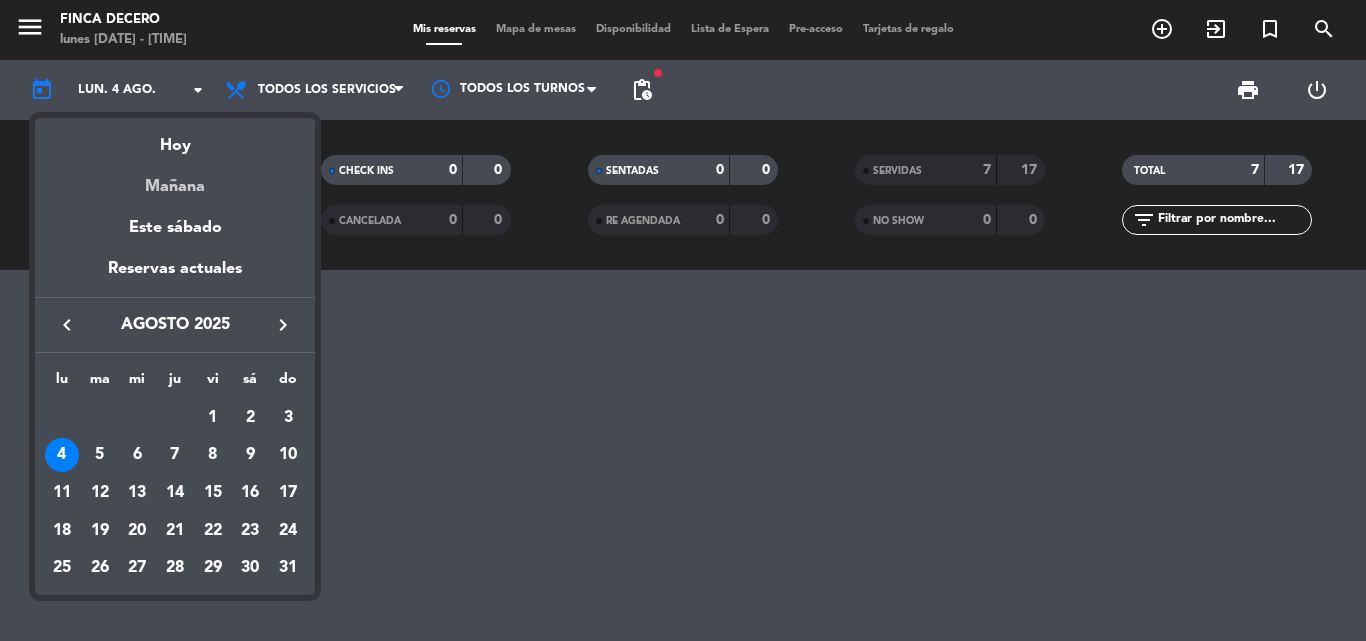 click on "Mañana" at bounding box center (175, 179) 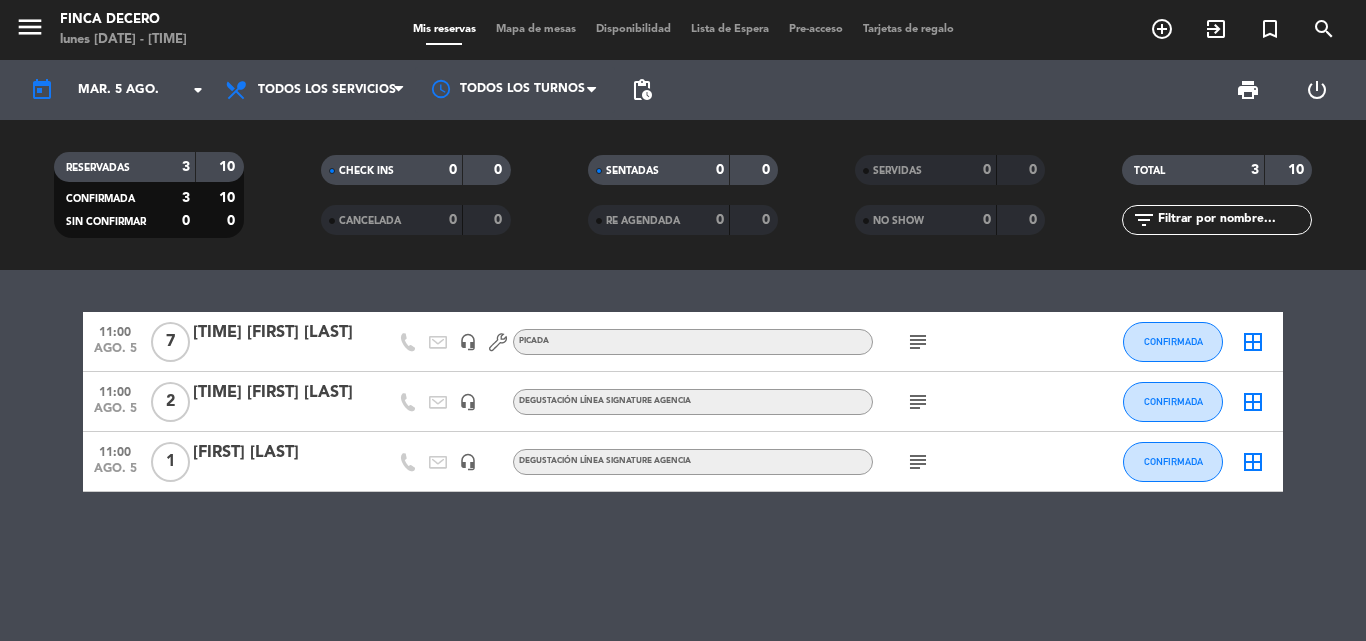 click on "subject" 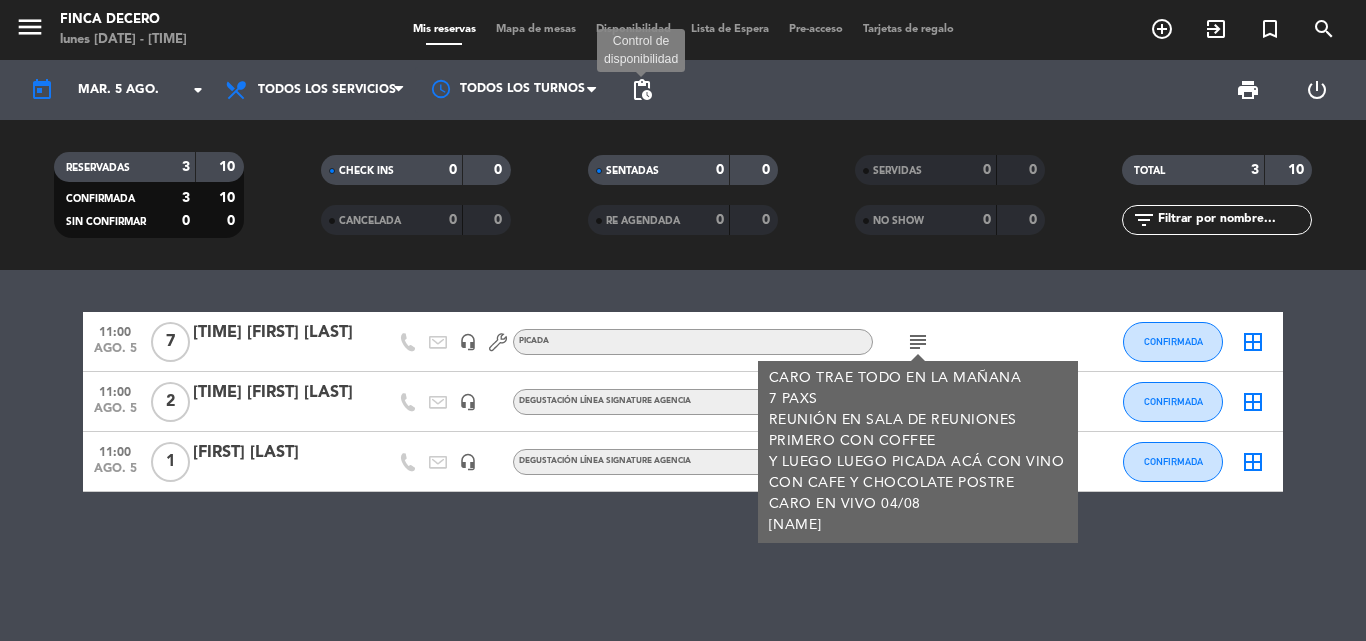 click on "pending_actions" 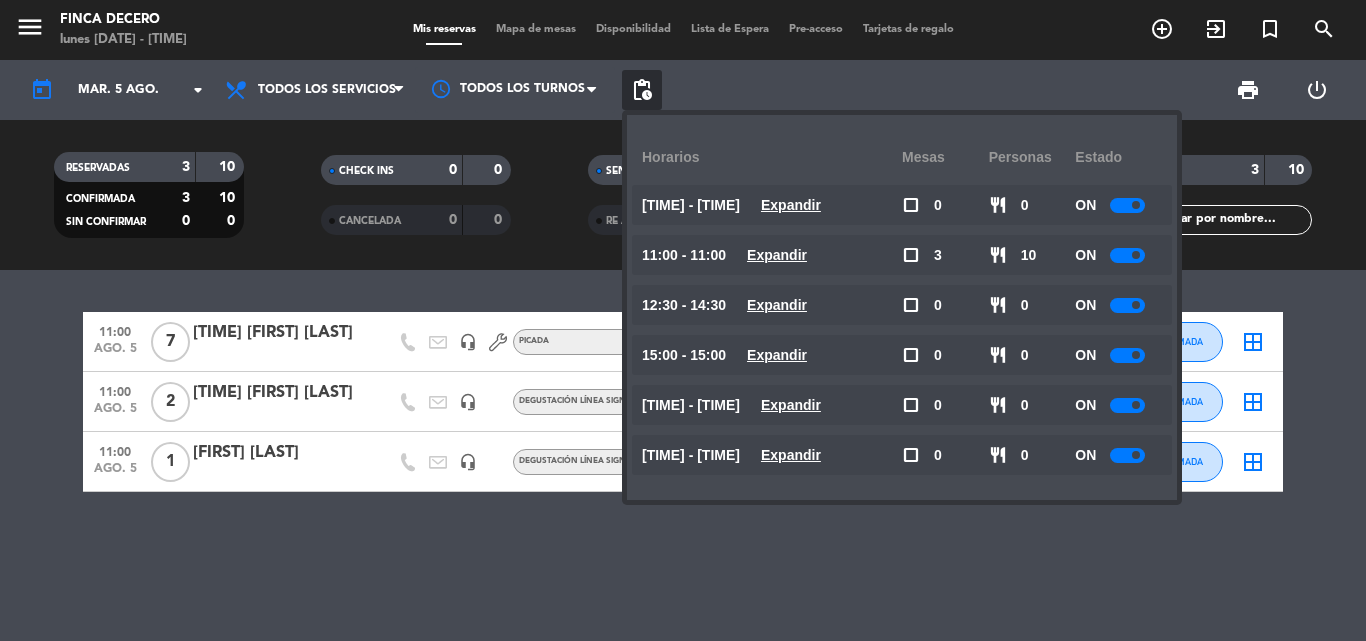 click 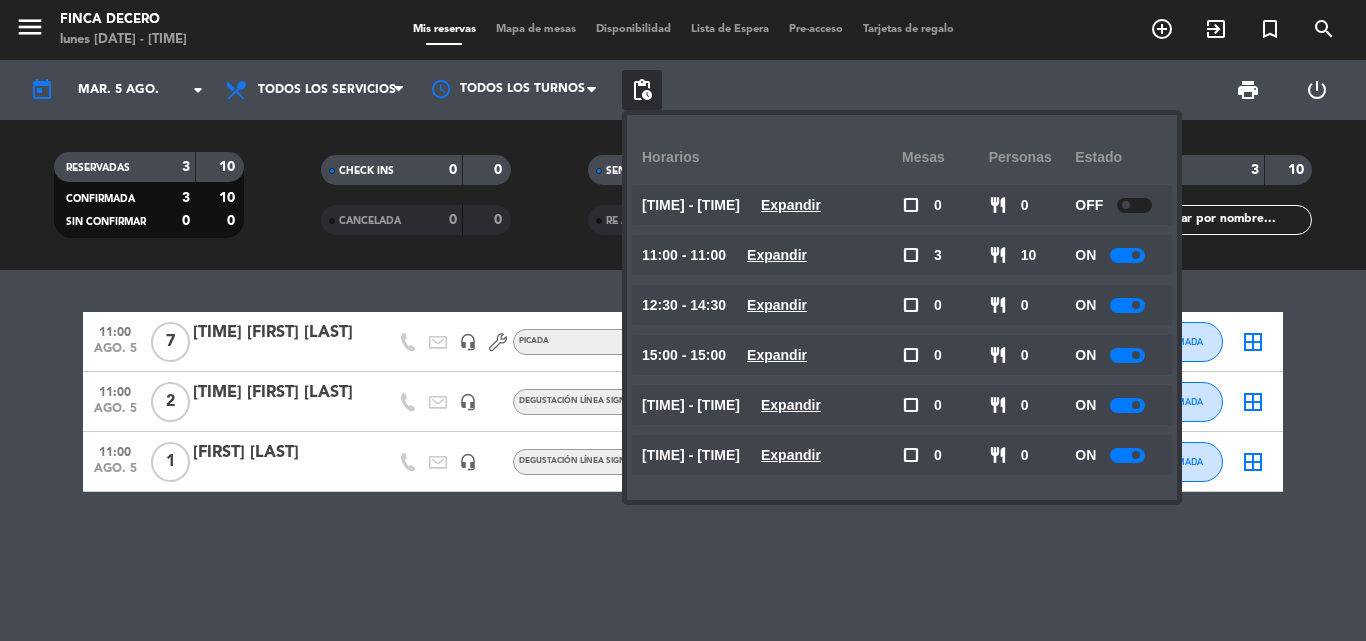 click 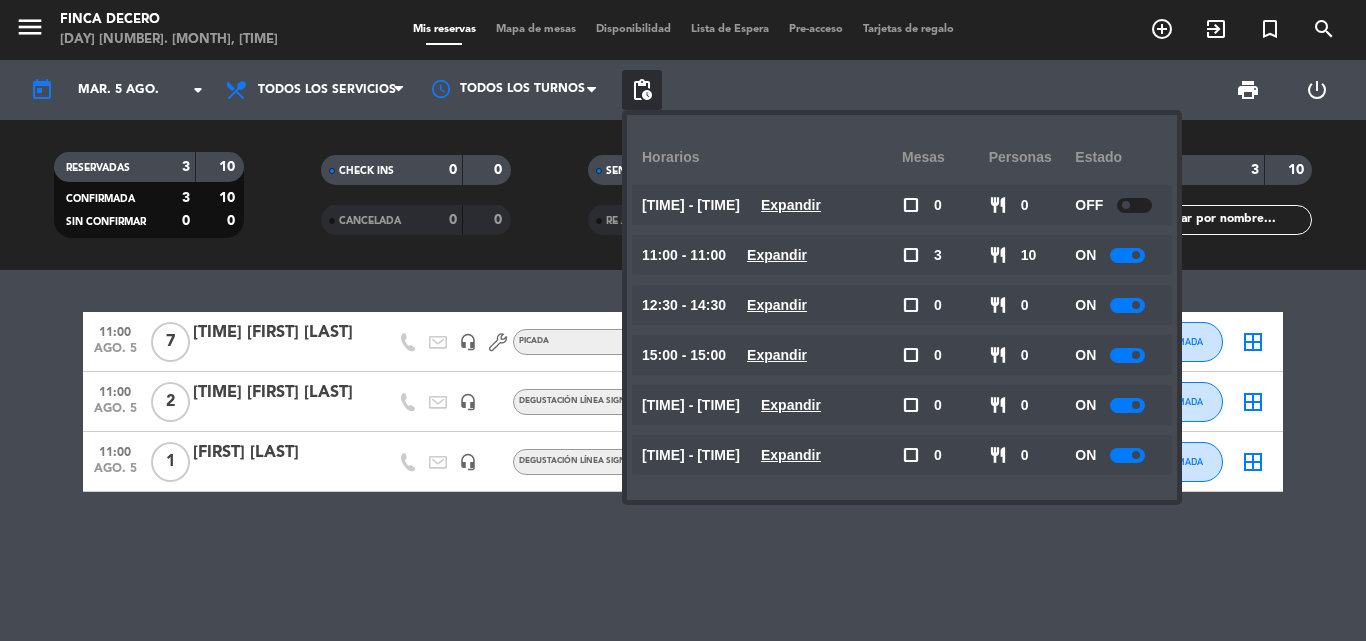 click 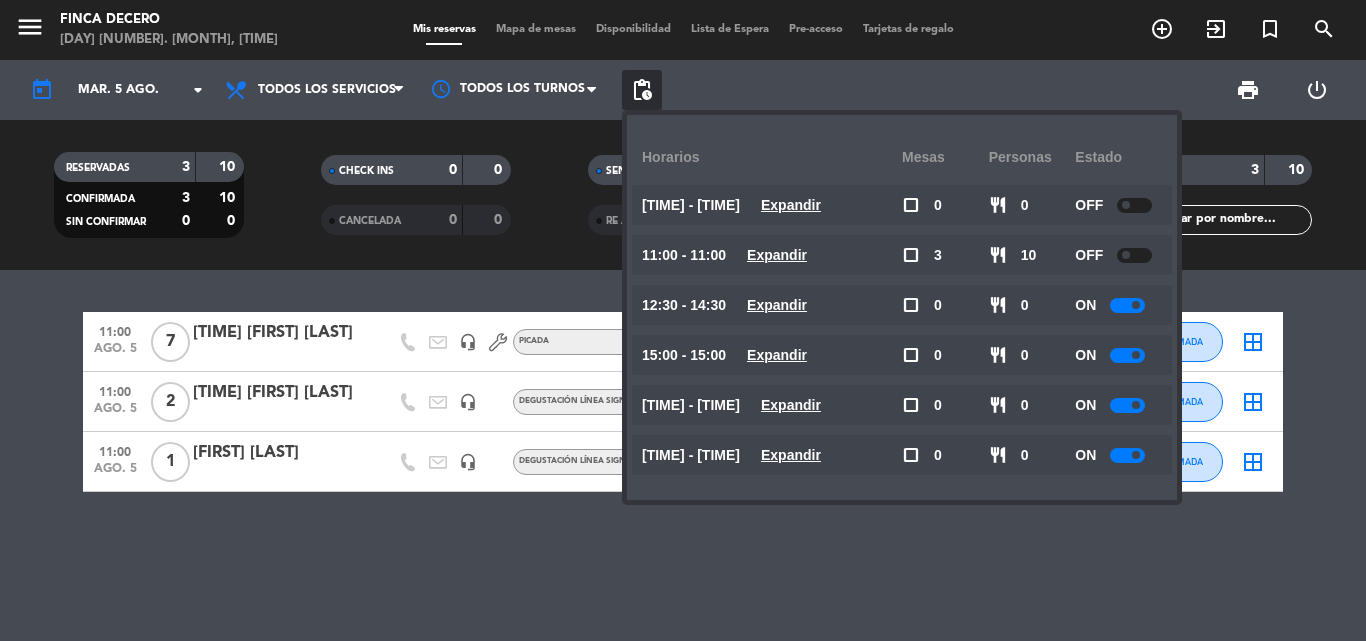 click 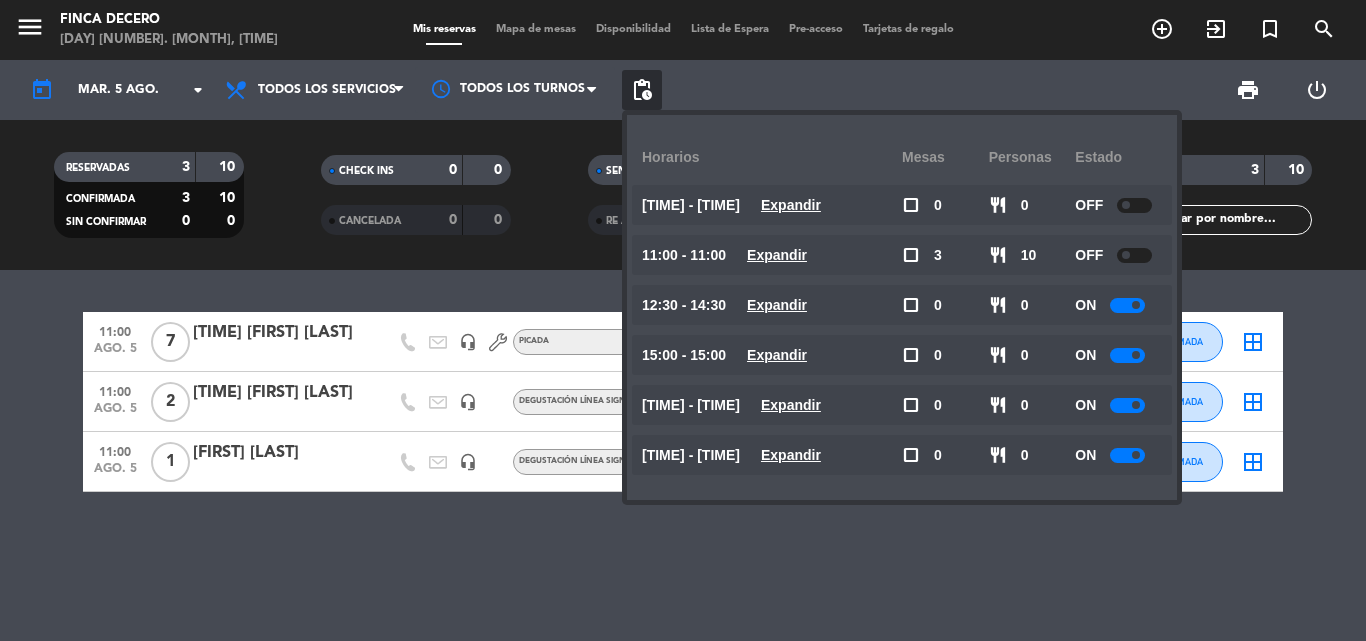 click 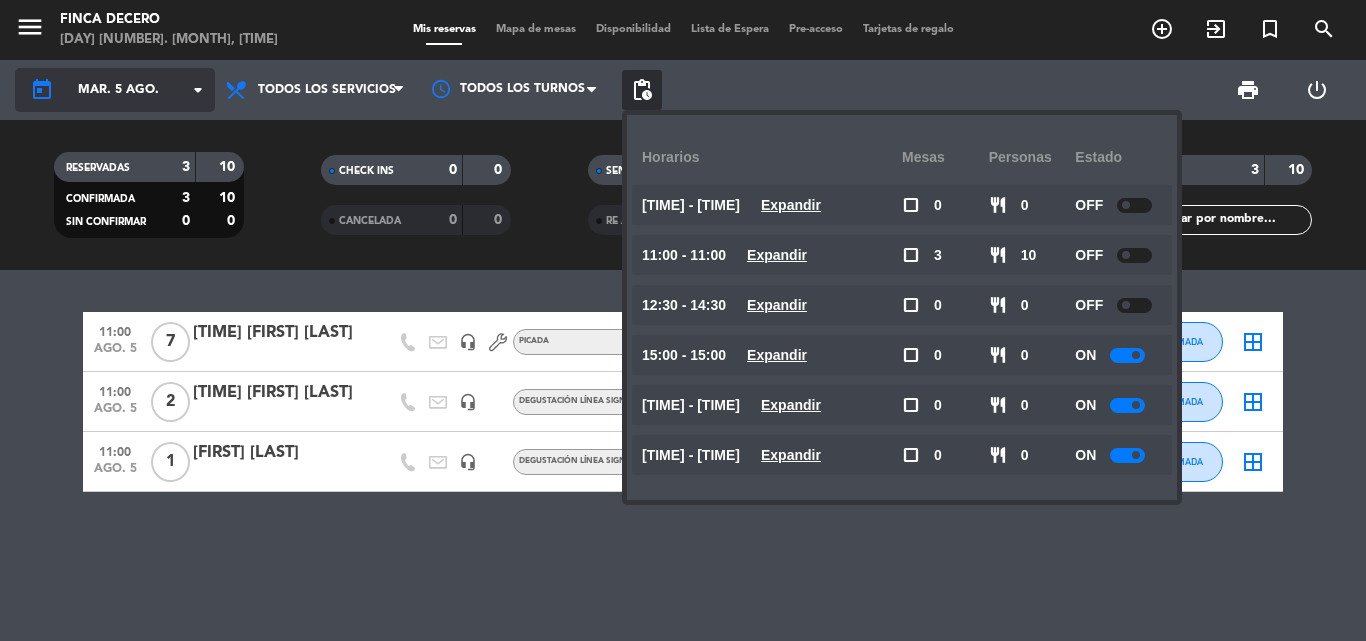 click on "today" 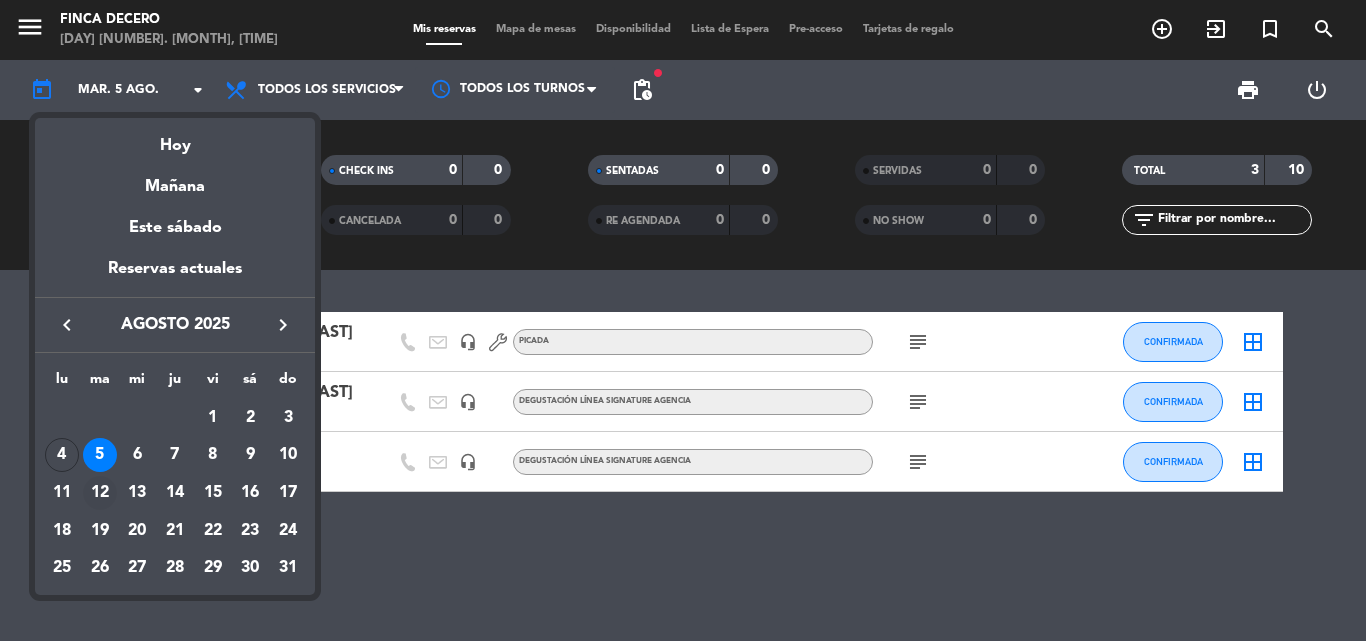 click on "12" at bounding box center (100, 493) 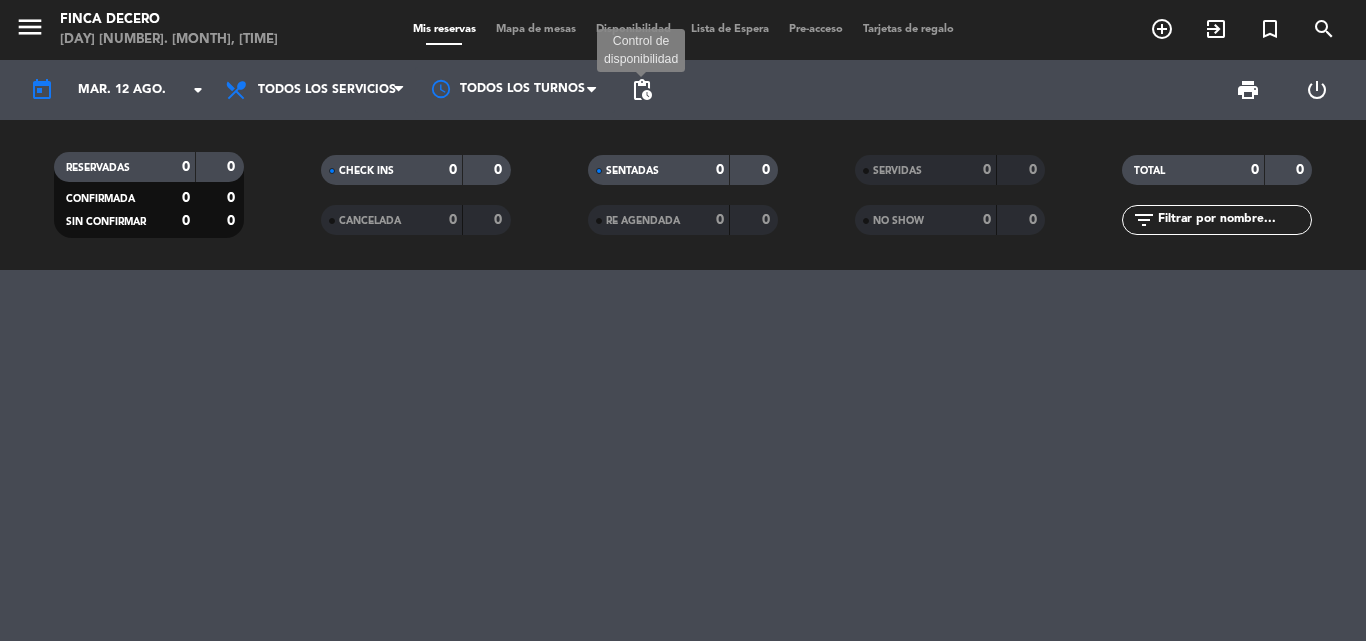click on "pending_actions" 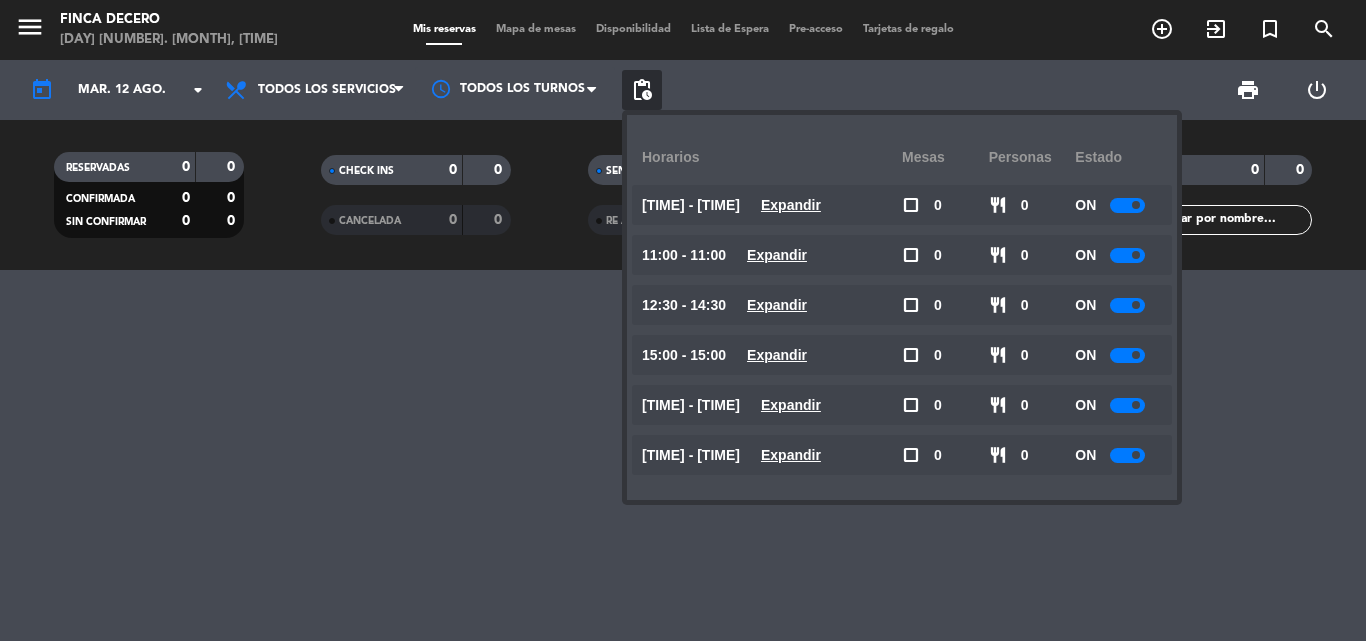 click 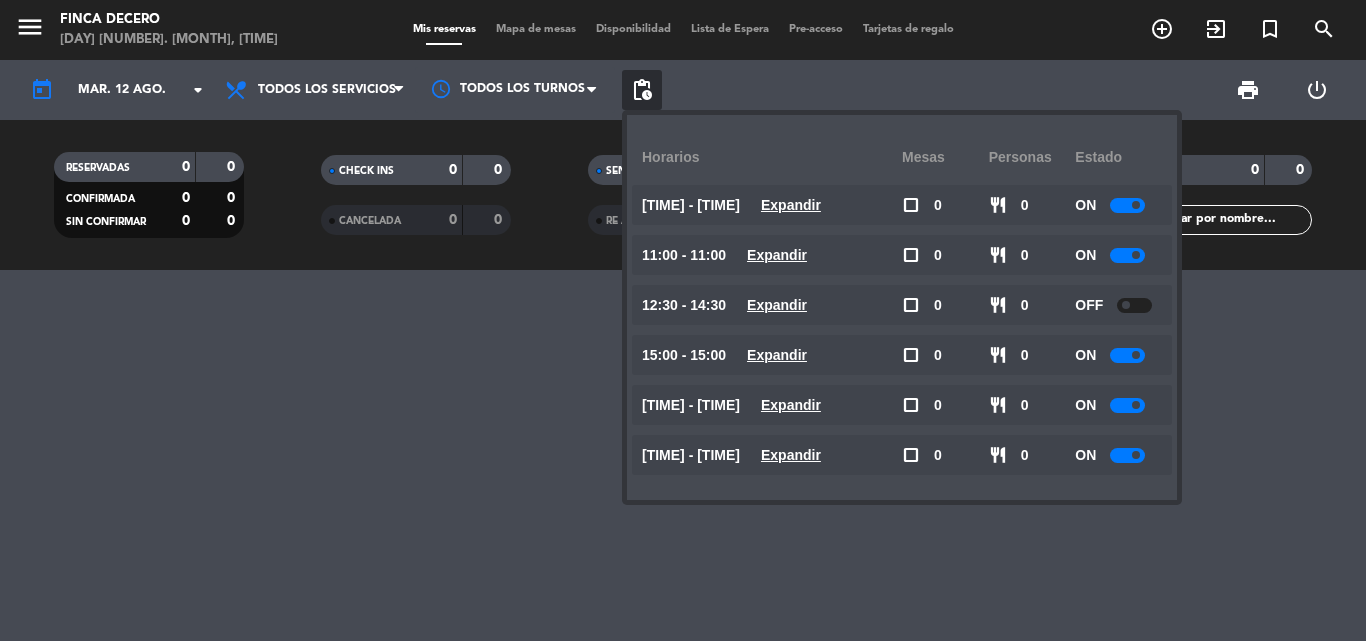 click 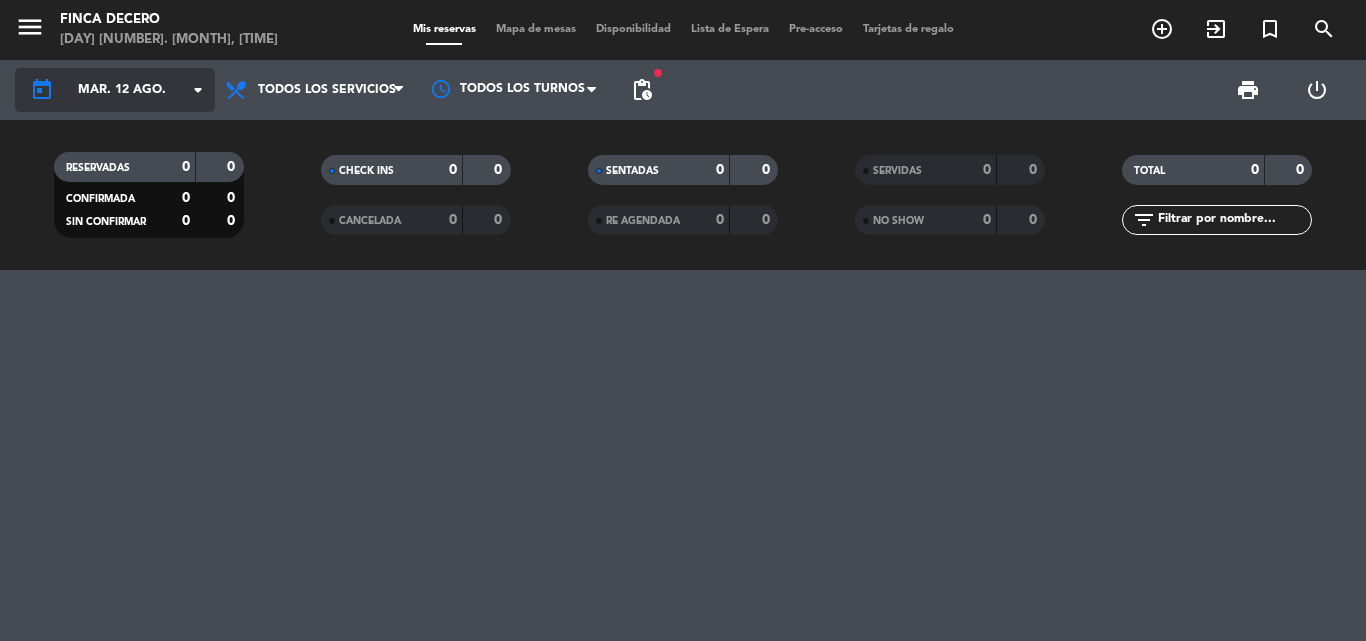 click on "mar. 12 ago." 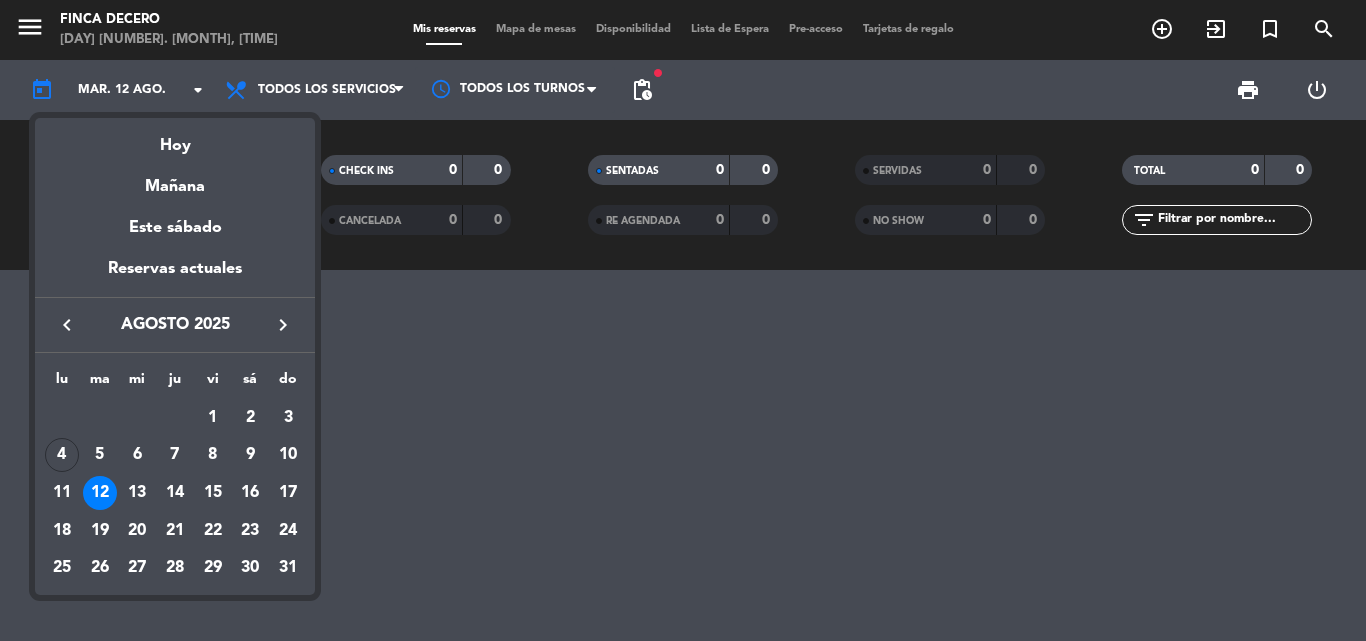click on "26" at bounding box center [100, 569] 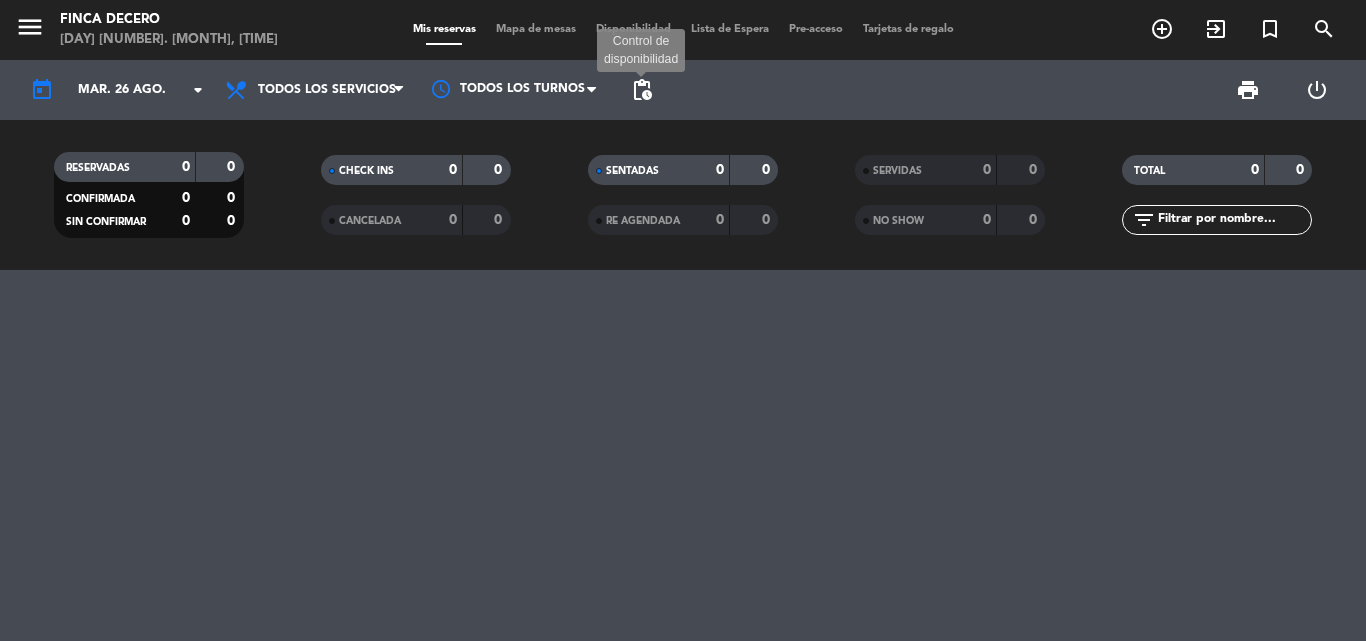 click on "pending_actions" 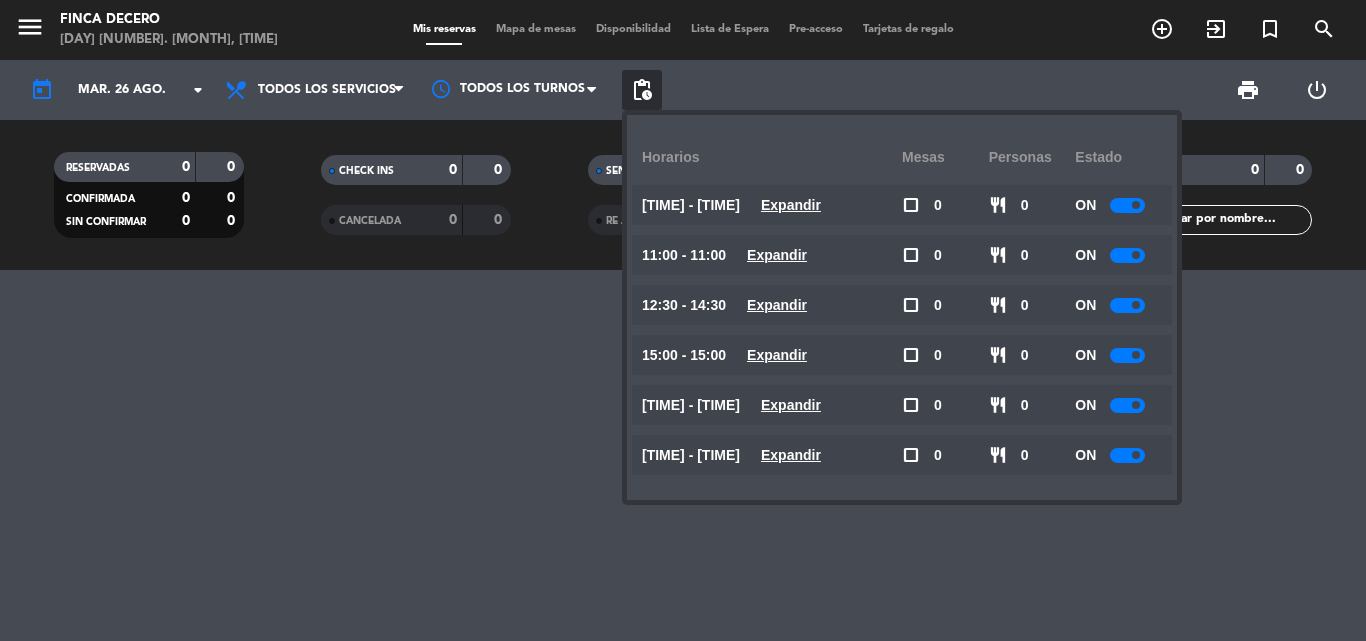 click 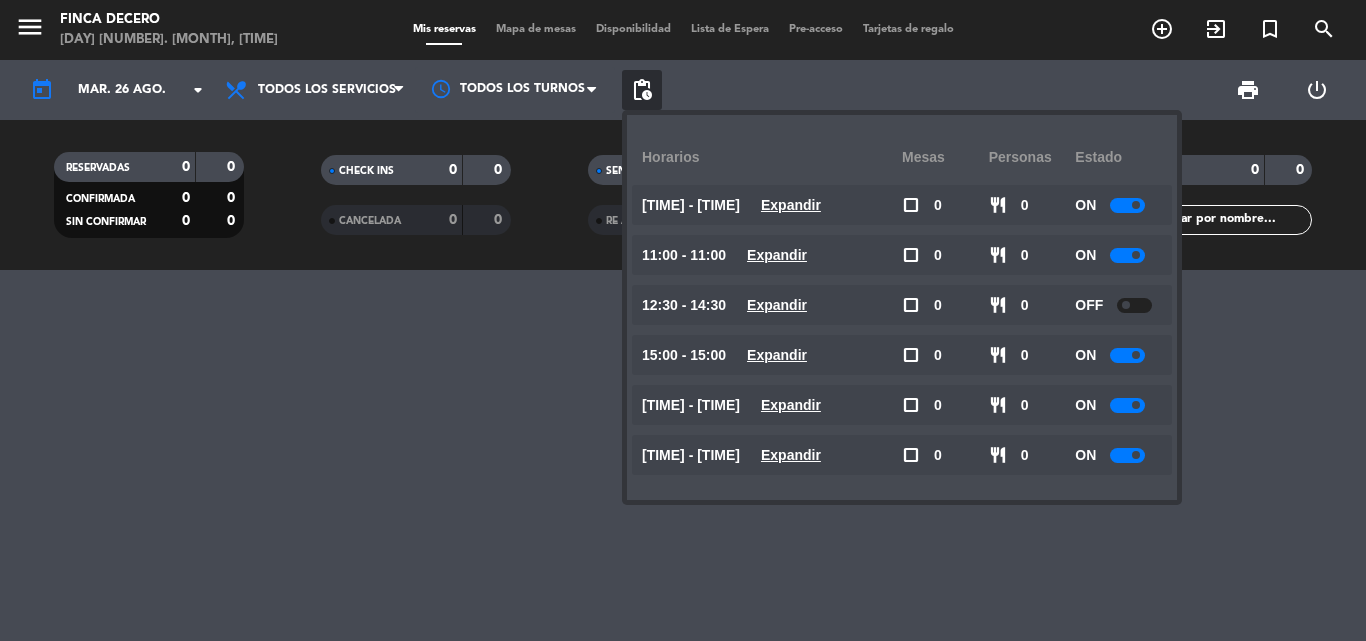 click 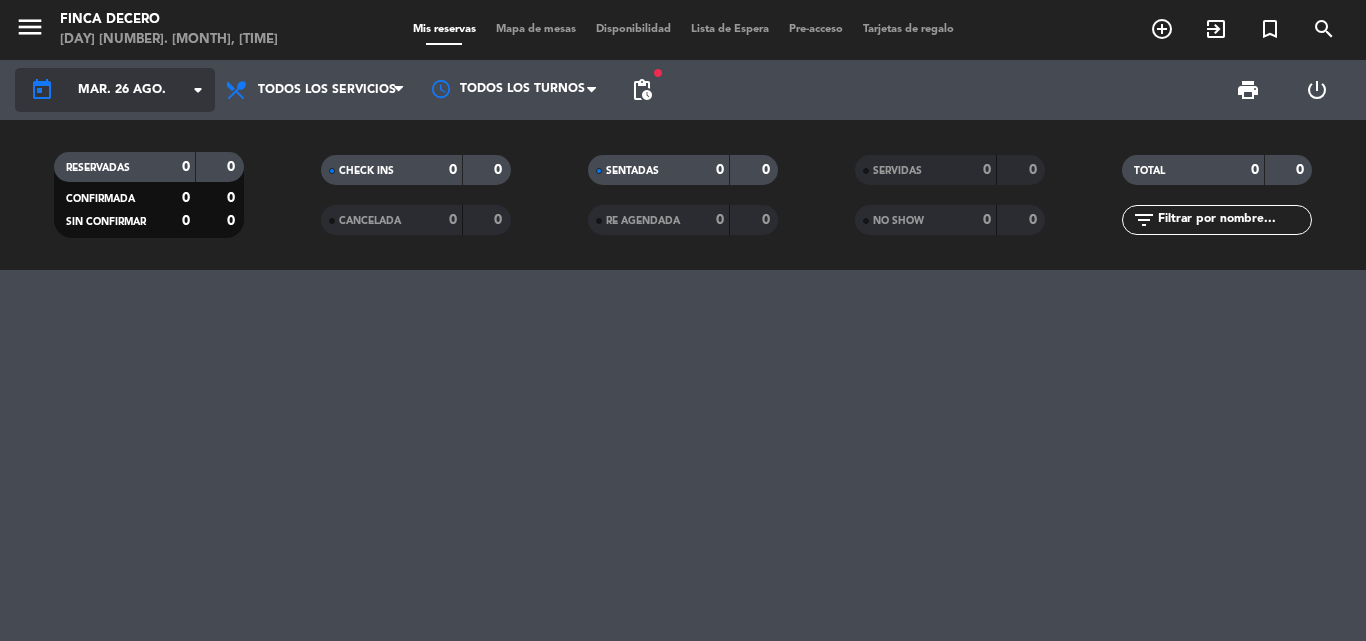 click on "mar. 26 ago." 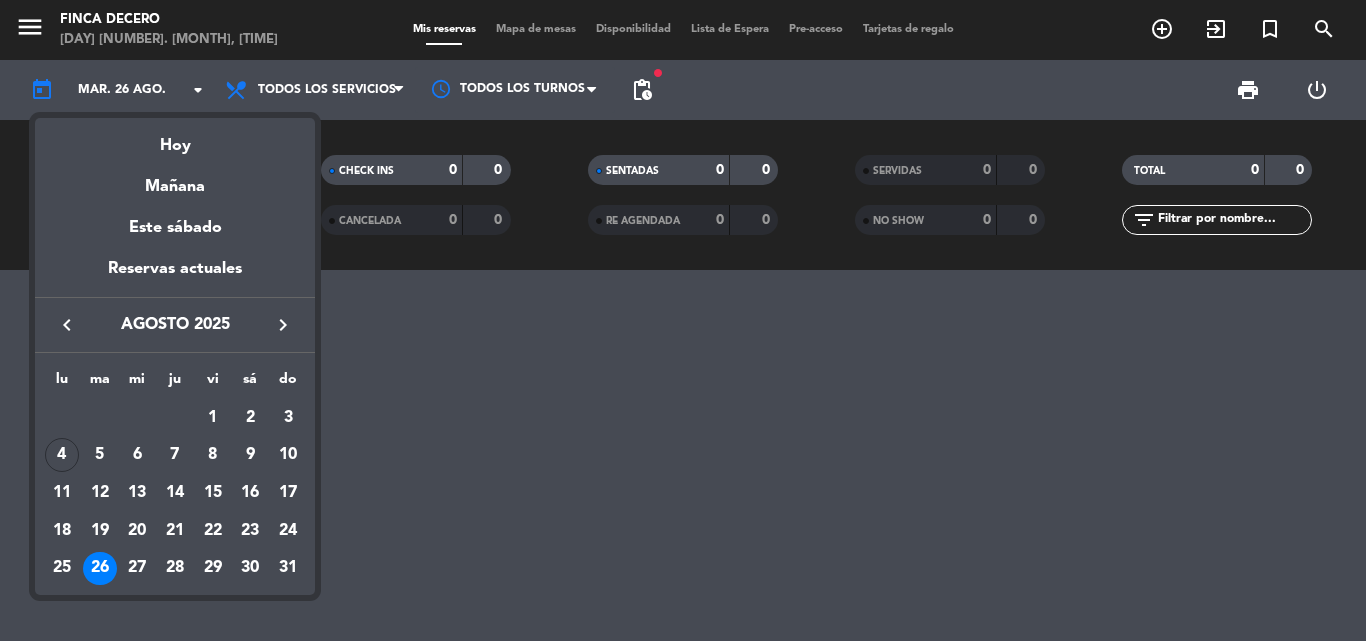 click on "keyboard_arrow_right" at bounding box center (283, 325) 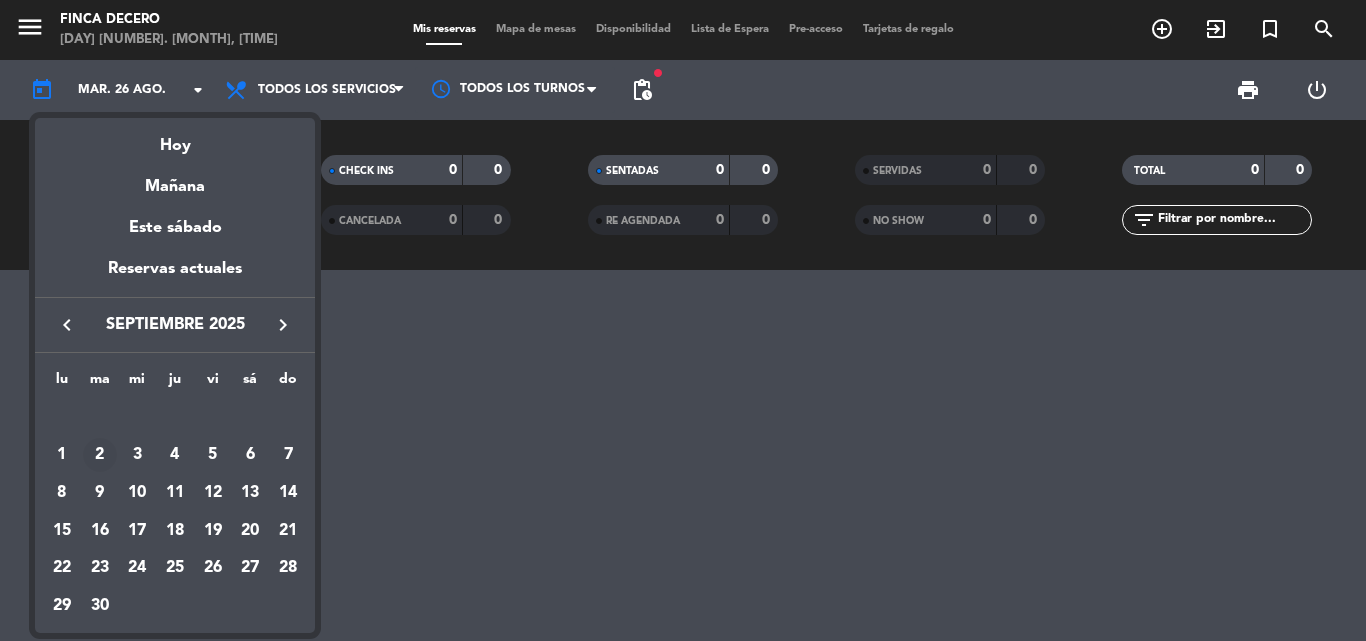 click on "2" at bounding box center (100, 455) 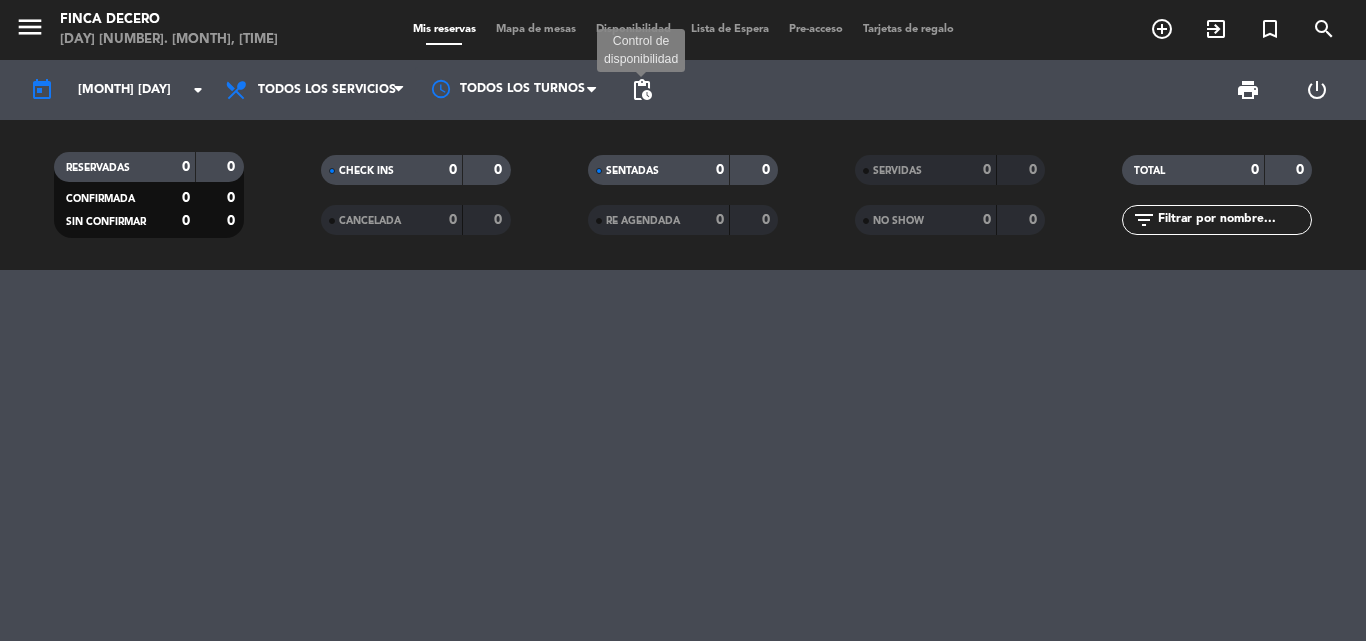 click on "pending_actions" 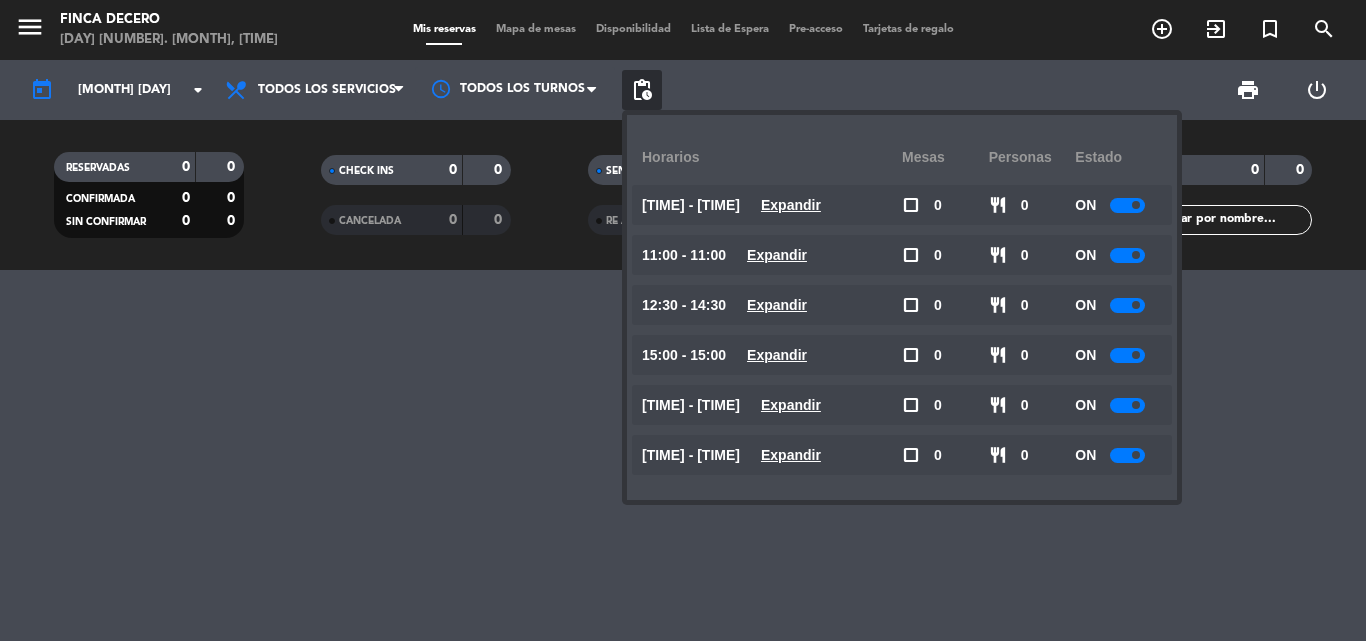 click 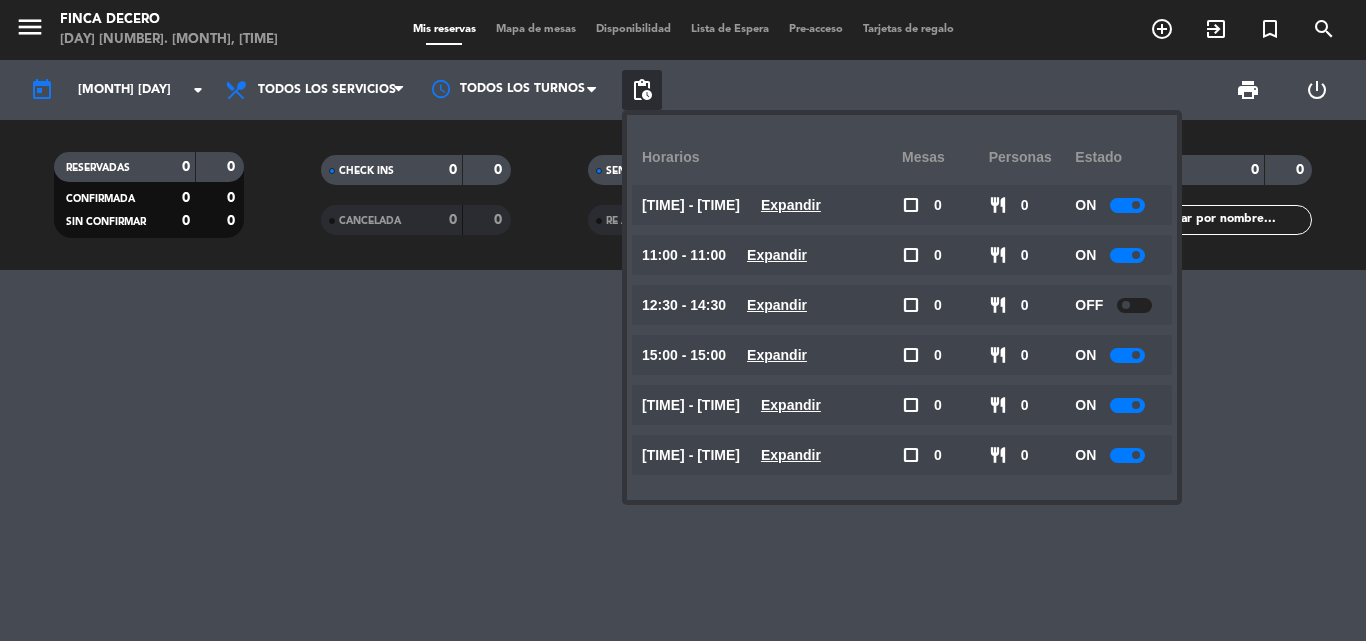 click 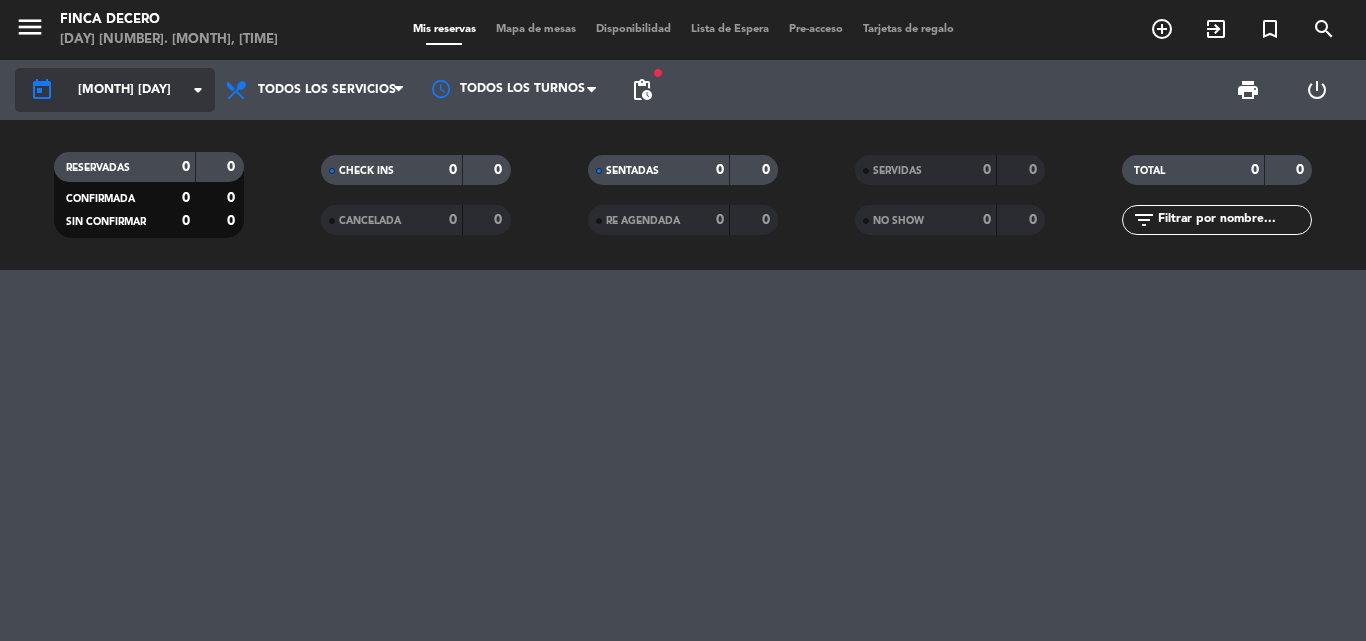 click on "[MONTH] [DAY]" 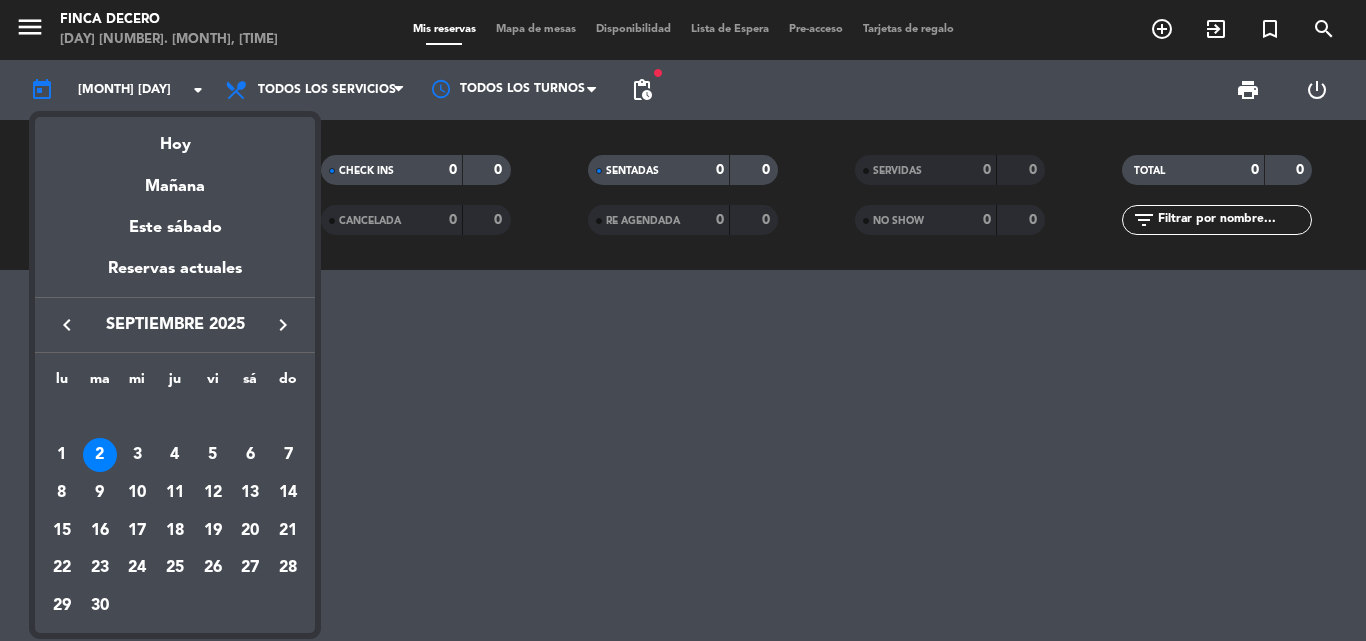 drag, startPoint x: 101, startPoint y: 502, endPoint x: 312, endPoint y: 339, distance: 266.62708 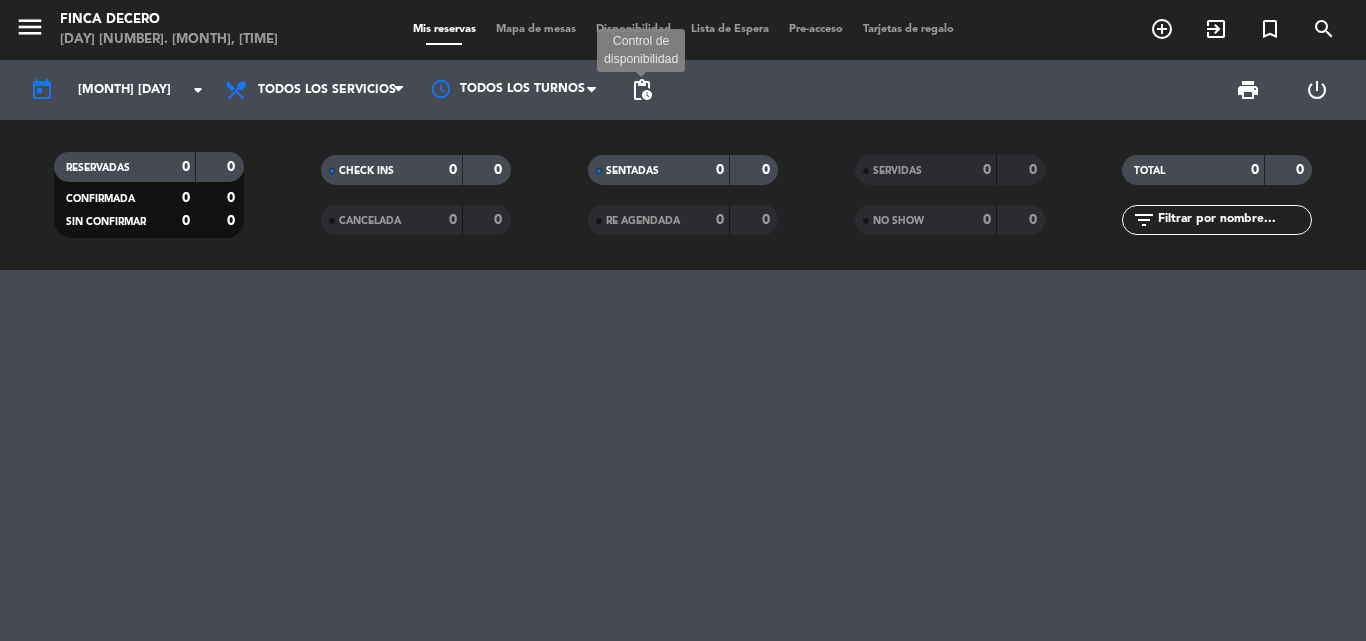 click on "pending_actions" 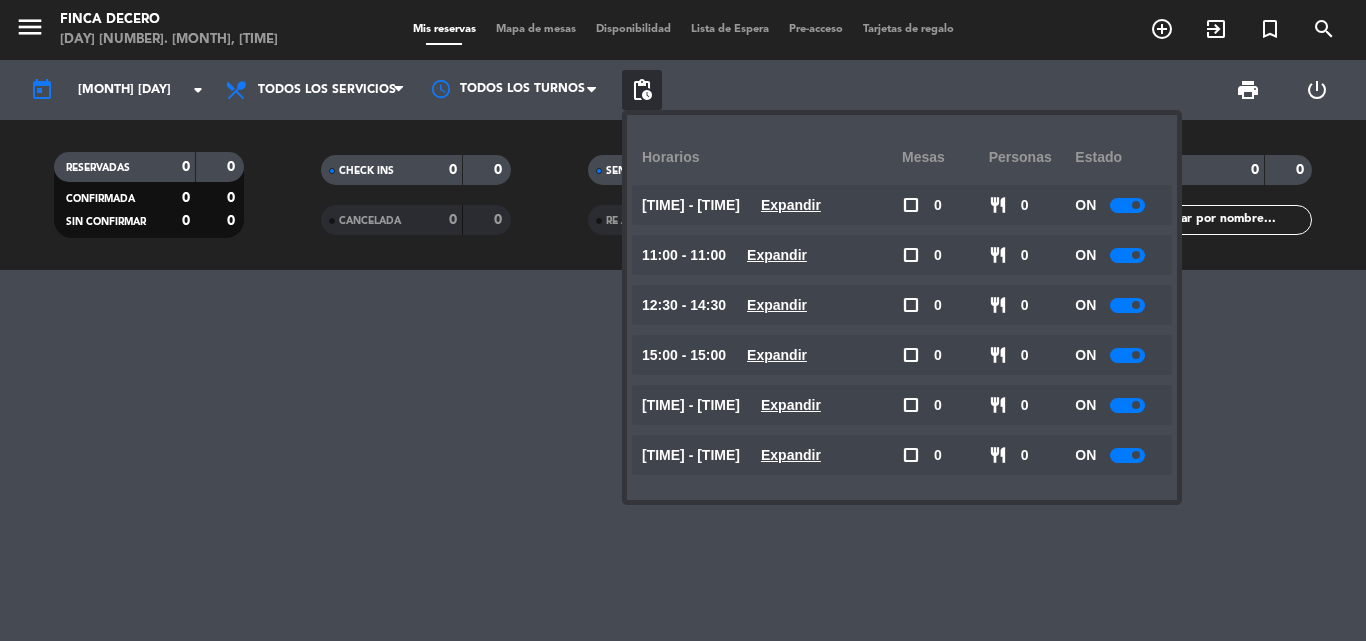 click on "ON" 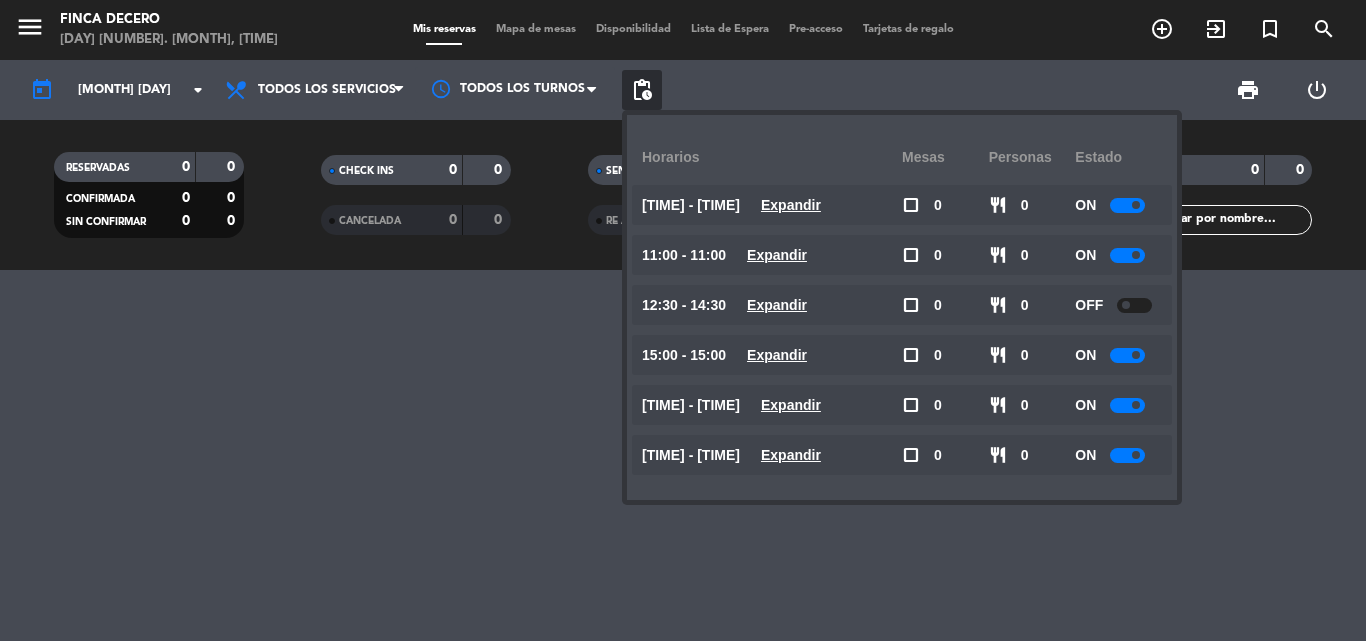 click 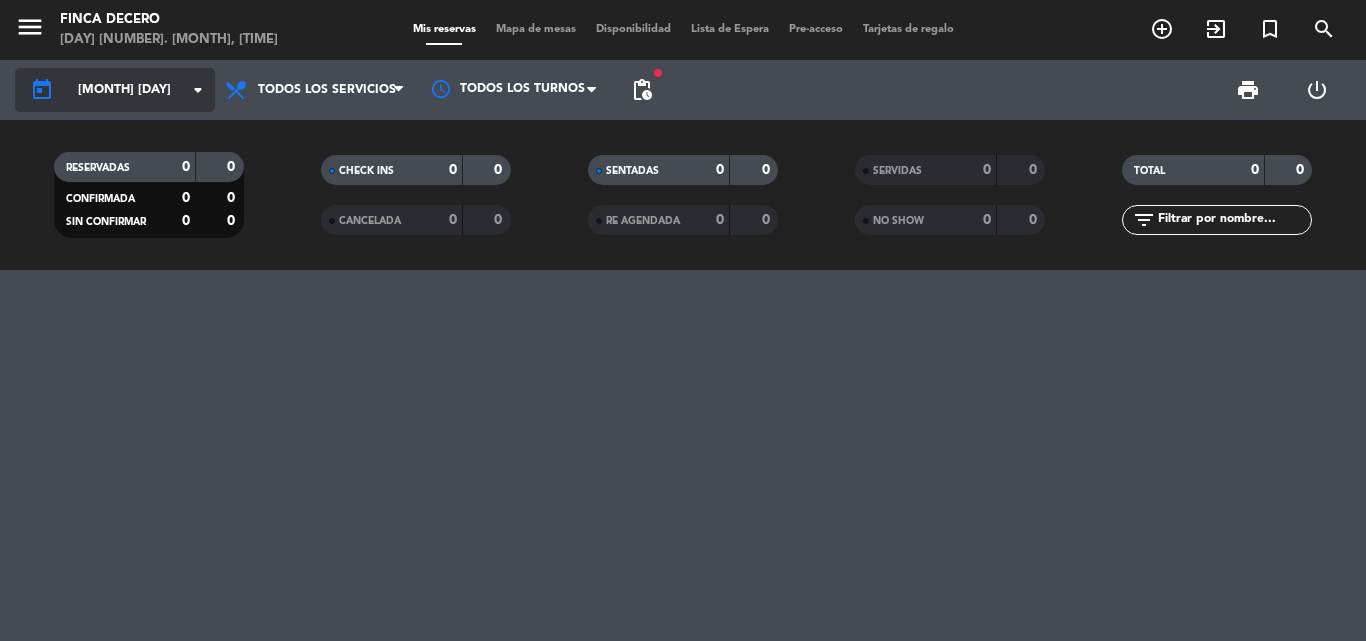 click on "arrow_drop_down" 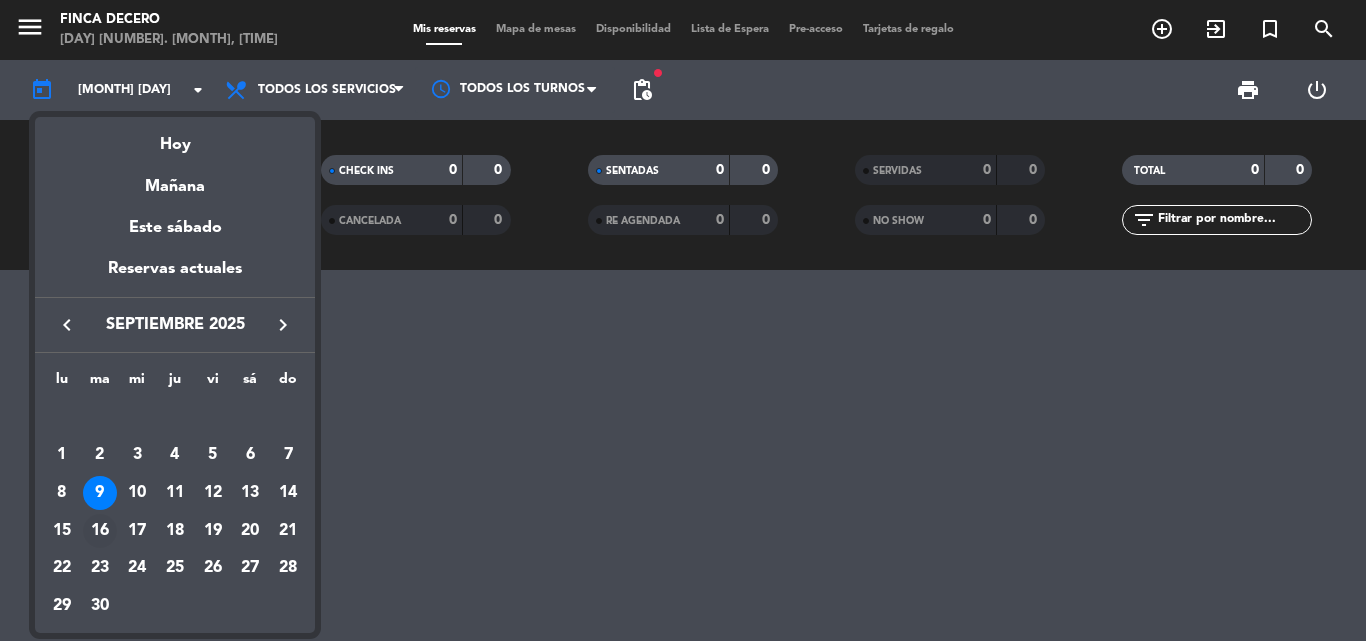 click on "16" at bounding box center (100, 531) 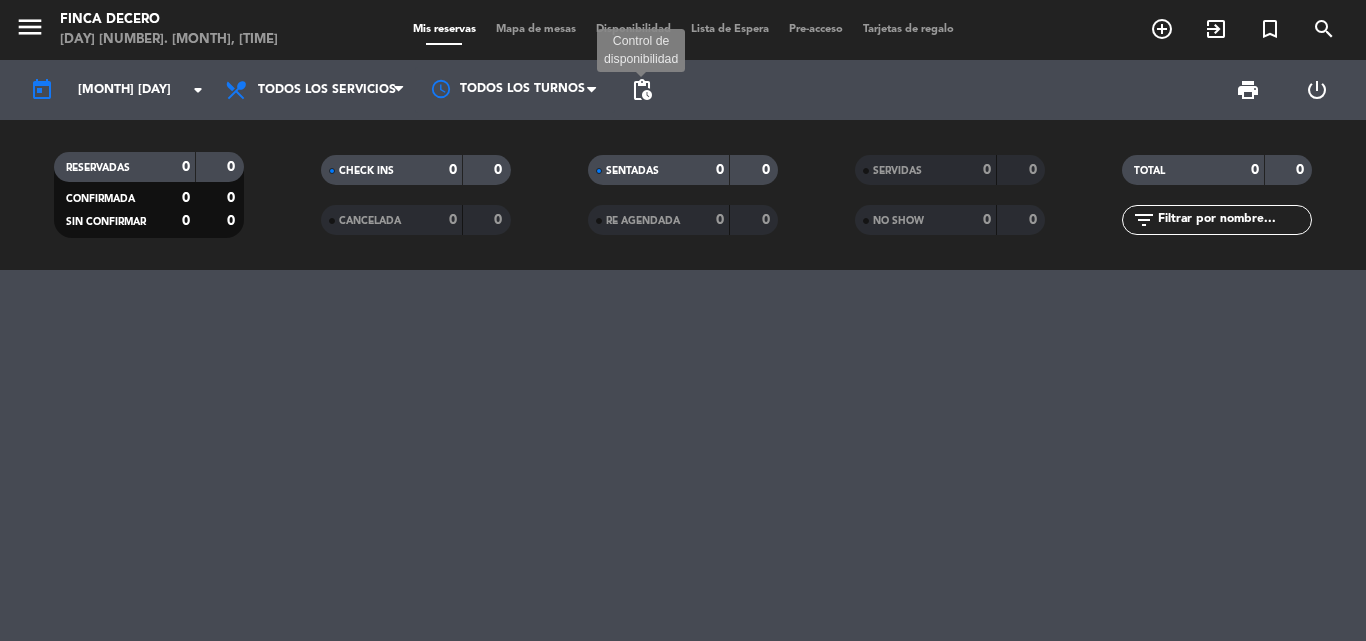 click on "pending_actions" 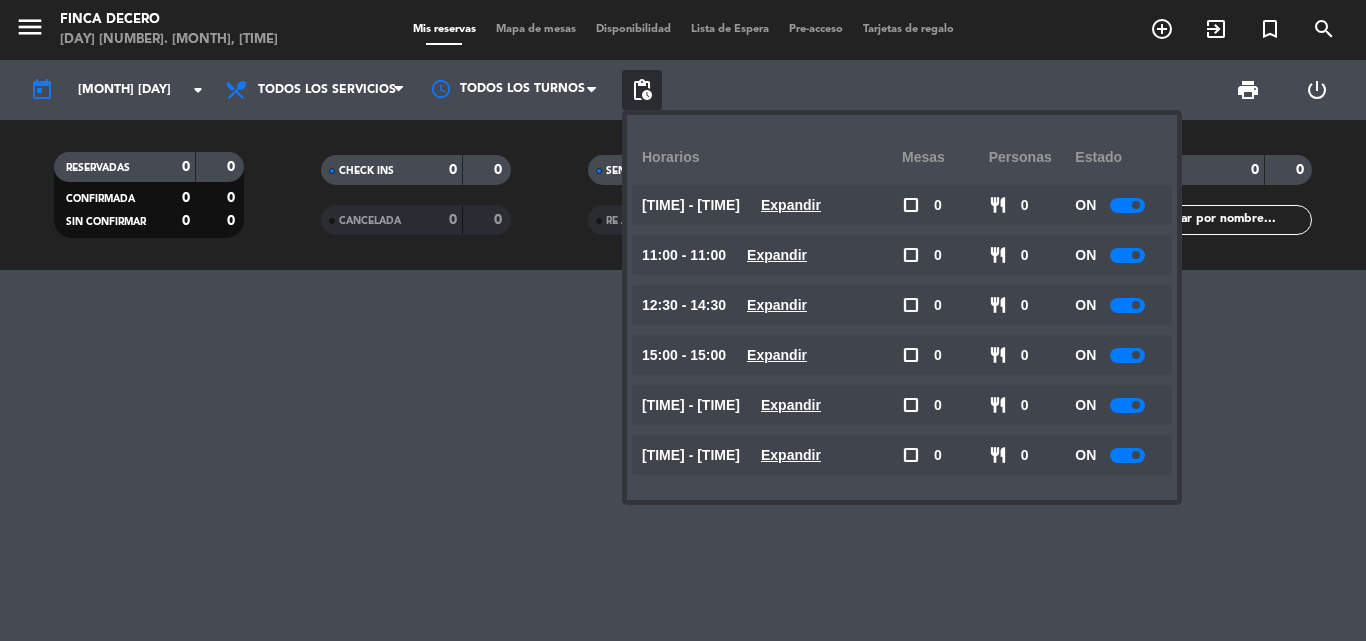 click 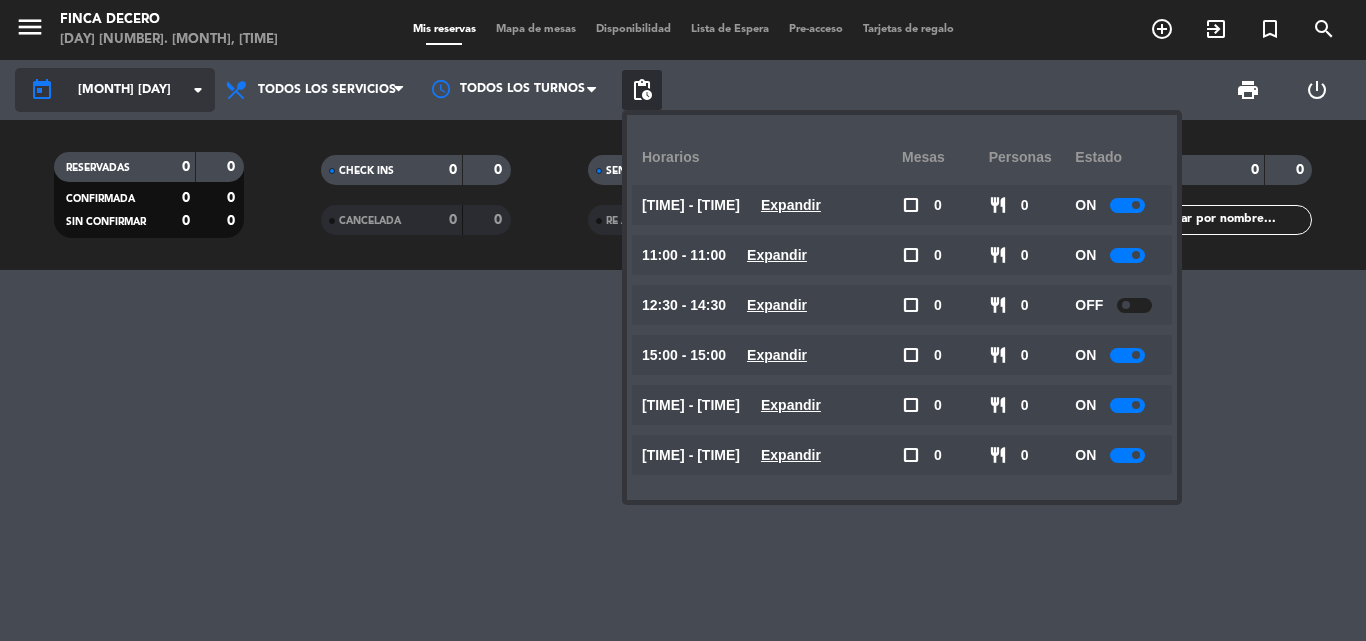 click on "[MONTH] [DAY]" 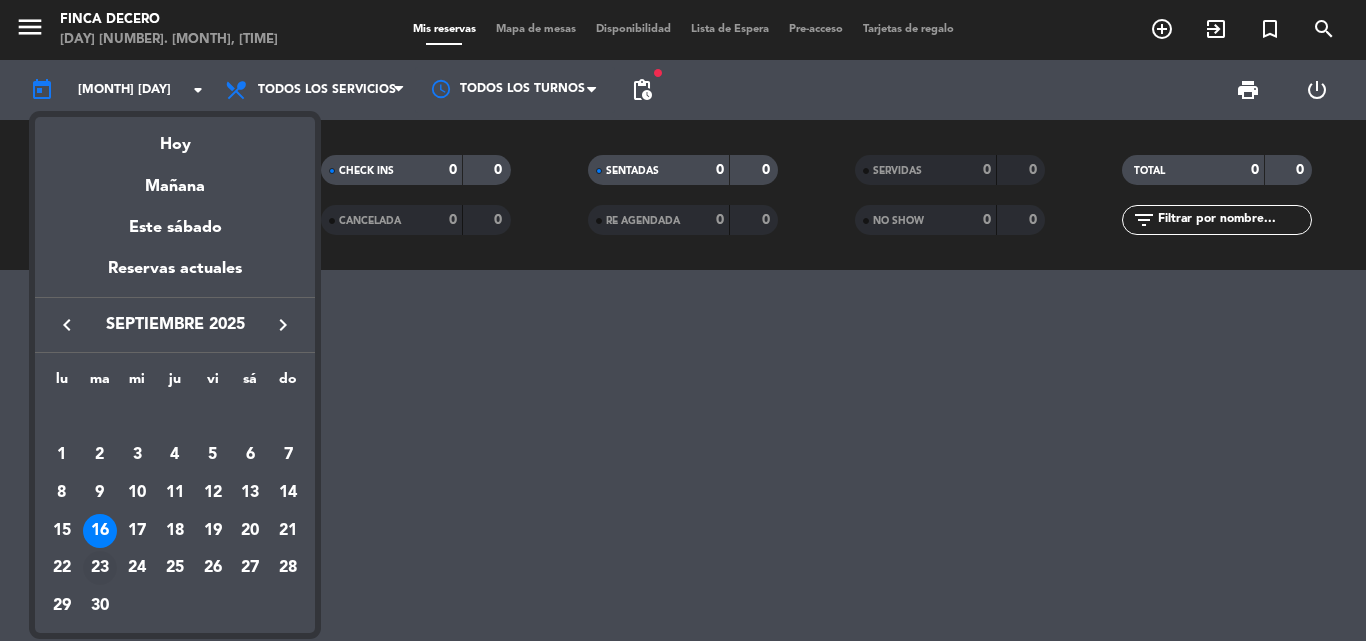 click on "23" at bounding box center (100, 568) 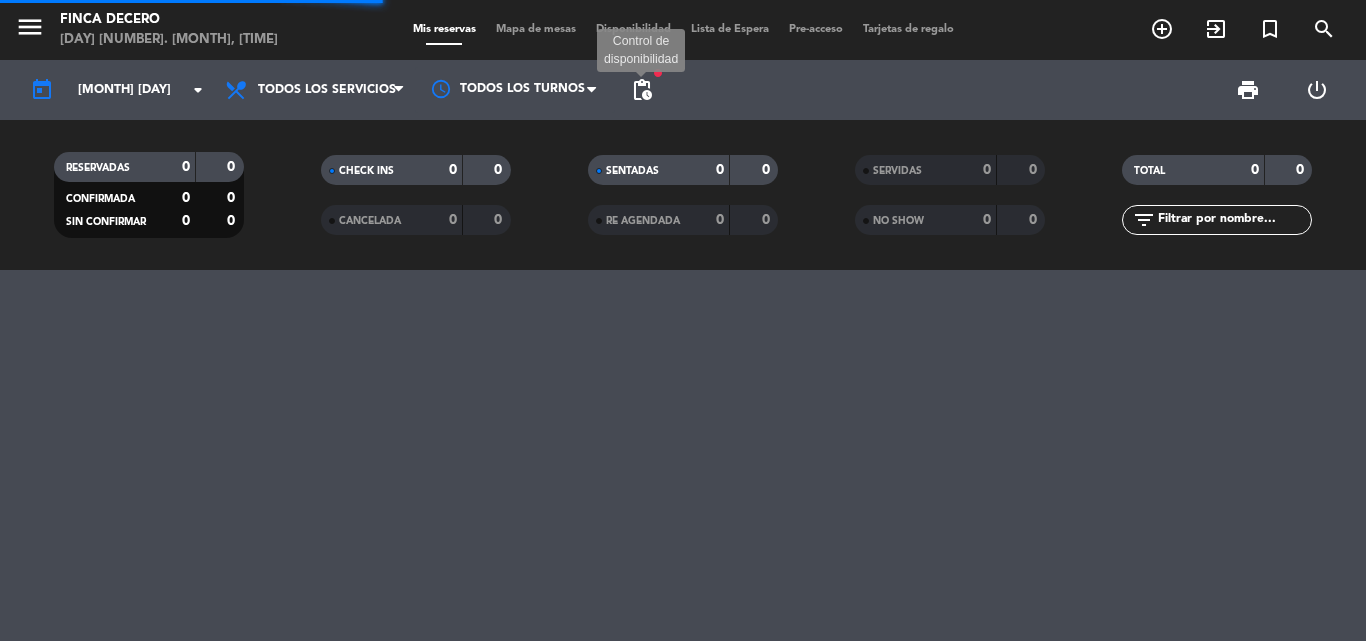 click on "pending_actions" 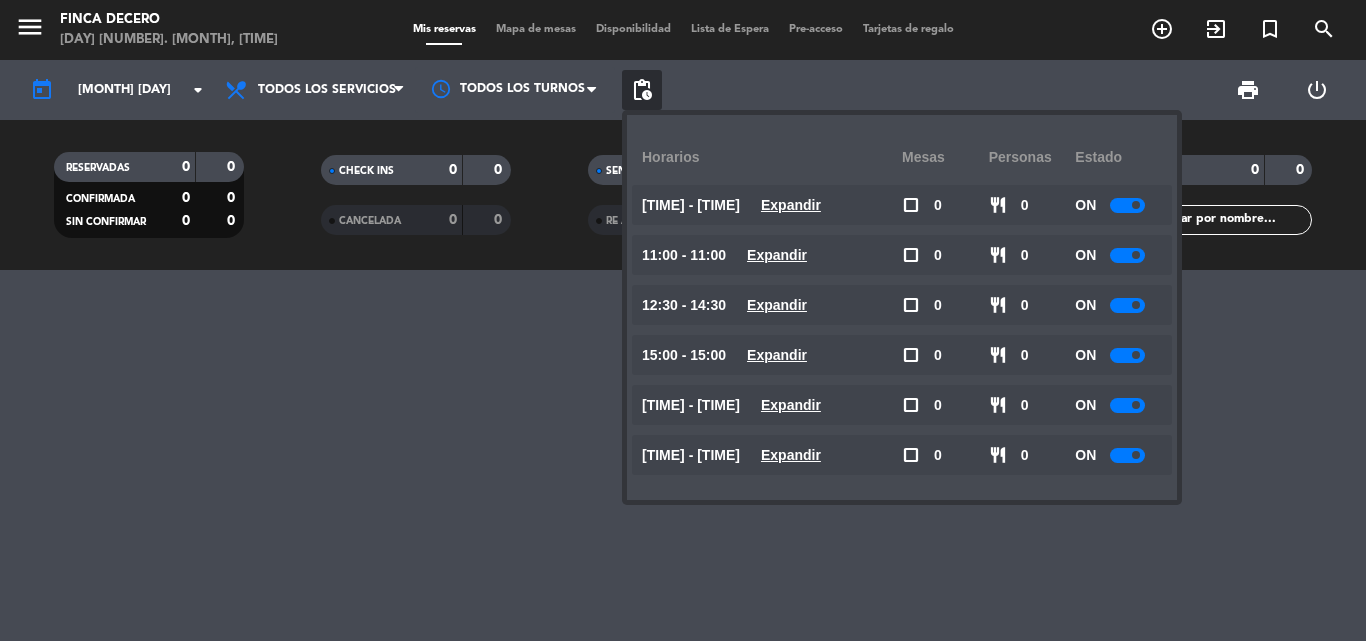 click 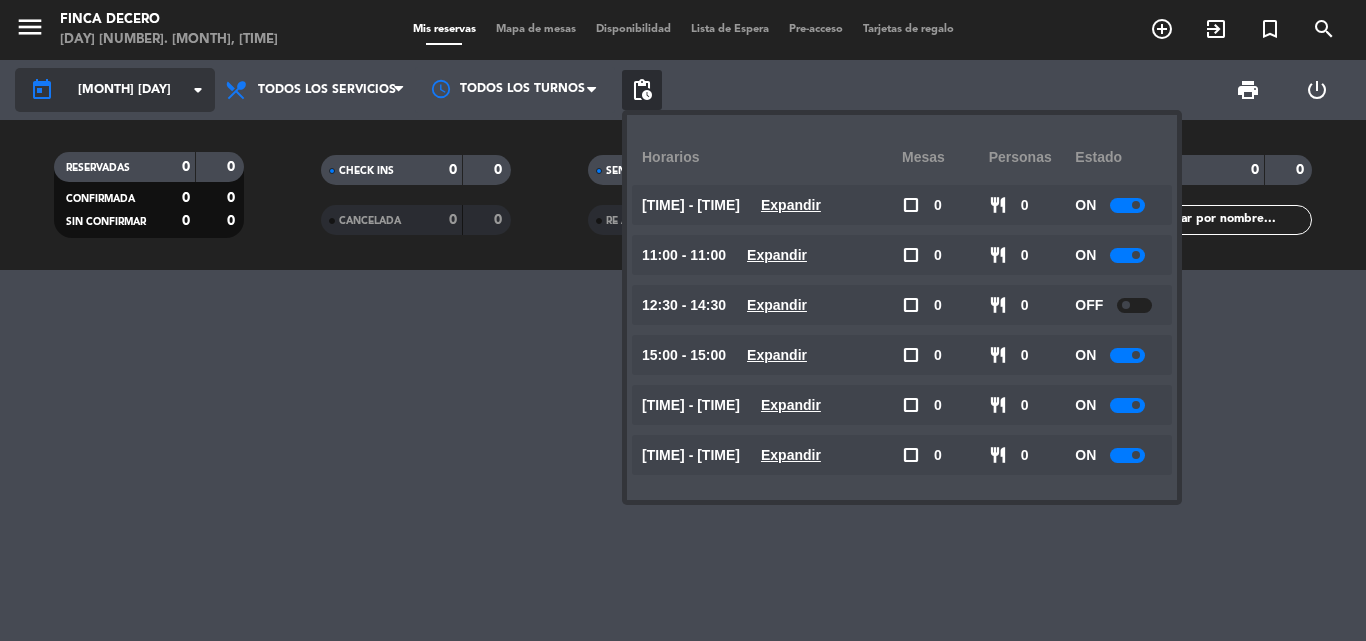 click on "[MONTH] [DAY]" 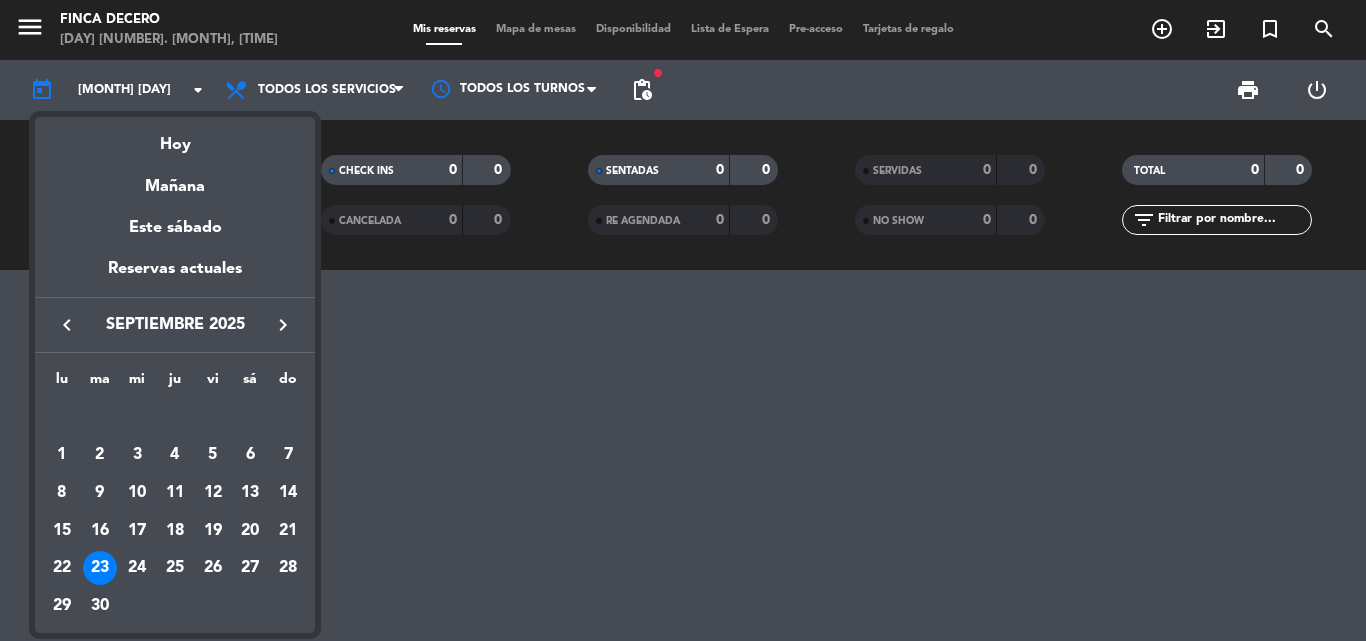 click on "30" at bounding box center (100, 606) 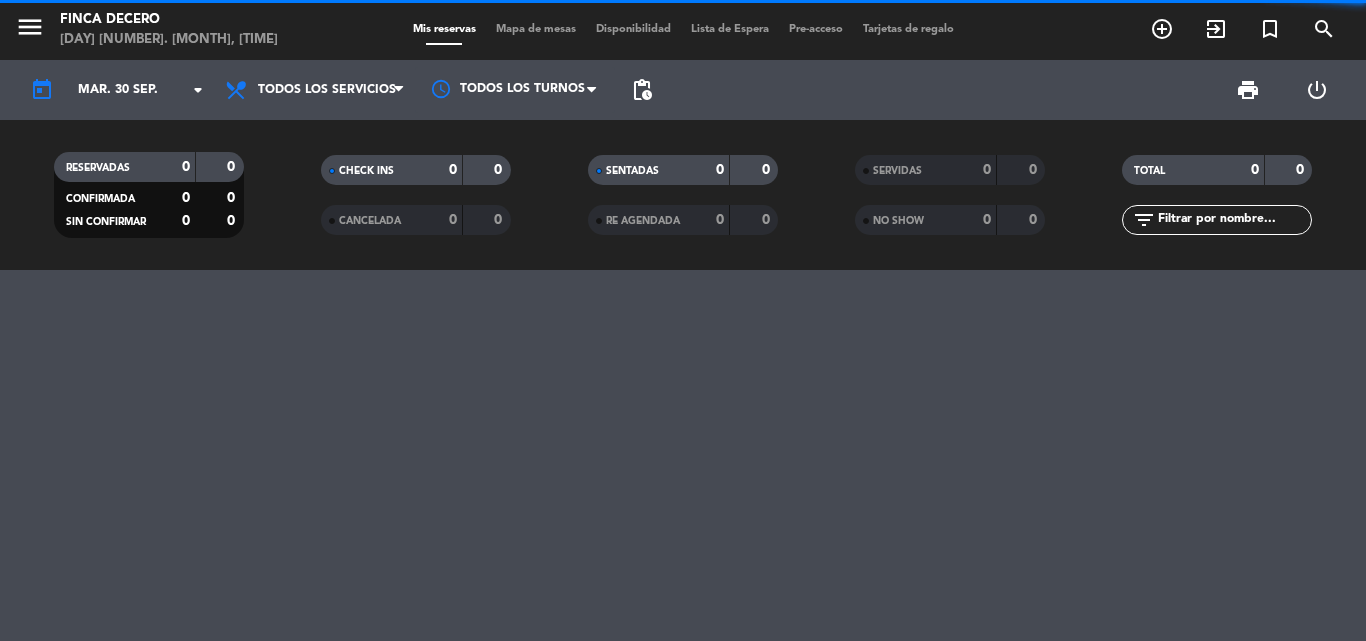 click on "pending_actions" 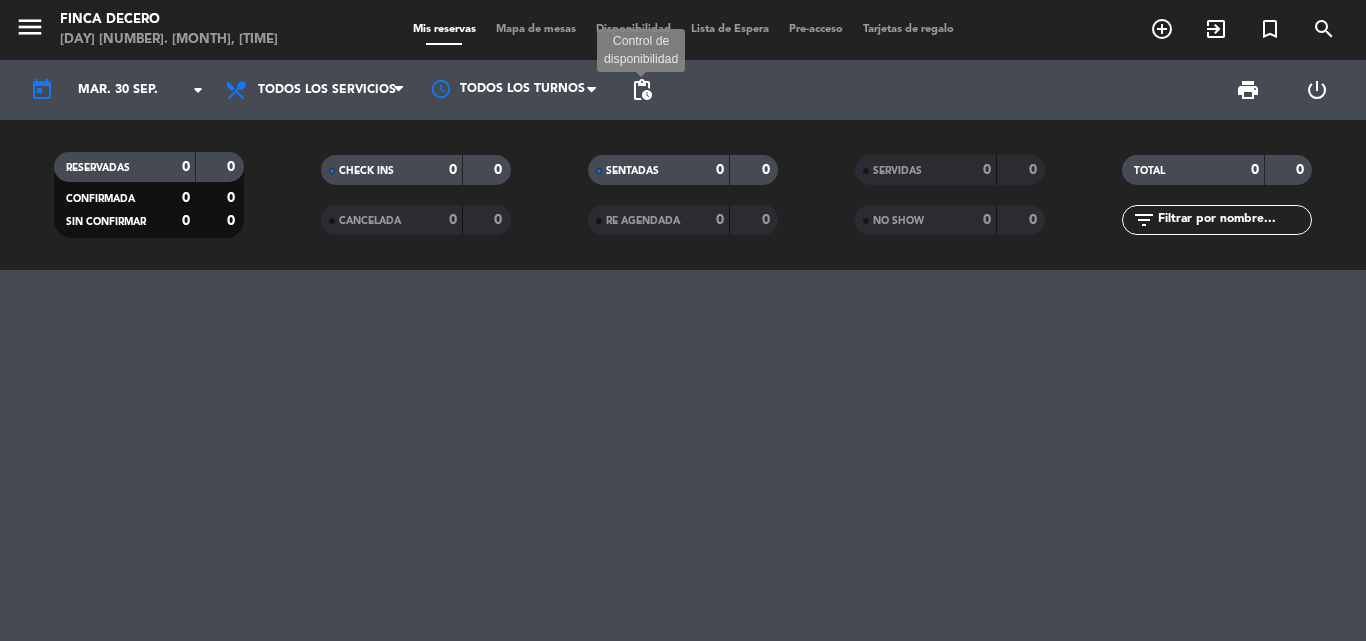click on "pending_actions" 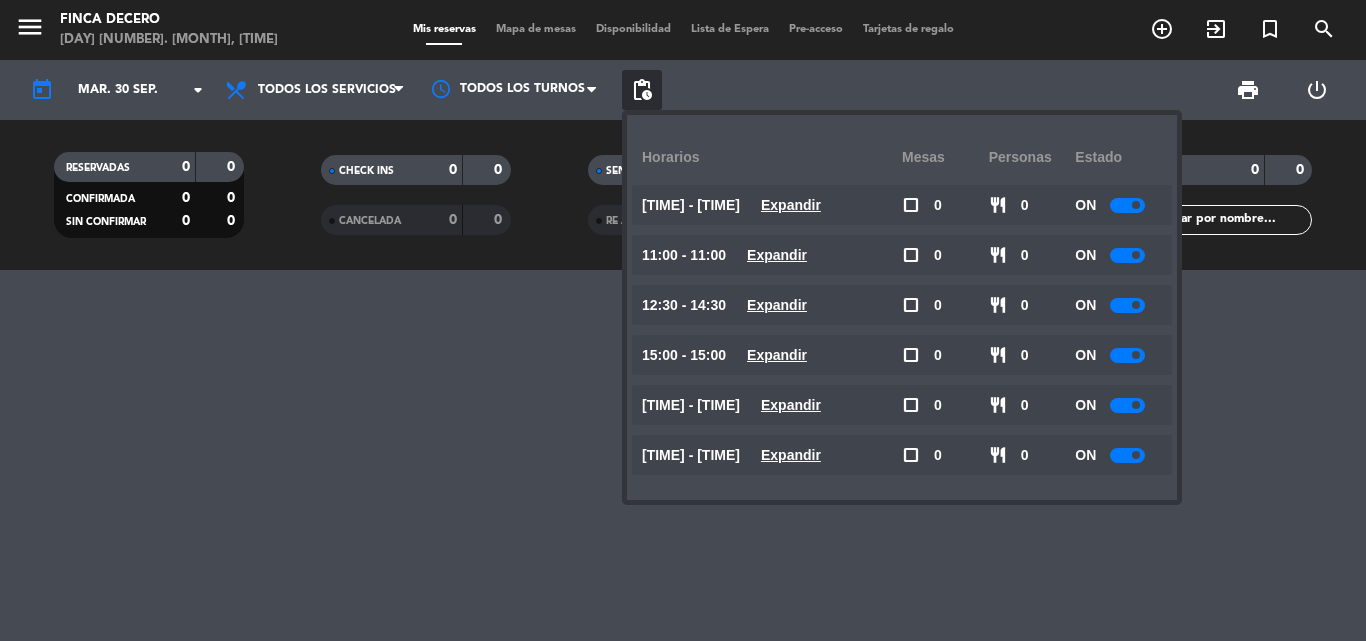 click 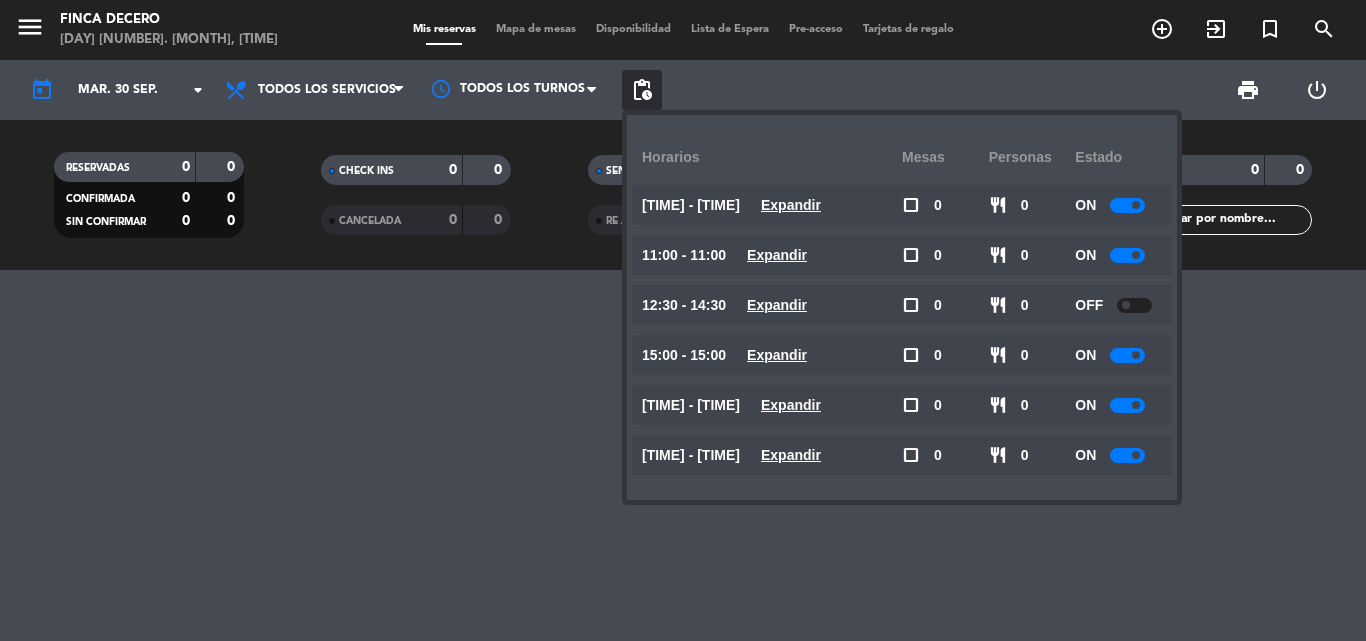 click 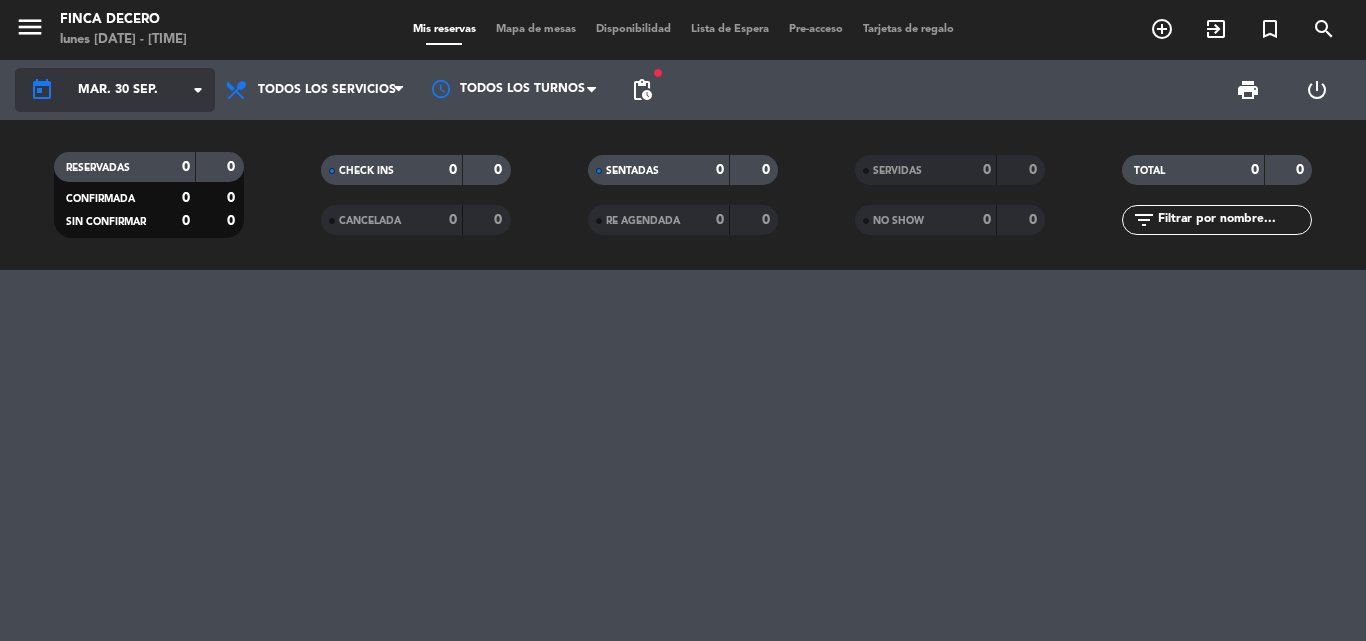 click on "mar. 30 sep." 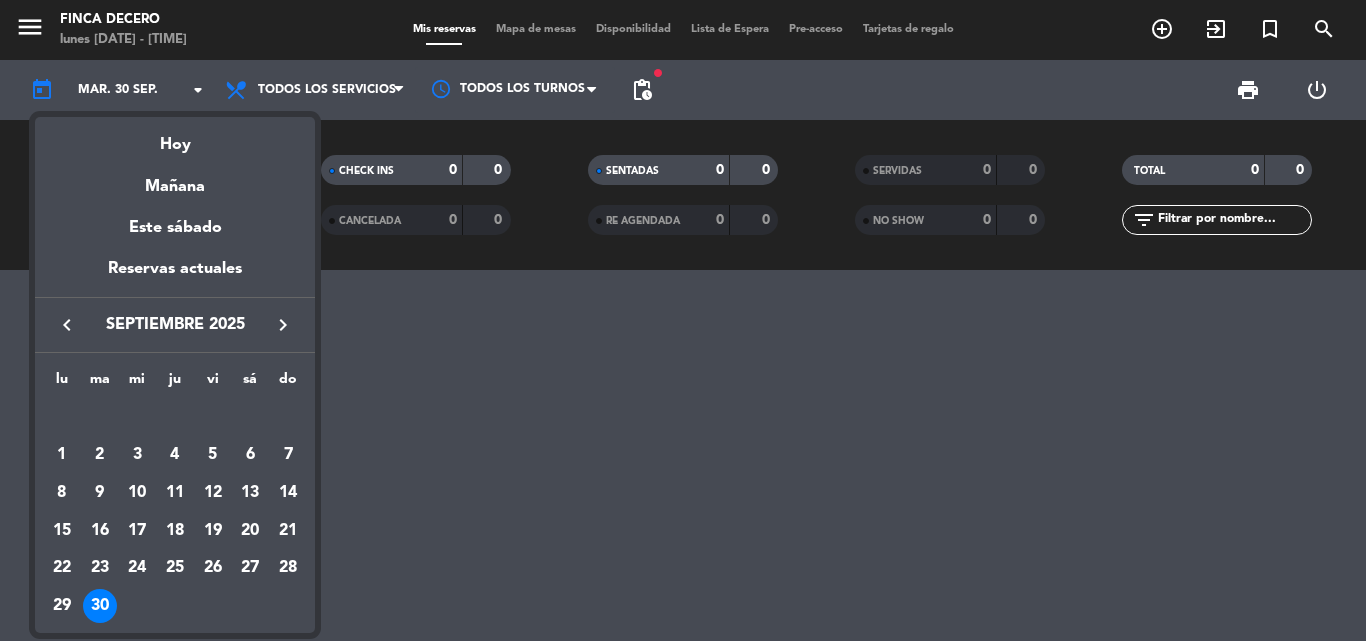 click on "keyboard_arrow_right" at bounding box center [283, 325] 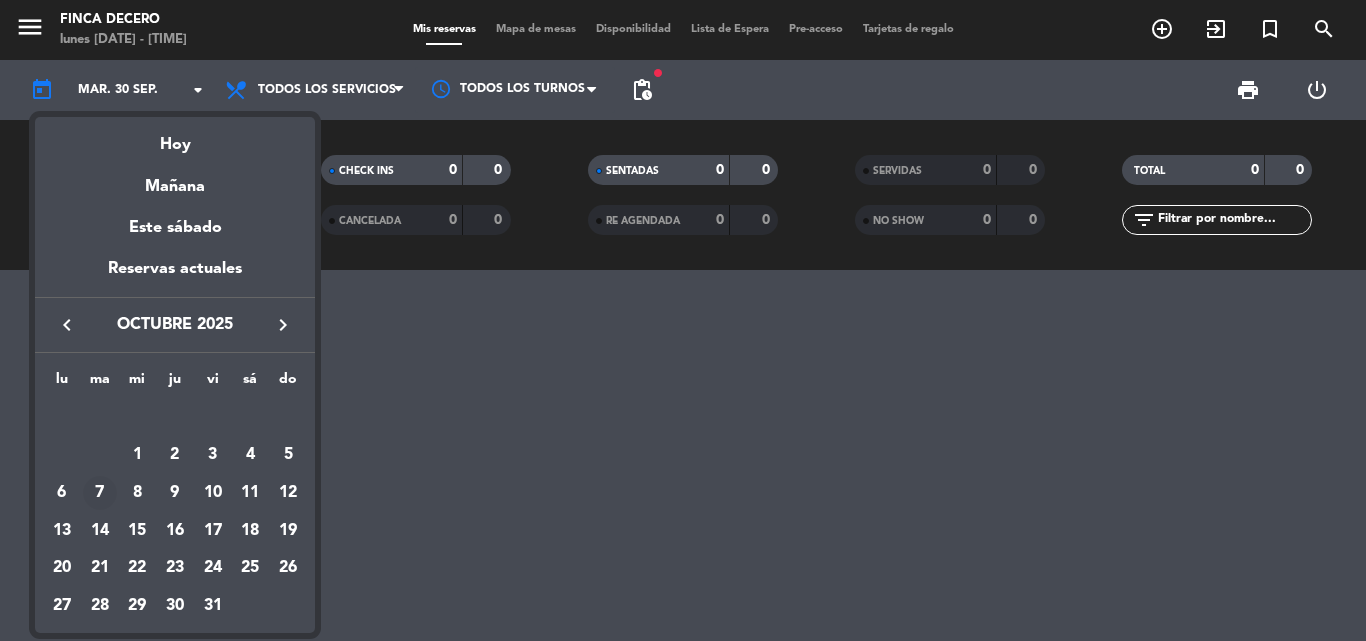 click on "7" at bounding box center [100, 493] 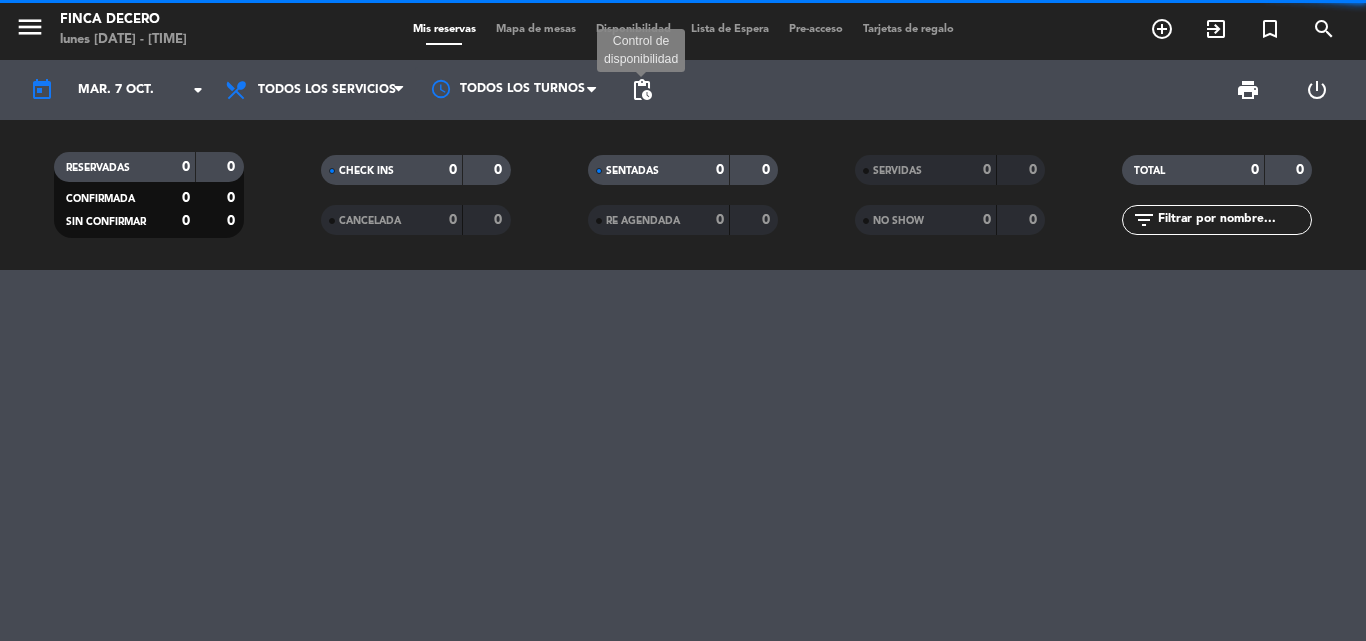 click on "pending_actions" 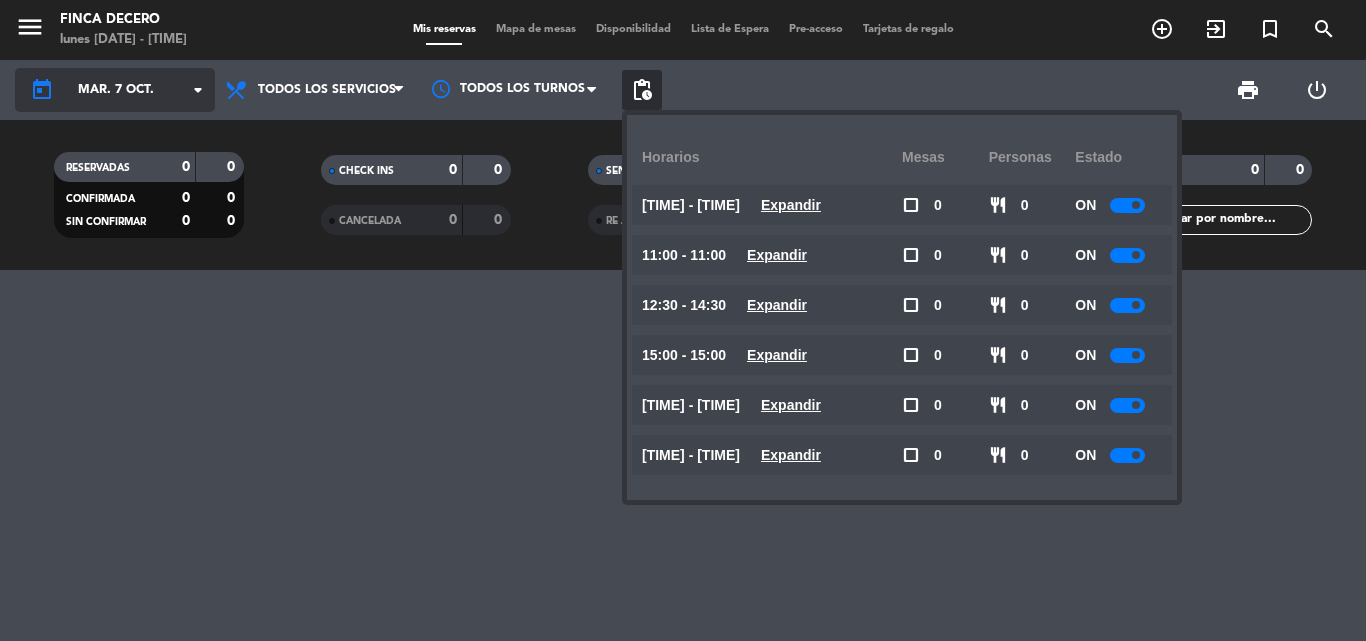 click on "mar. 7 oct." 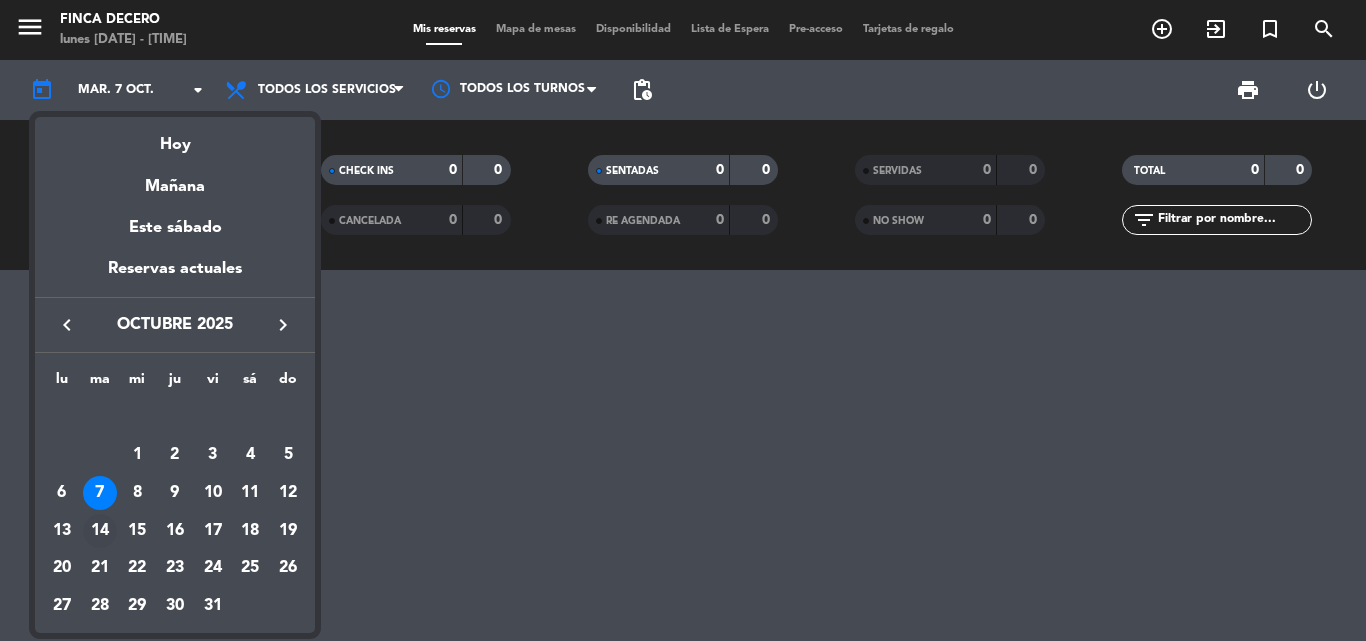 click on "14" at bounding box center (100, 531) 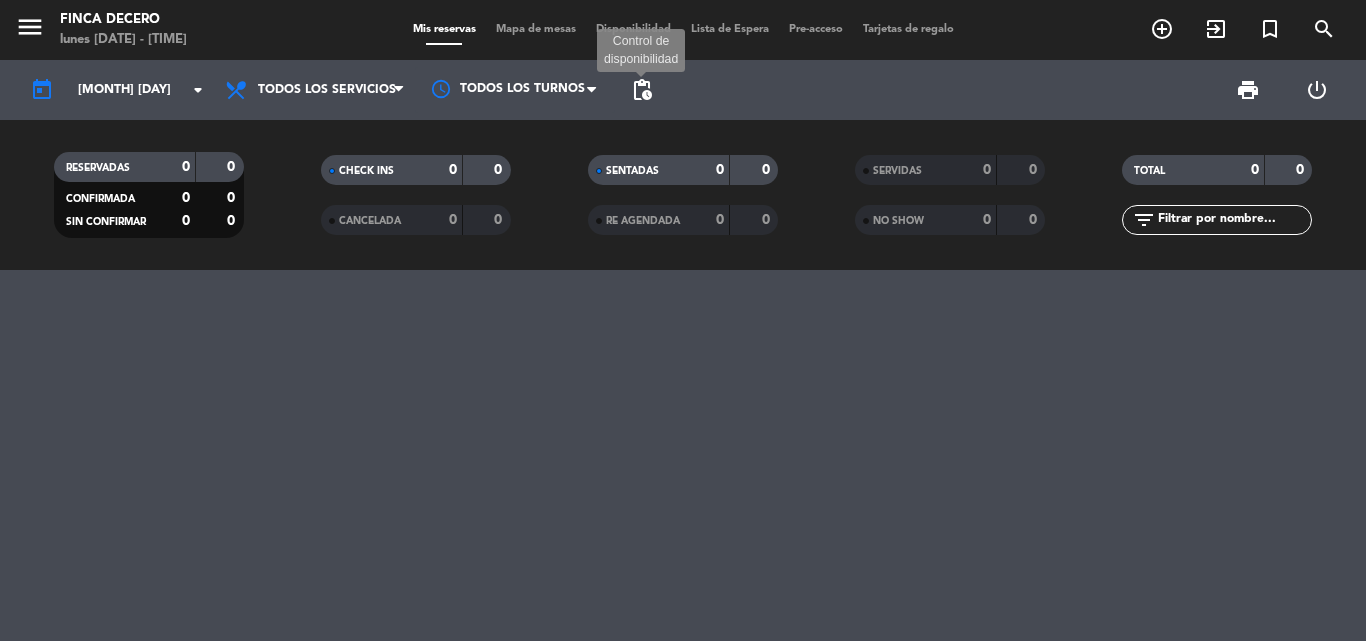 click on "pending_actions" 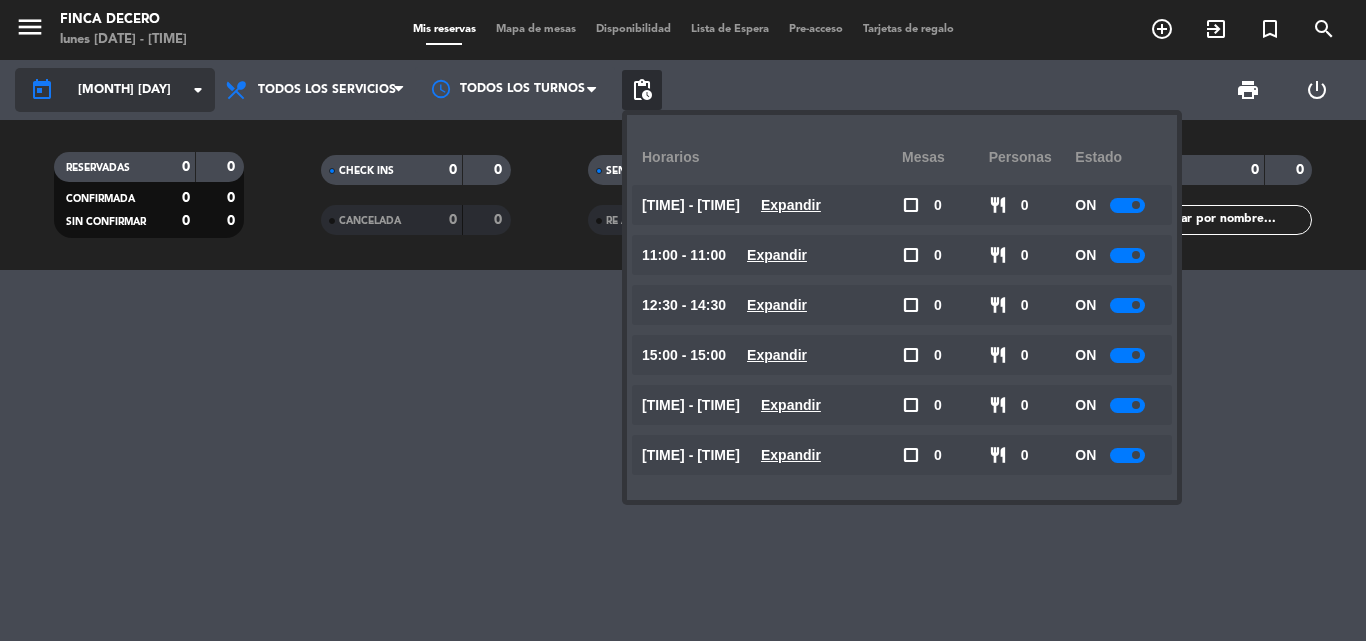 click on "[MONTH] [DAY]" 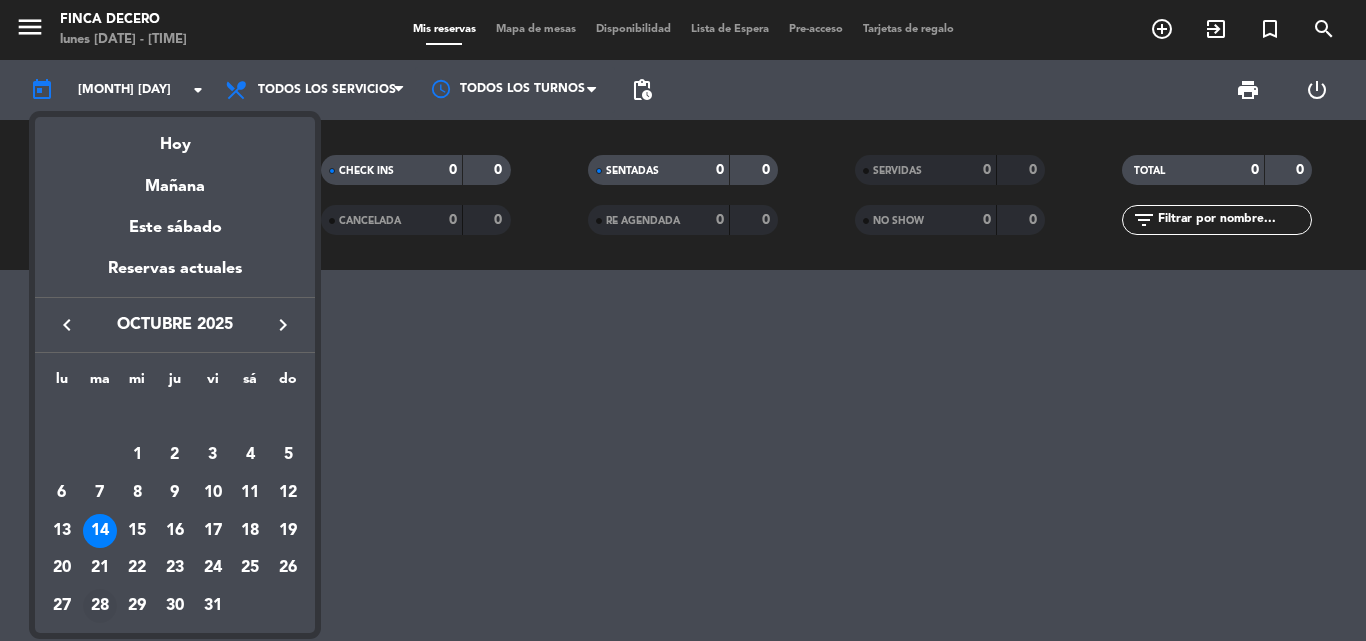 click on "28" at bounding box center (100, 606) 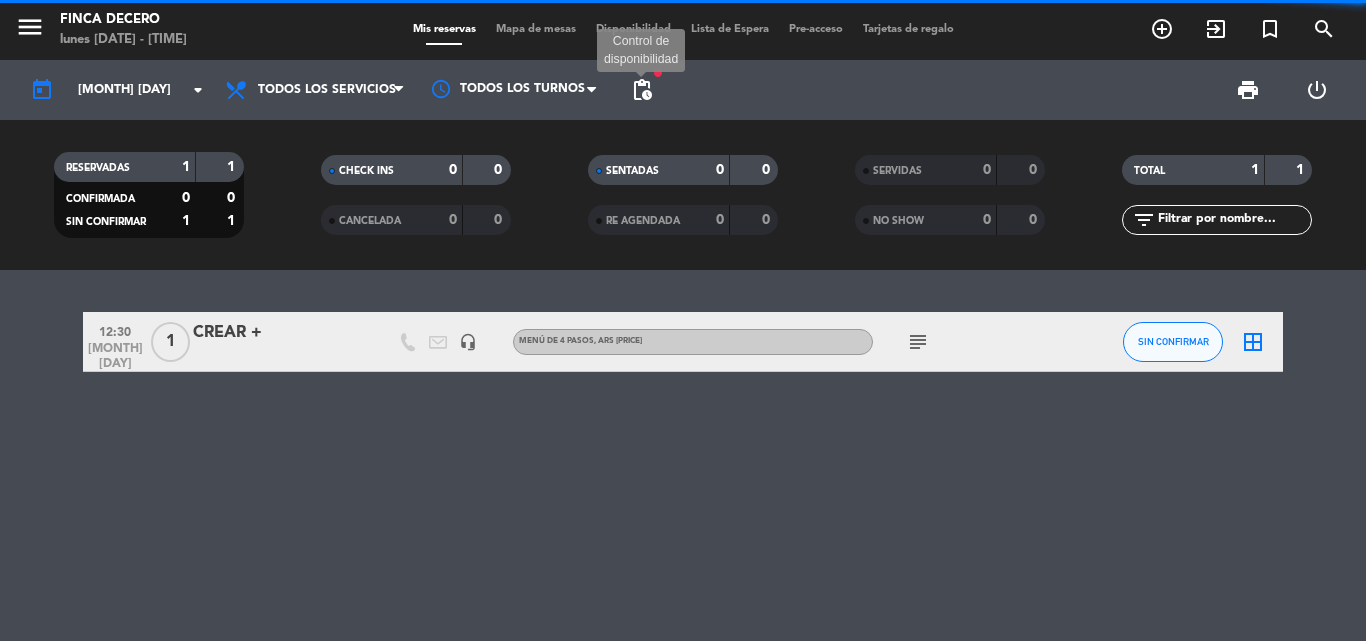 click on "pending_actions" 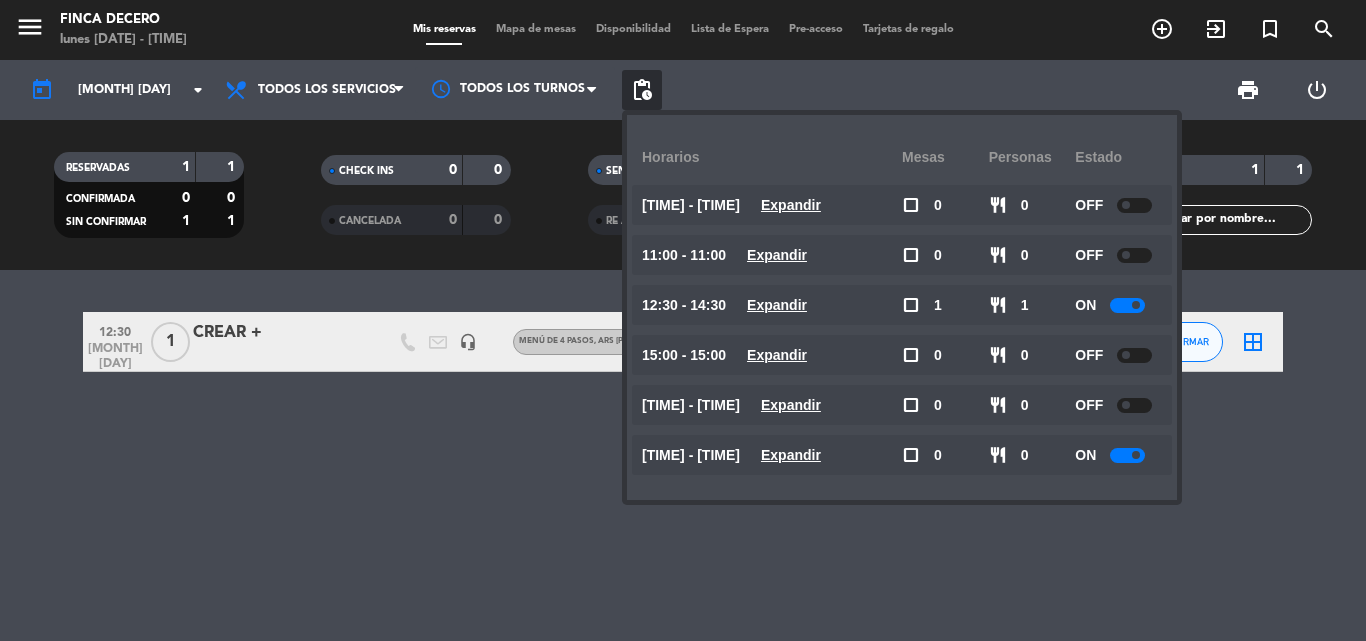click on "[TIME]   [MONTH] [DAY]   1   CREAR +   headset_mic   MENÚ DE 4 PASOS , ARS 88500  subject  SIN CONFIRMAR  border_all" 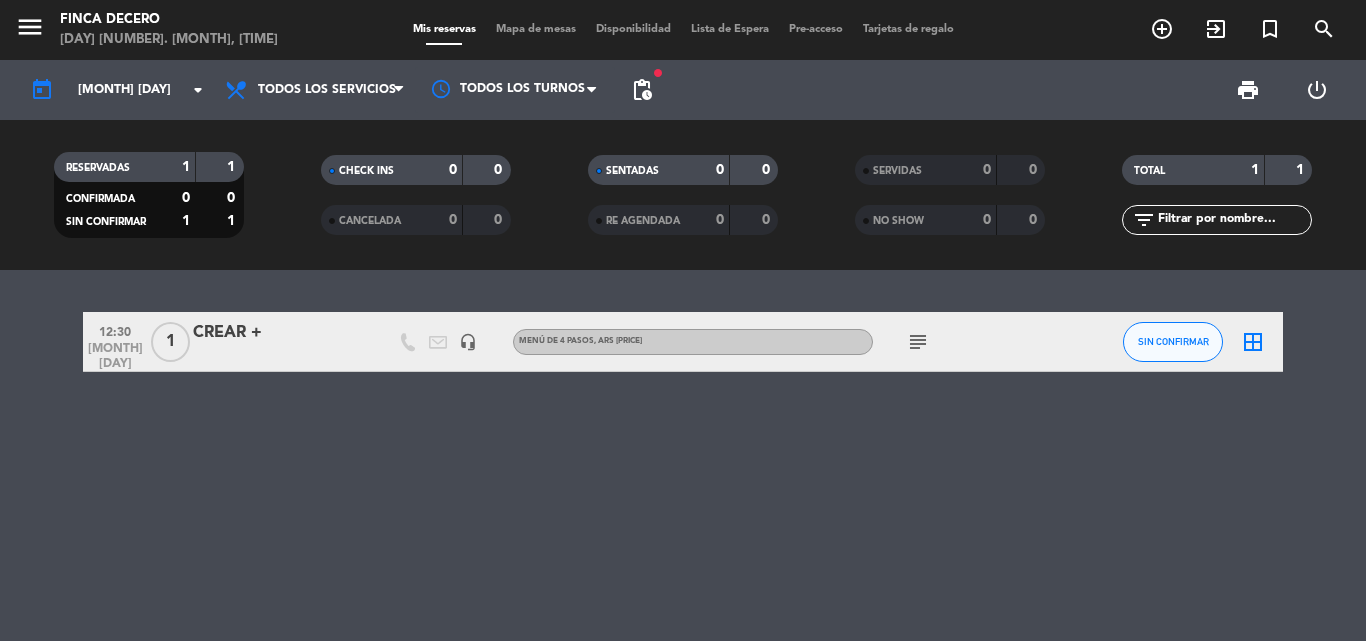 click on "subject" 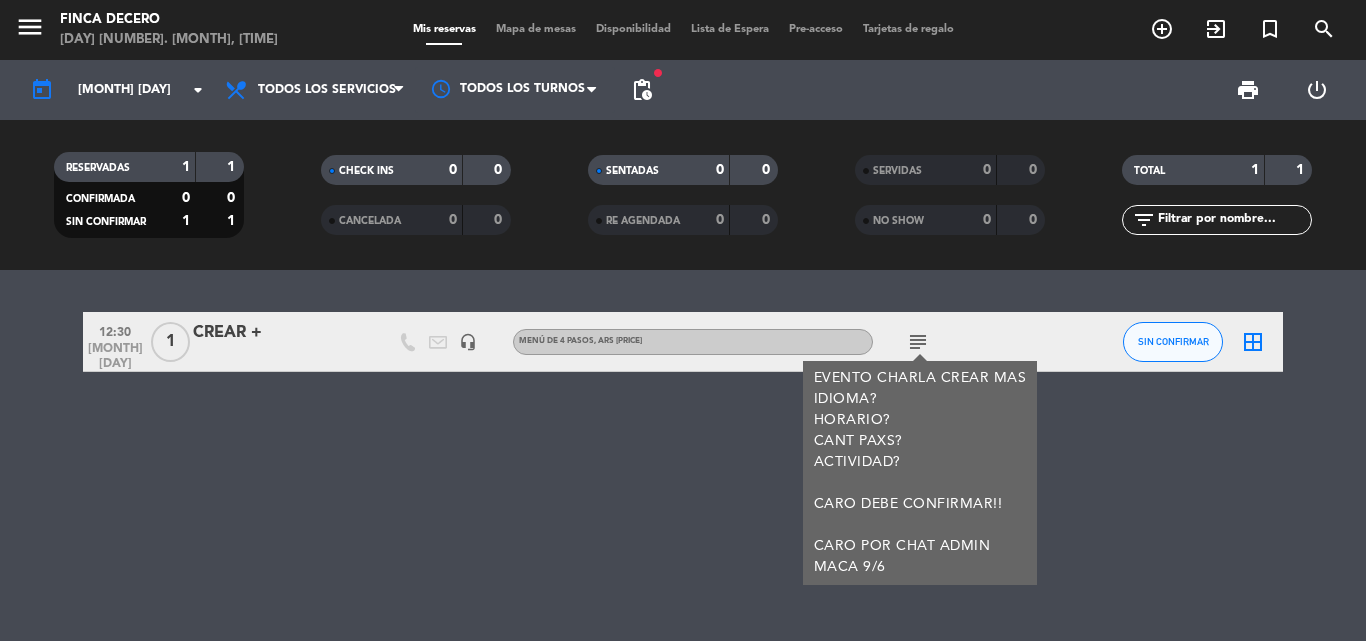 click on "subject" 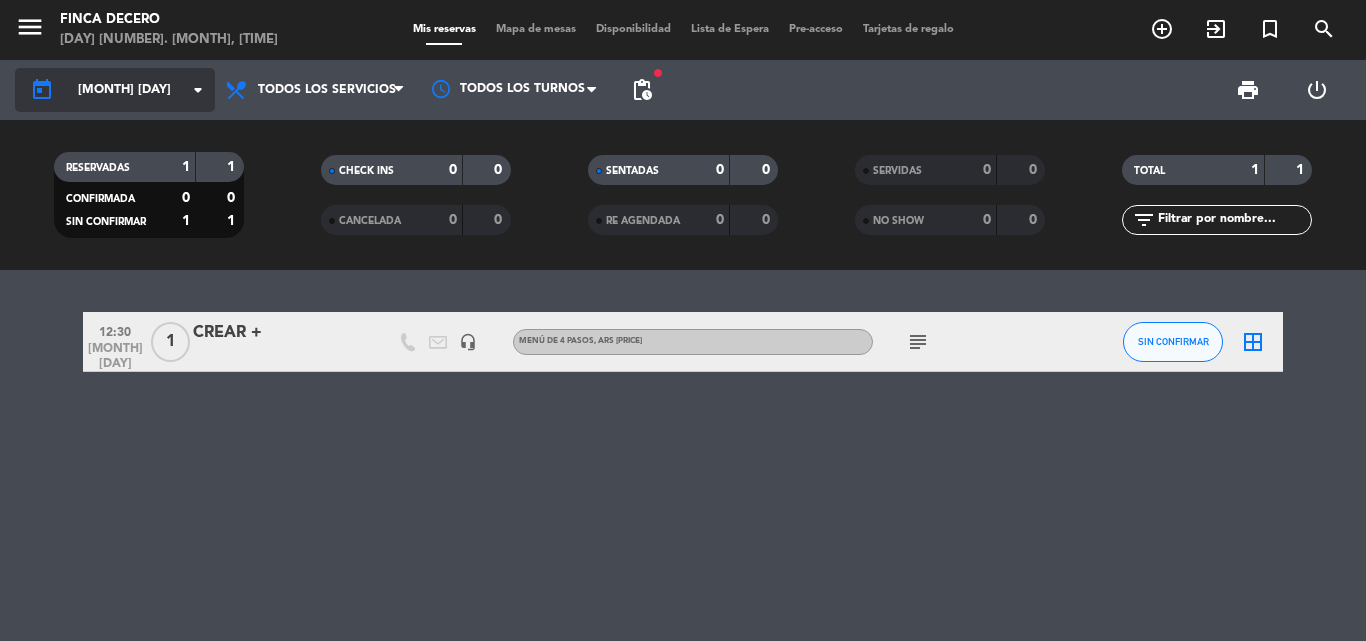click on "[MONTH] [DAY]" 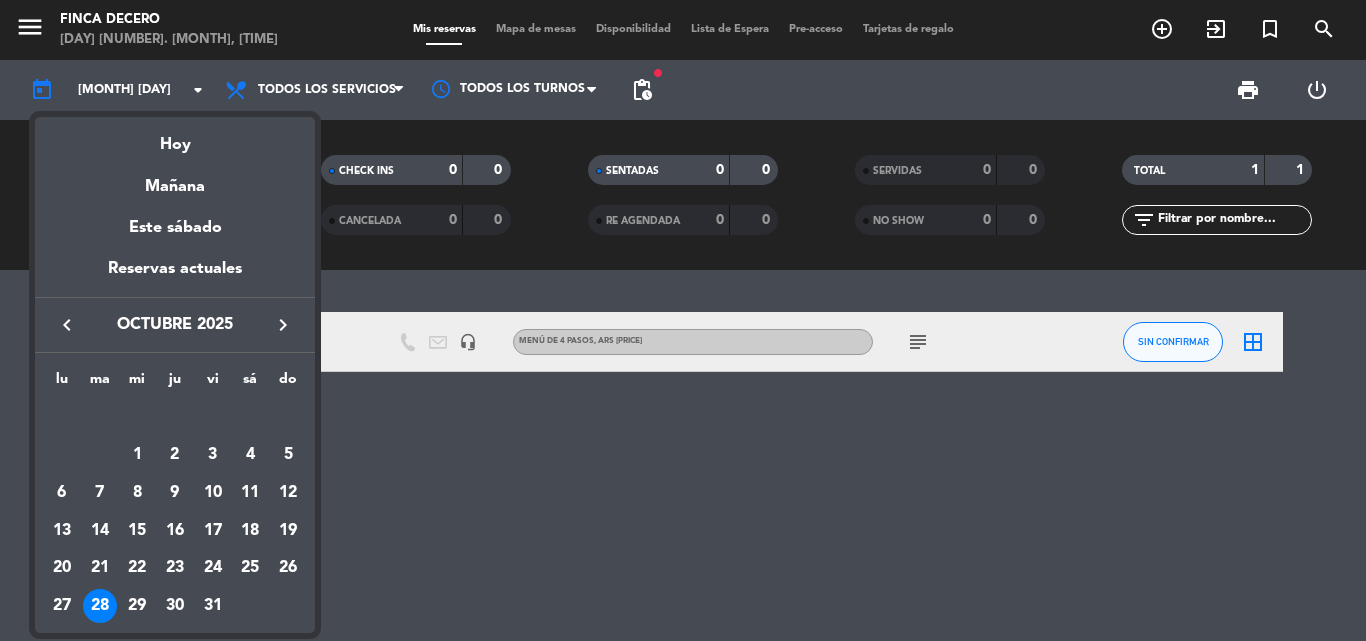 click on "keyboard_arrow_right" at bounding box center [283, 325] 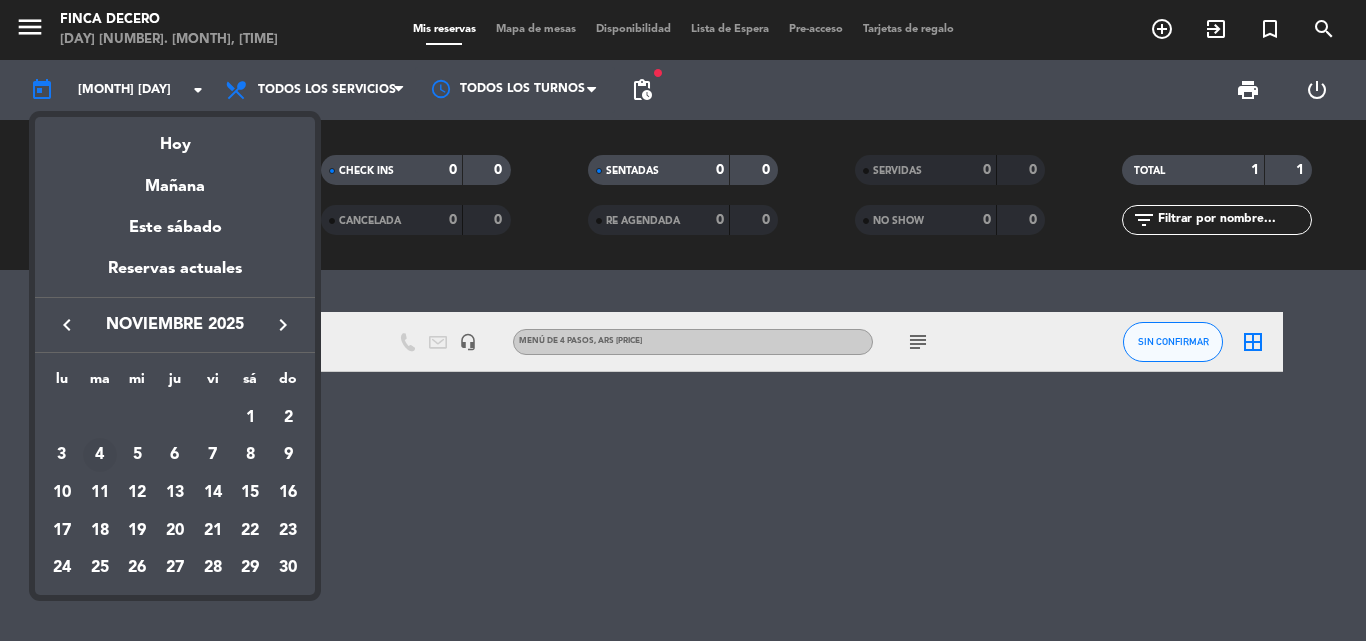 click on "4" at bounding box center [100, 455] 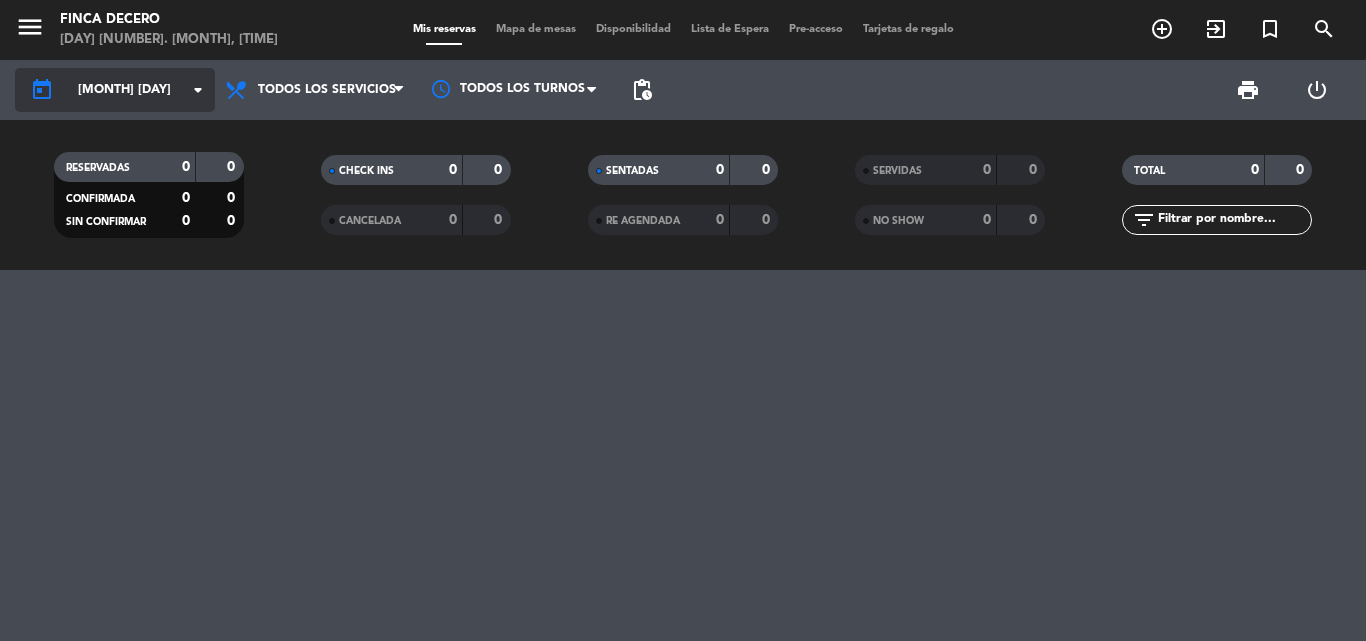click on "[MONTH] [DAY]" 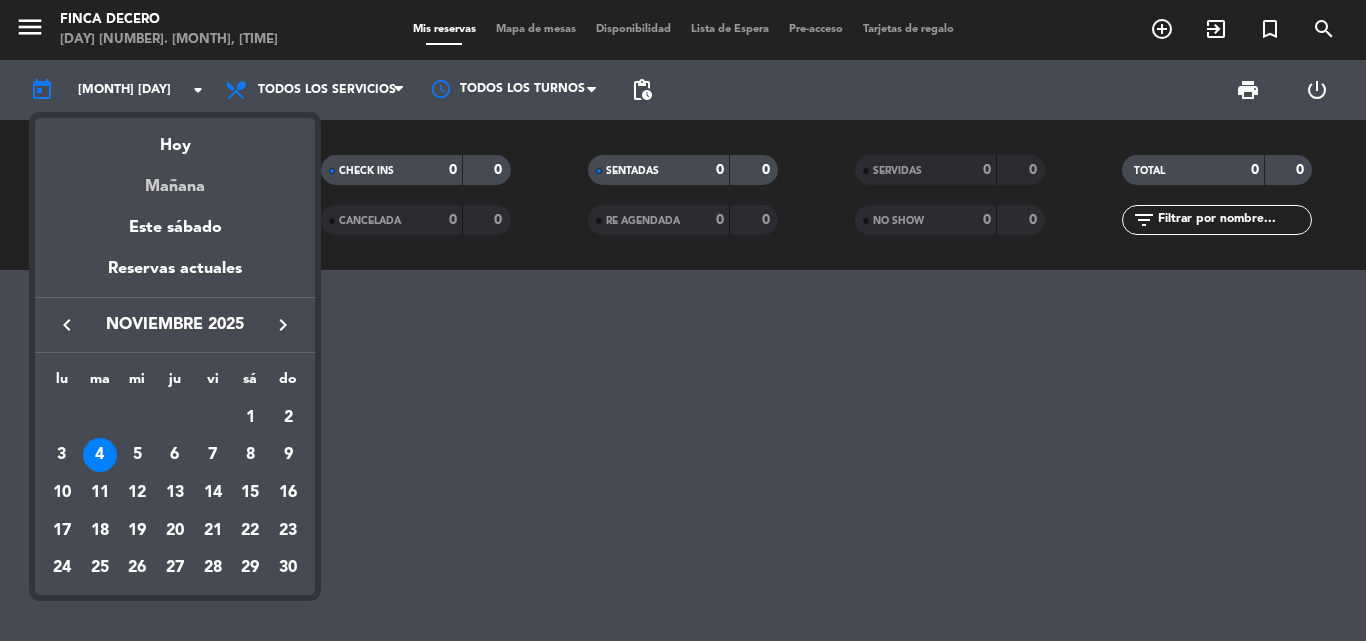 click on "Mañana" at bounding box center [175, 179] 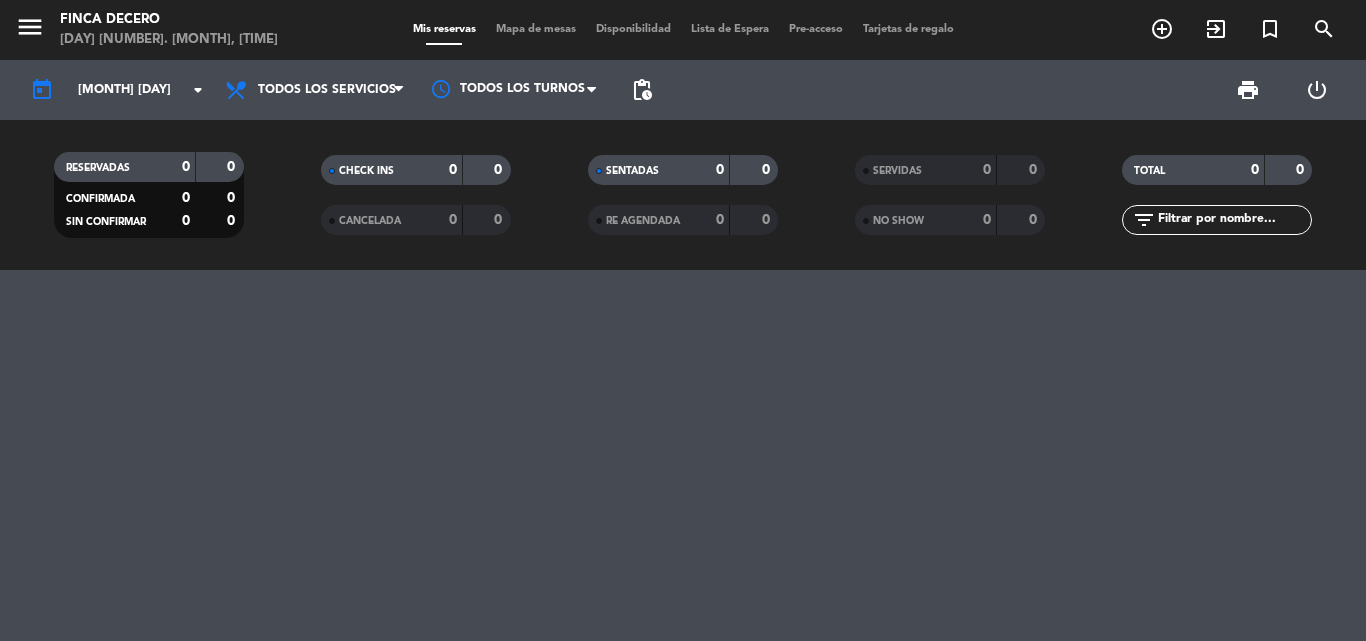 type on "mar. 5 ago." 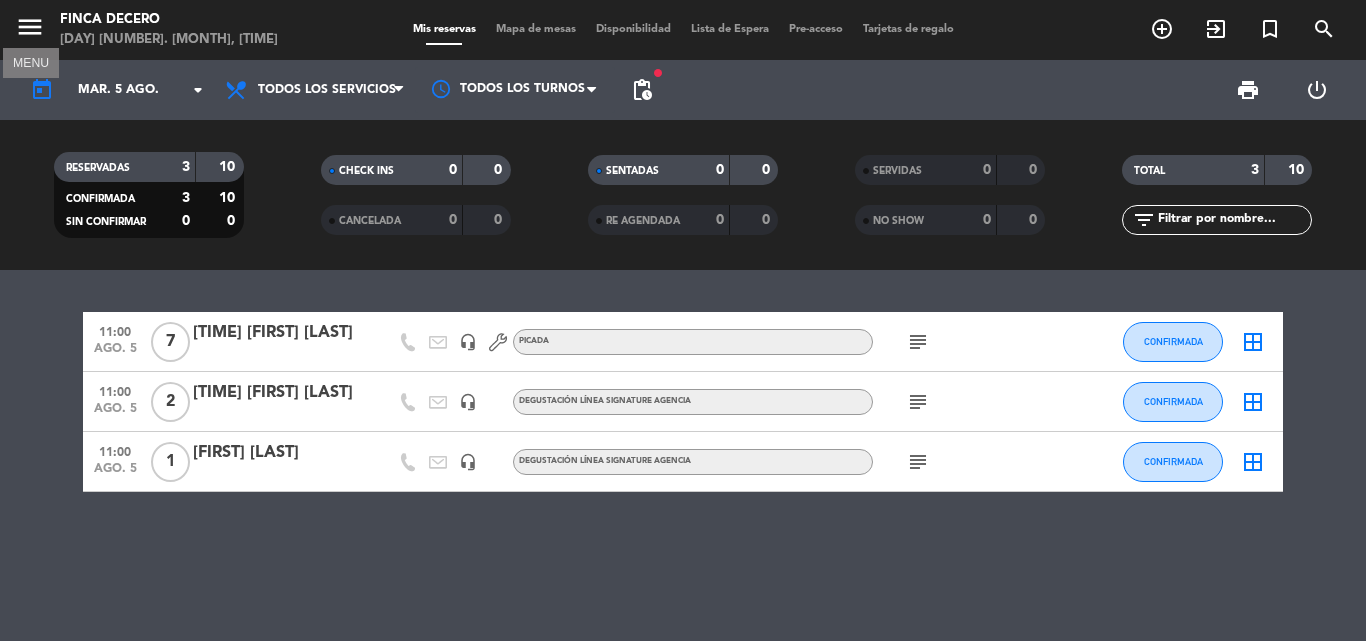 click on "menu" at bounding box center (30, 27) 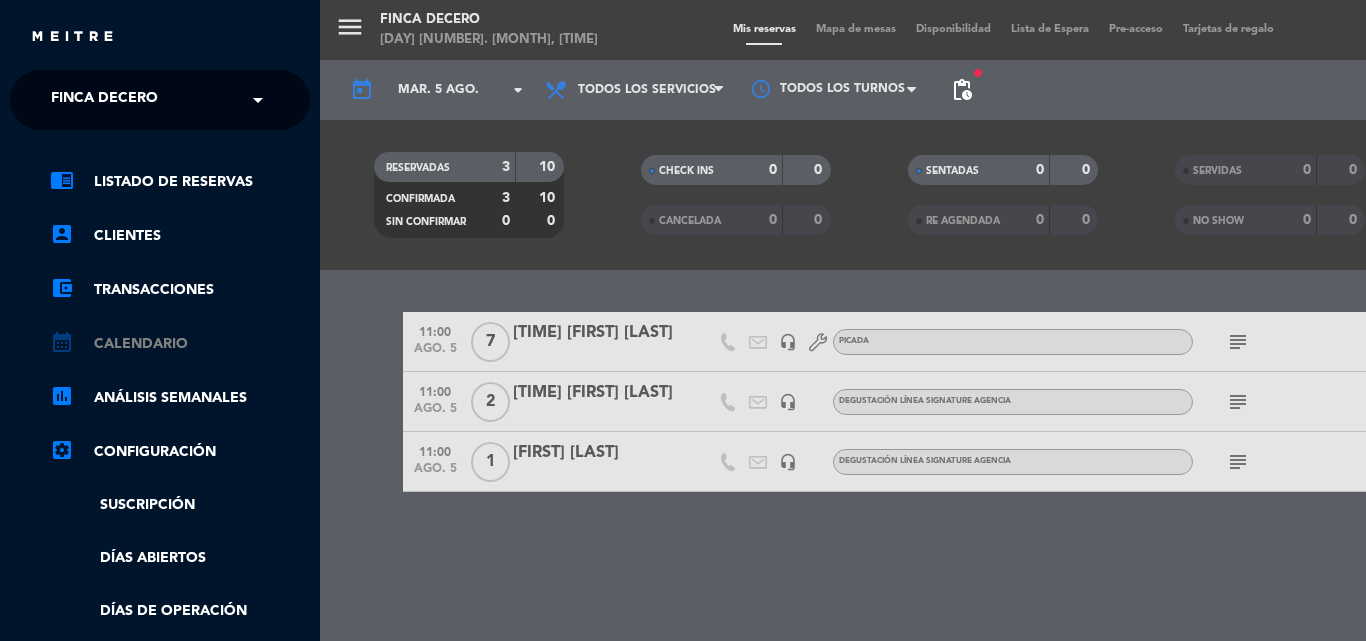 click on "calendar_month   Calendario" 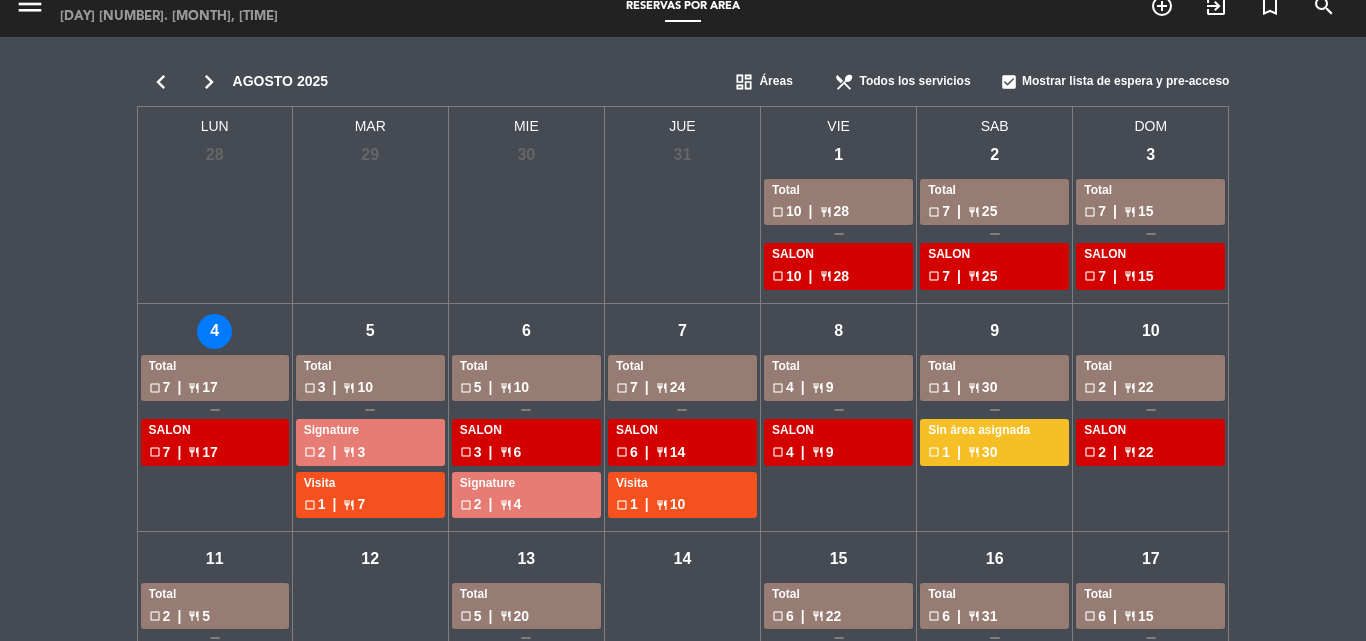 scroll, scrollTop: 0, scrollLeft: 0, axis: both 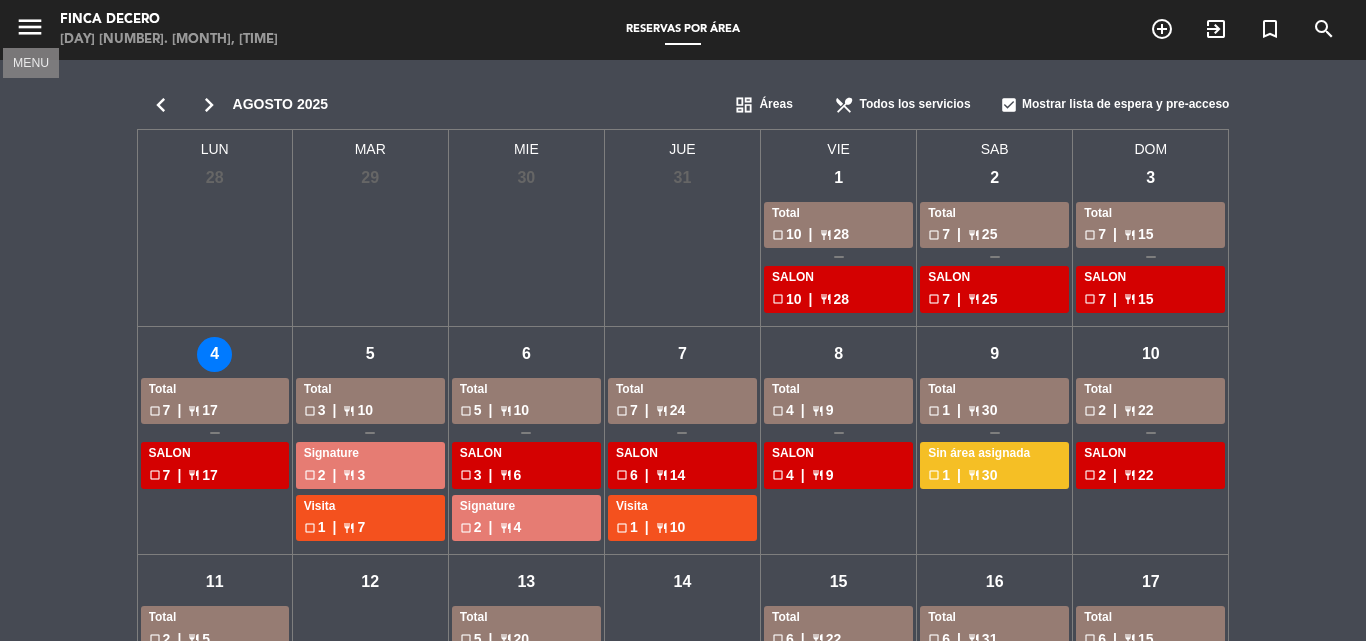 click on "menu" at bounding box center [30, 27] 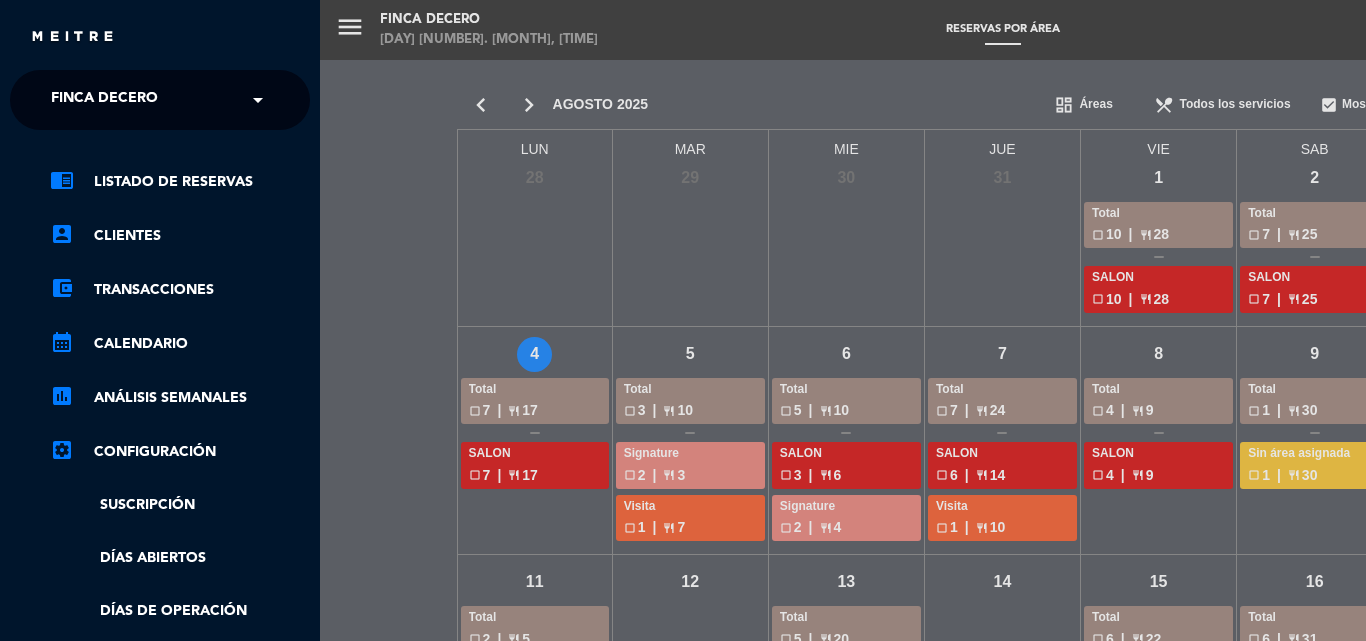 click on "menu  Finca Decero   lunes [DATE] - [TIME]   Reservas por área  add_circle_outline exit_to_app turned_in_not search chevron_left chevron_right agosto [YEAR] dashboard Áreas restaurant_menu Todos los servicios check_box  Mostrar lista de espera y pre-acceso  LUN MAR MIE JUE VIE SAB DOM lun -   28  mar -   29  mié -   30  jue -   31  vie -   1  Total check_box_outline_blank  10  | restaurant  28  SALON check_box_outline_blank  10  | restaurant  28  sáb -   2  Total check_box_outline_blank  7  | restaurant  25  SALON check_box_outline_blank  7  | restaurant  25  dom -   3  Total check_box_outline_blank  7  | restaurant  15  SALON check_box_outline_blank  7  | restaurant  15  lun -   4  Total check_box_outline_blank  7  | restaurant  17  SALON check_box_outline_blank  7  | restaurant  17  mar -   5  Total check_box_outline_blank  3  | restaurant  10  Signature check_box_outline_blank  2  | restaurant  3  Visita check_box_outline_blank  1  | restaurant  7  mié -   6  Total check_box_outline_blank  5  |  10  |" at bounding box center [1003, 320] 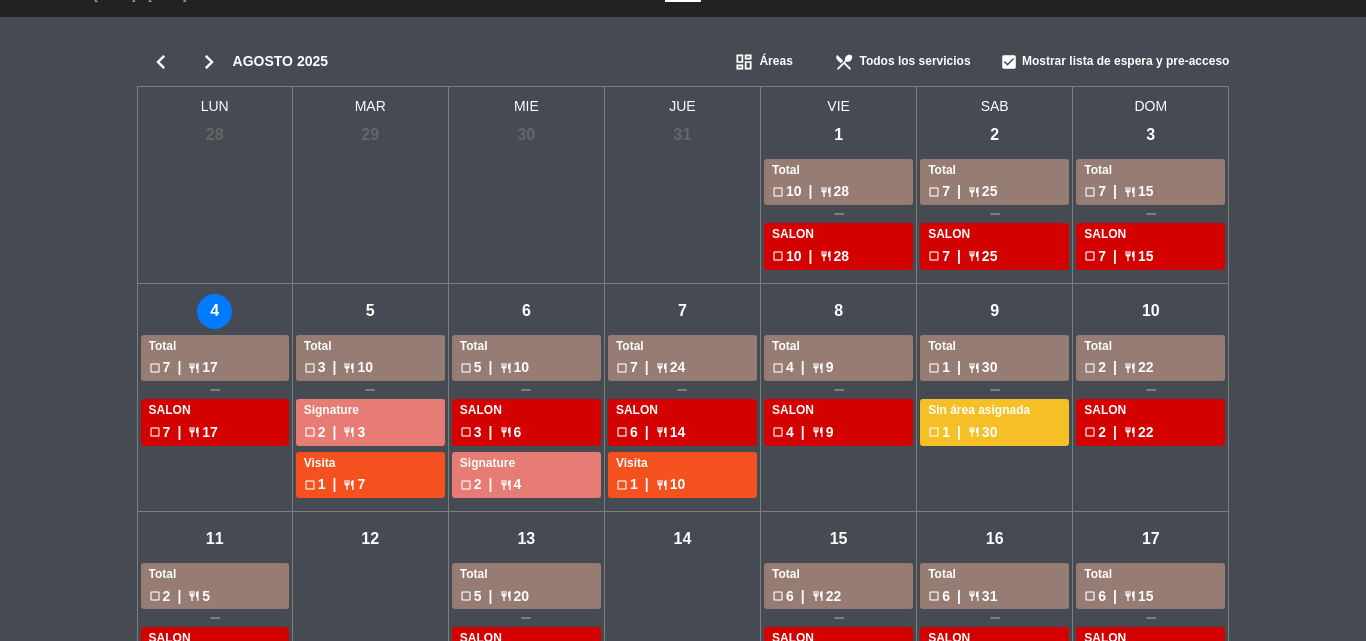 scroll, scrollTop: 0, scrollLeft: 0, axis: both 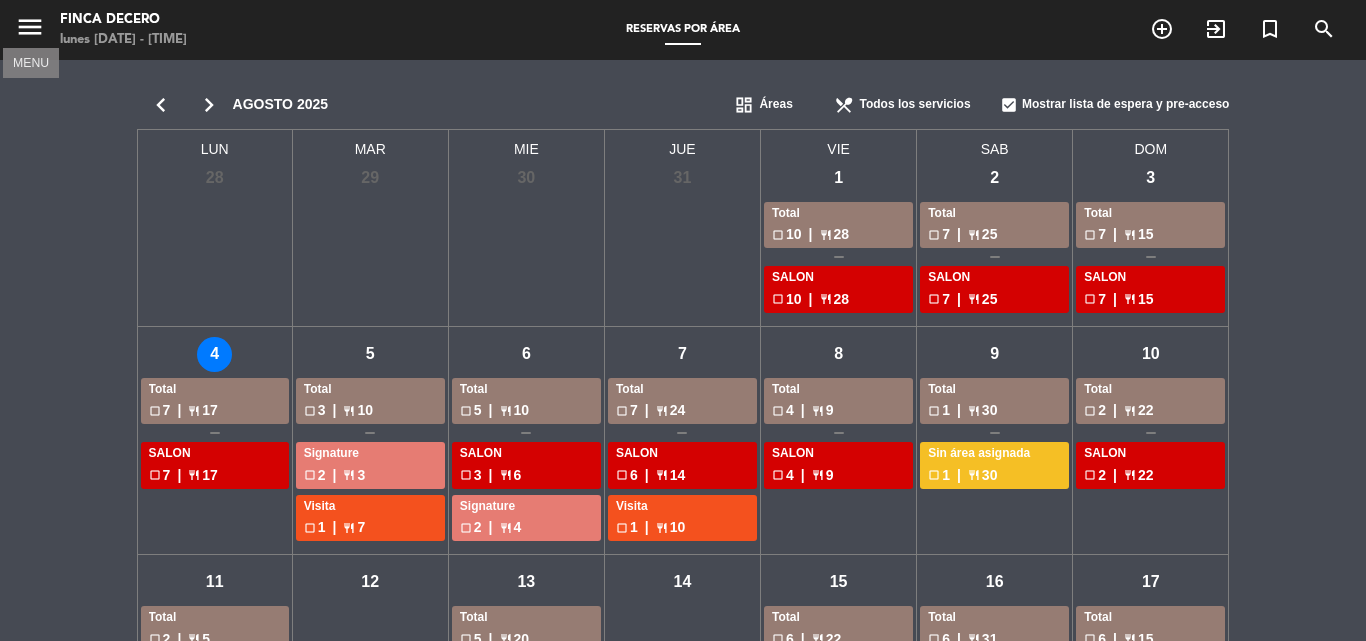 click on "menu" at bounding box center (30, 27) 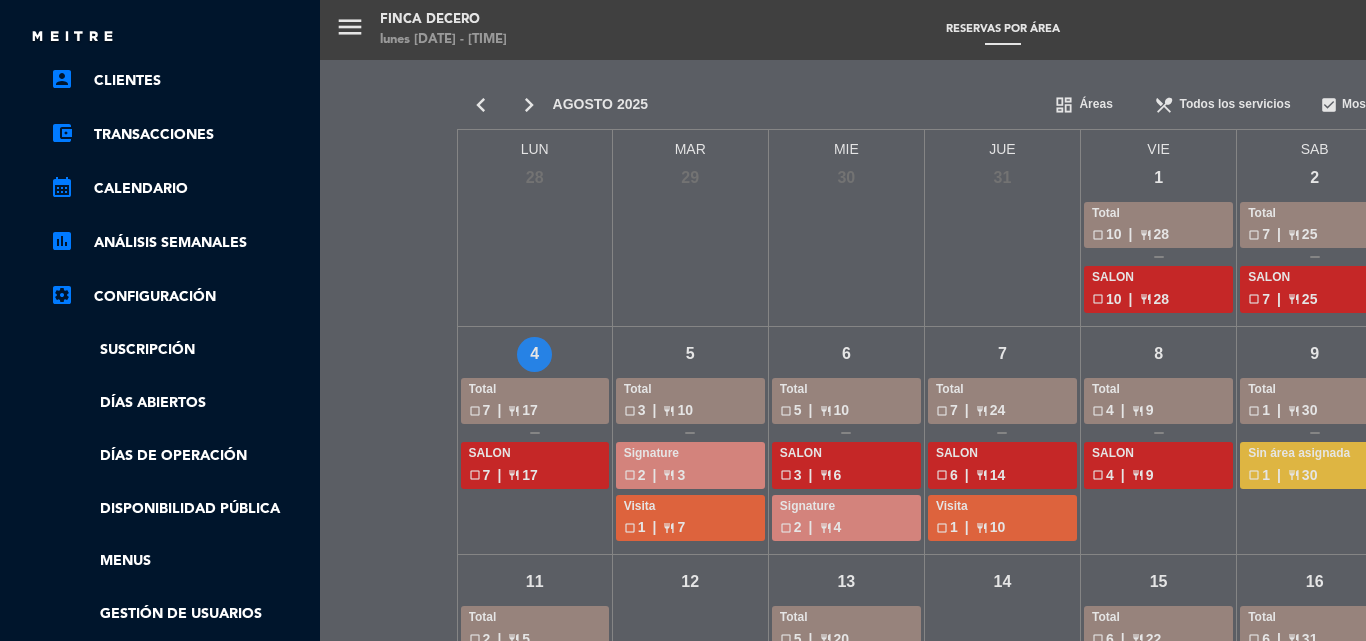 scroll, scrollTop: 200, scrollLeft: 0, axis: vertical 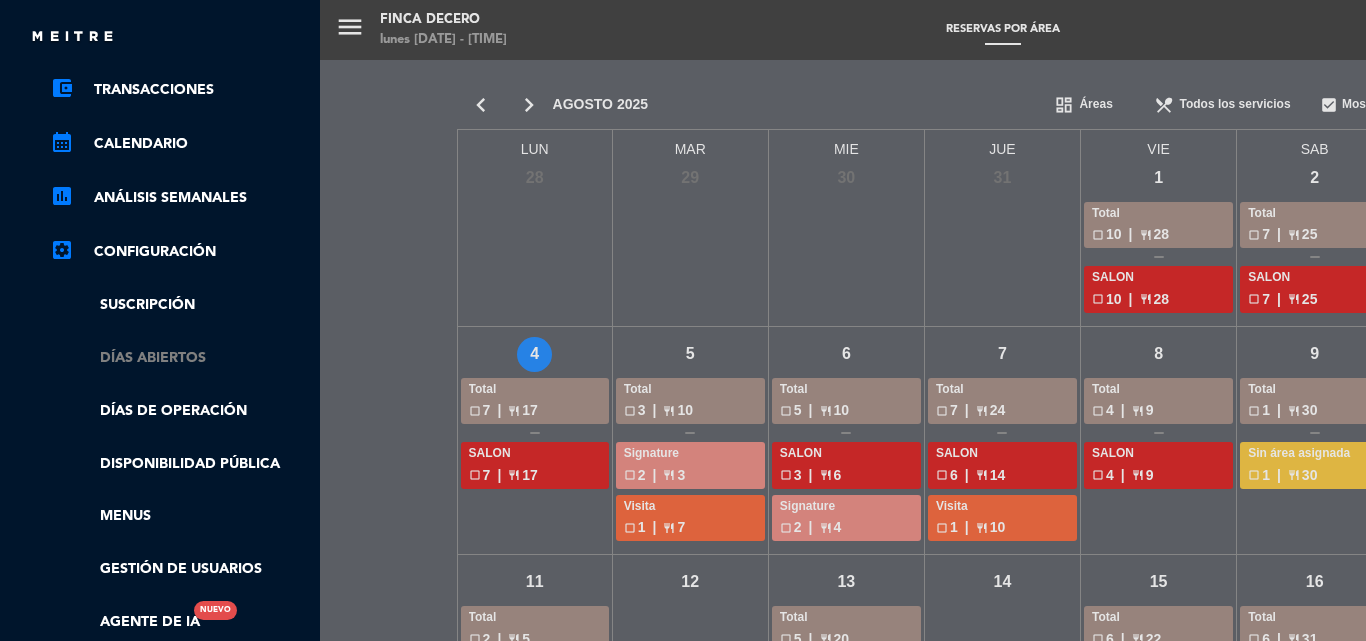 click on "Días abiertos" 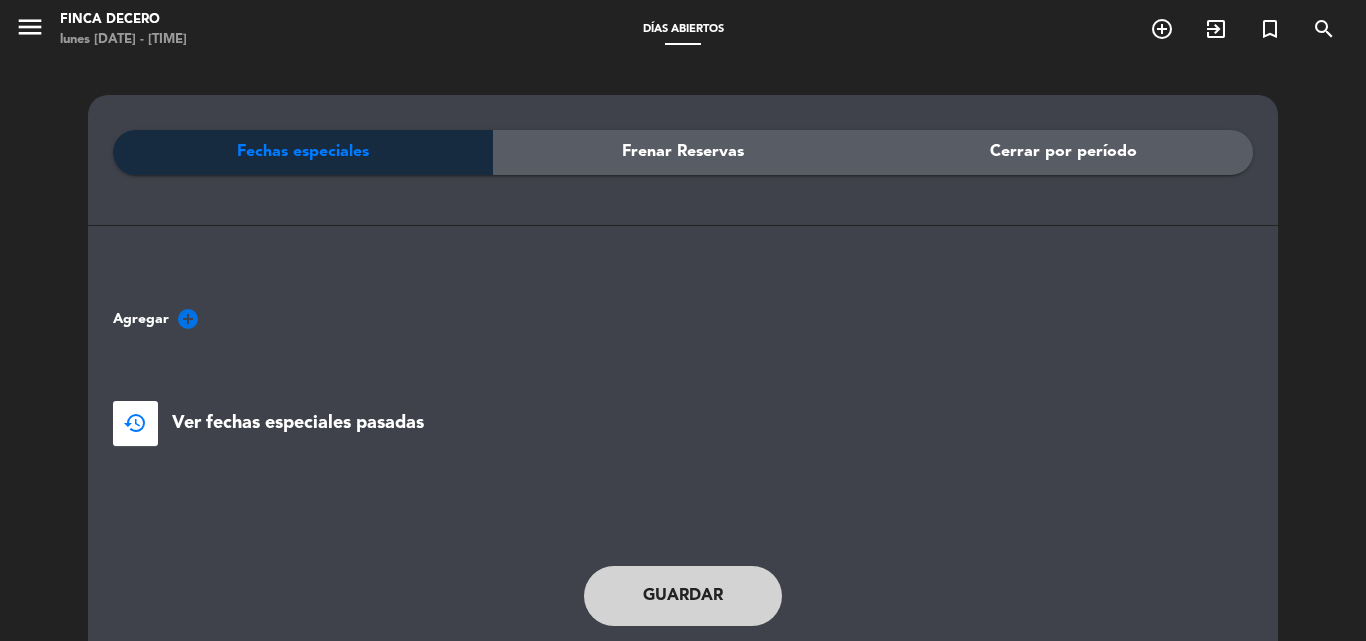 click on "Cerrar por período" 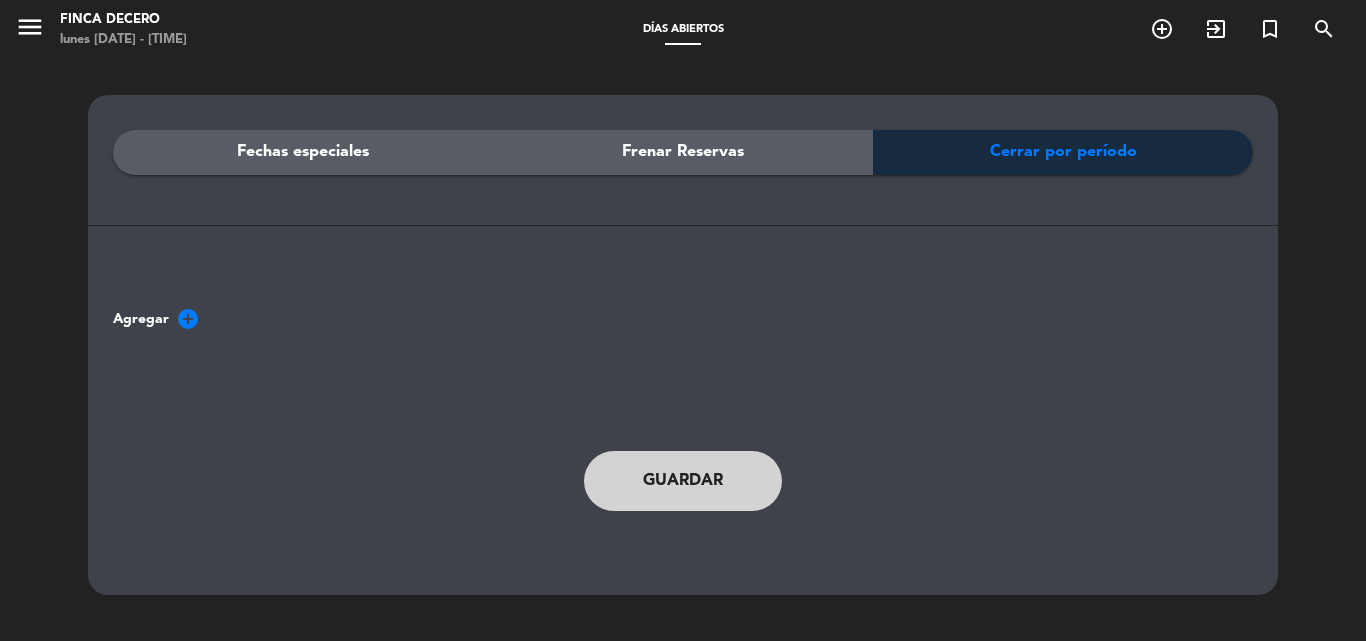 click on "Fechas especiales Frenar Reservas Cerrar por período" 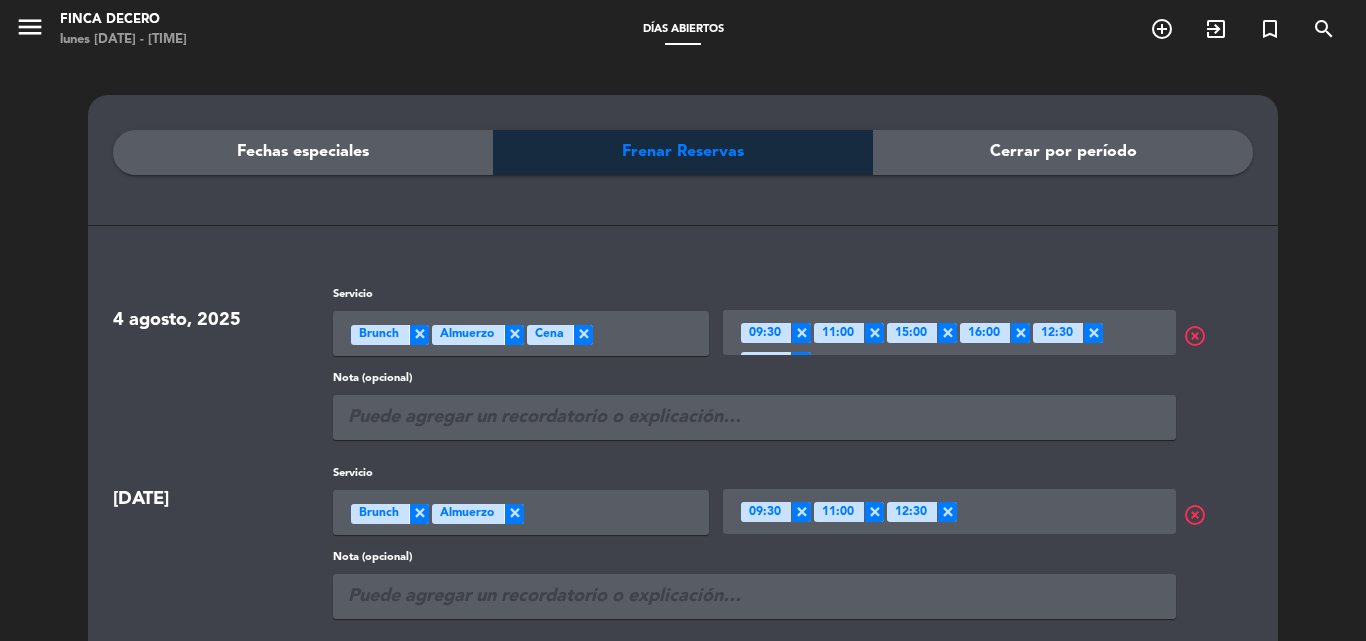 click on "Frenar Reservas" 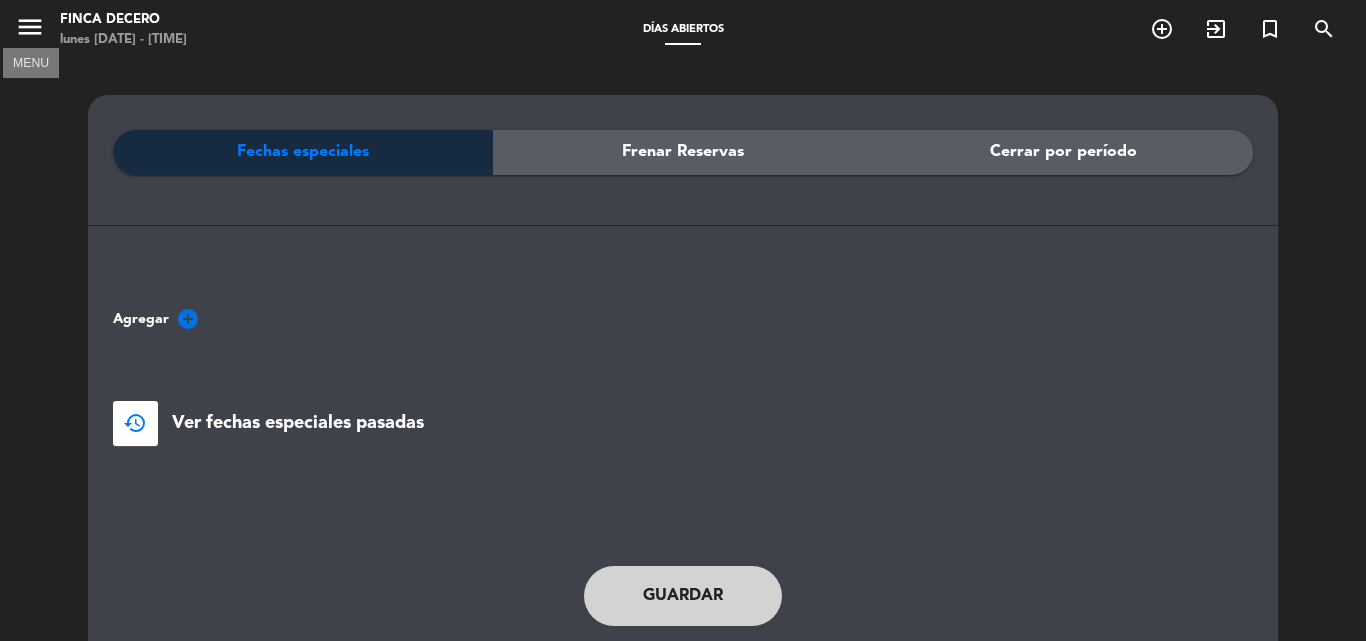 click on "menu" at bounding box center [30, 27] 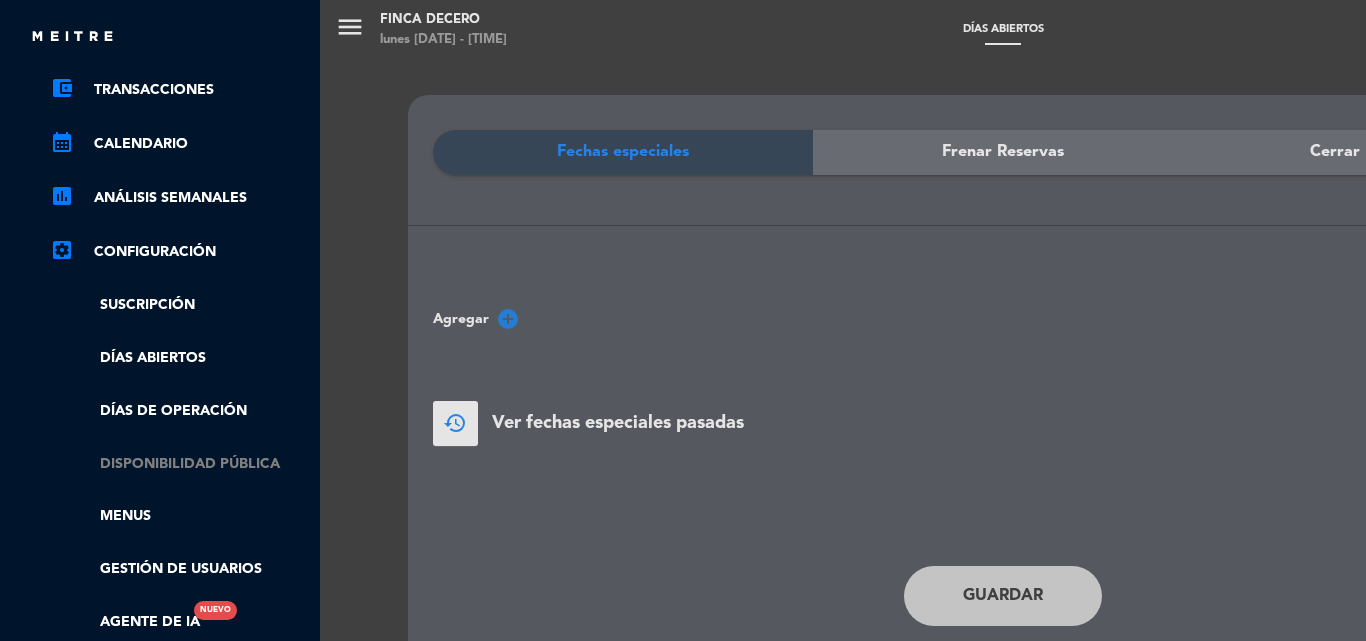 click on "Disponibilidad pública" 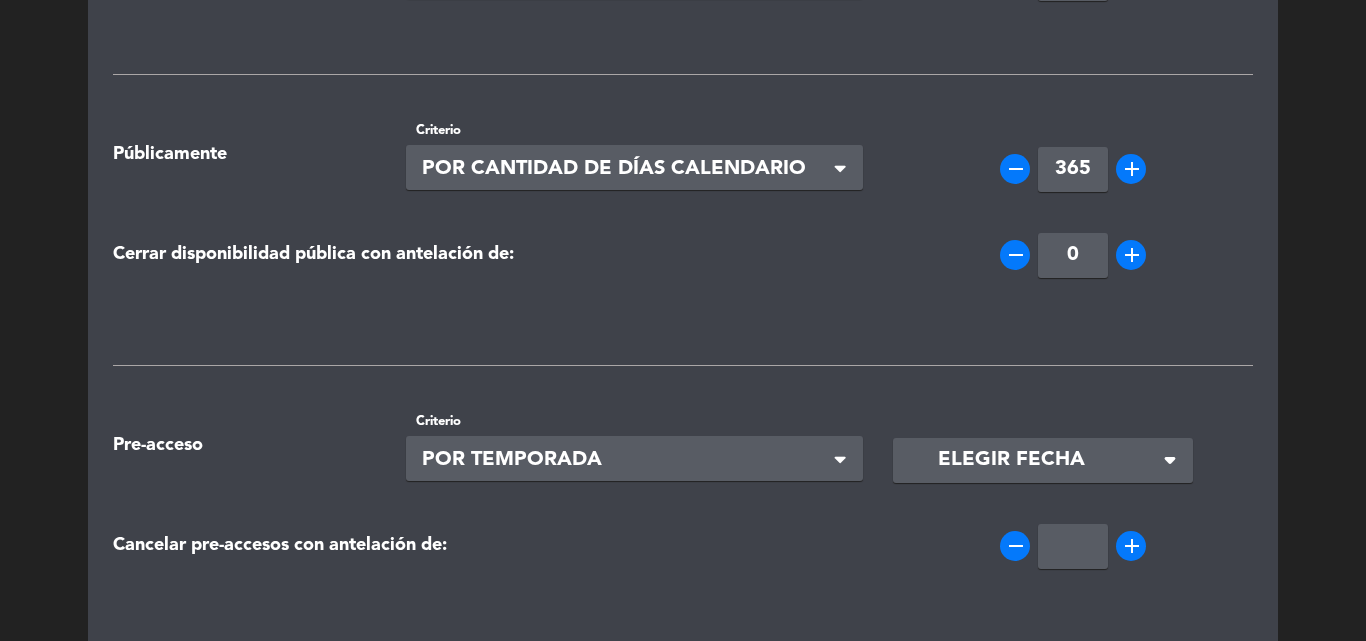 scroll, scrollTop: 0, scrollLeft: 0, axis: both 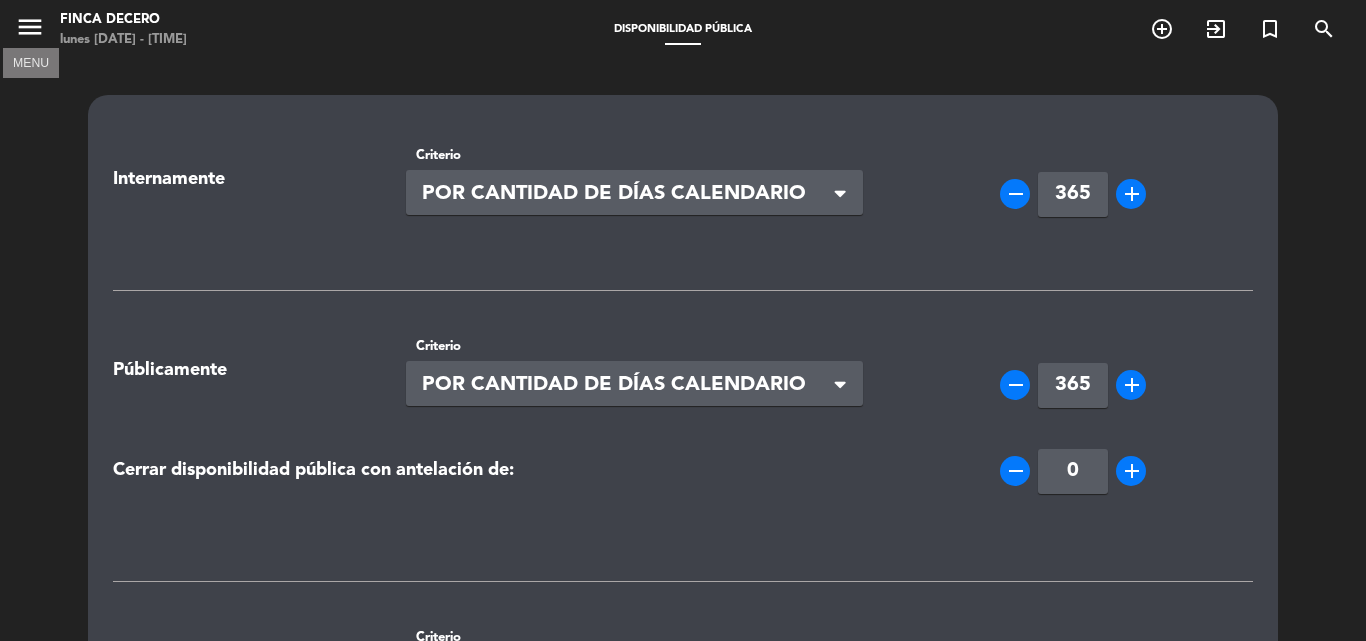 click on "menu" at bounding box center [30, 27] 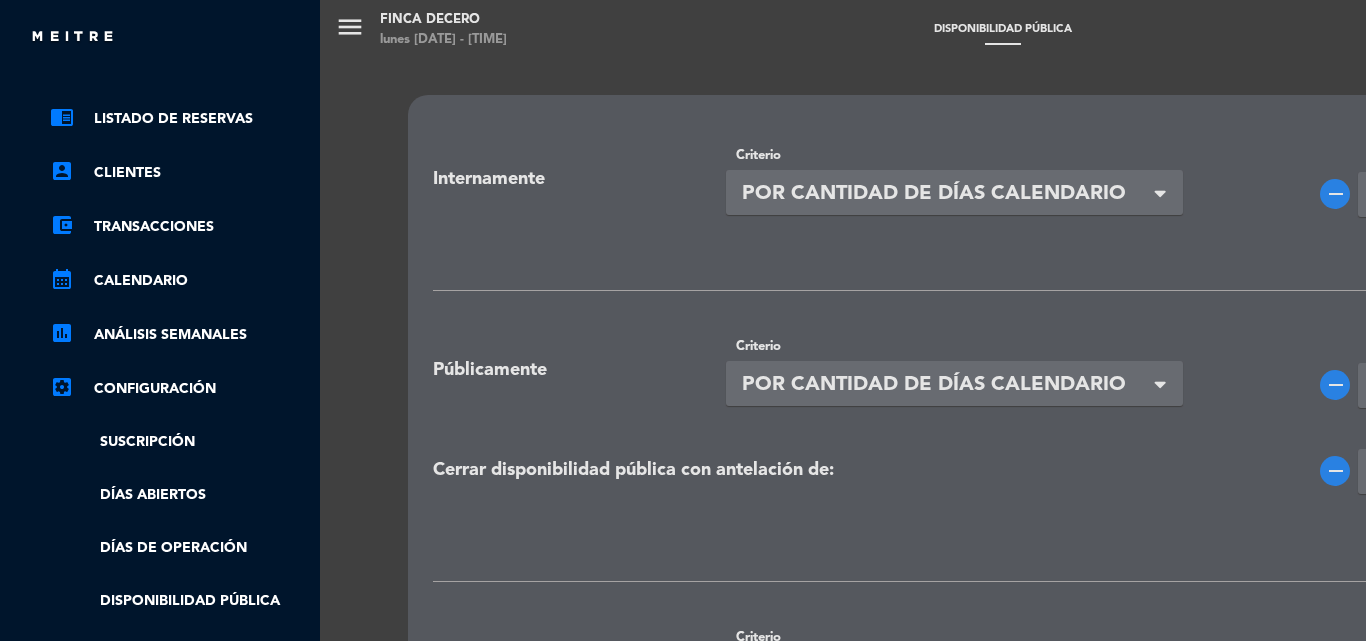 scroll, scrollTop: 0, scrollLeft: 0, axis: both 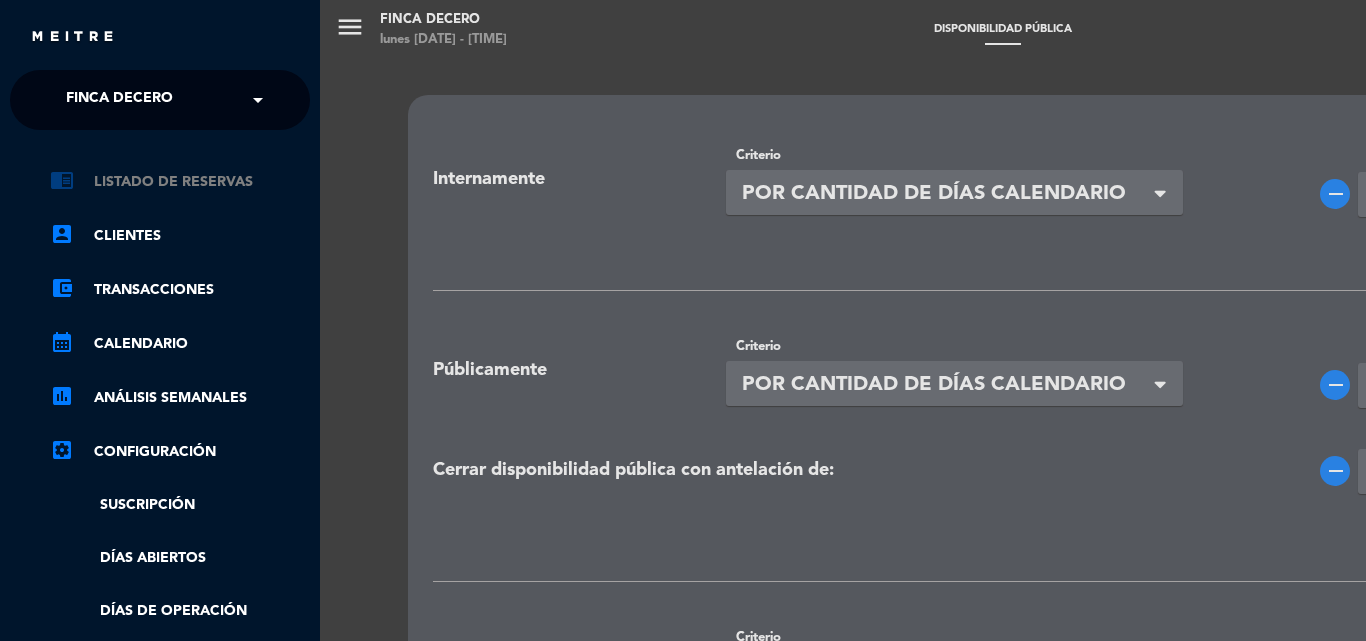 click on "chrome_reader_mode   Listado de Reservas" 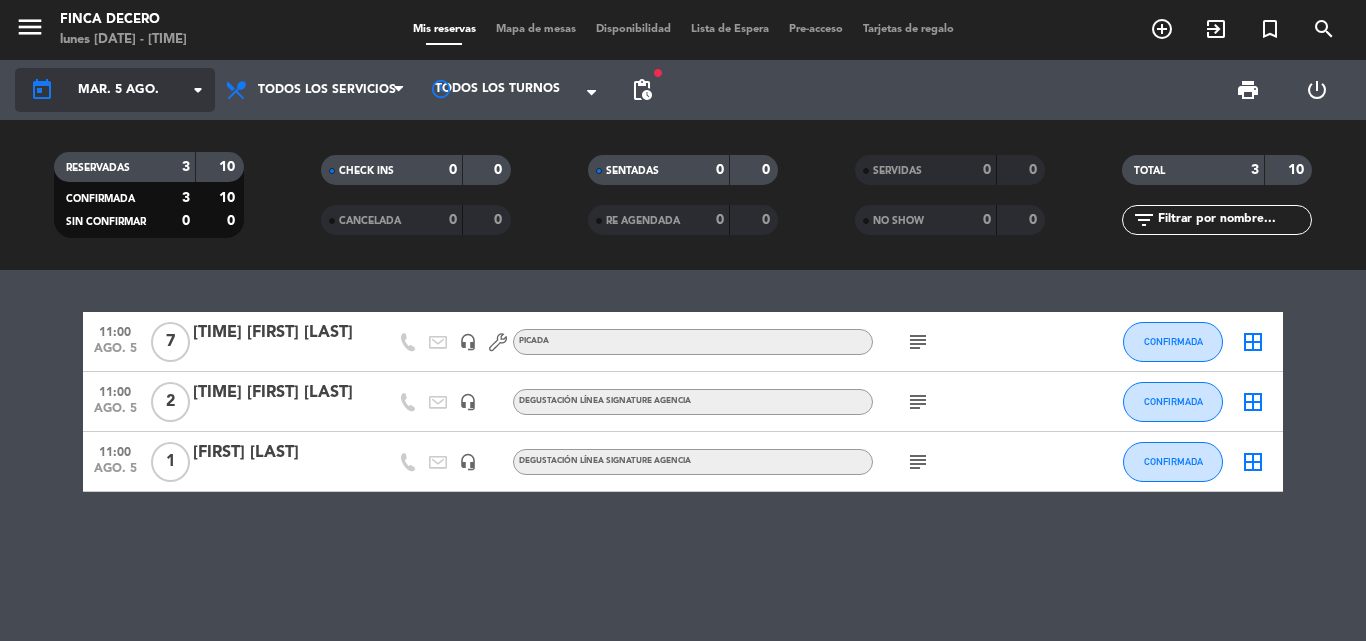 click on "mar. 5 ago." 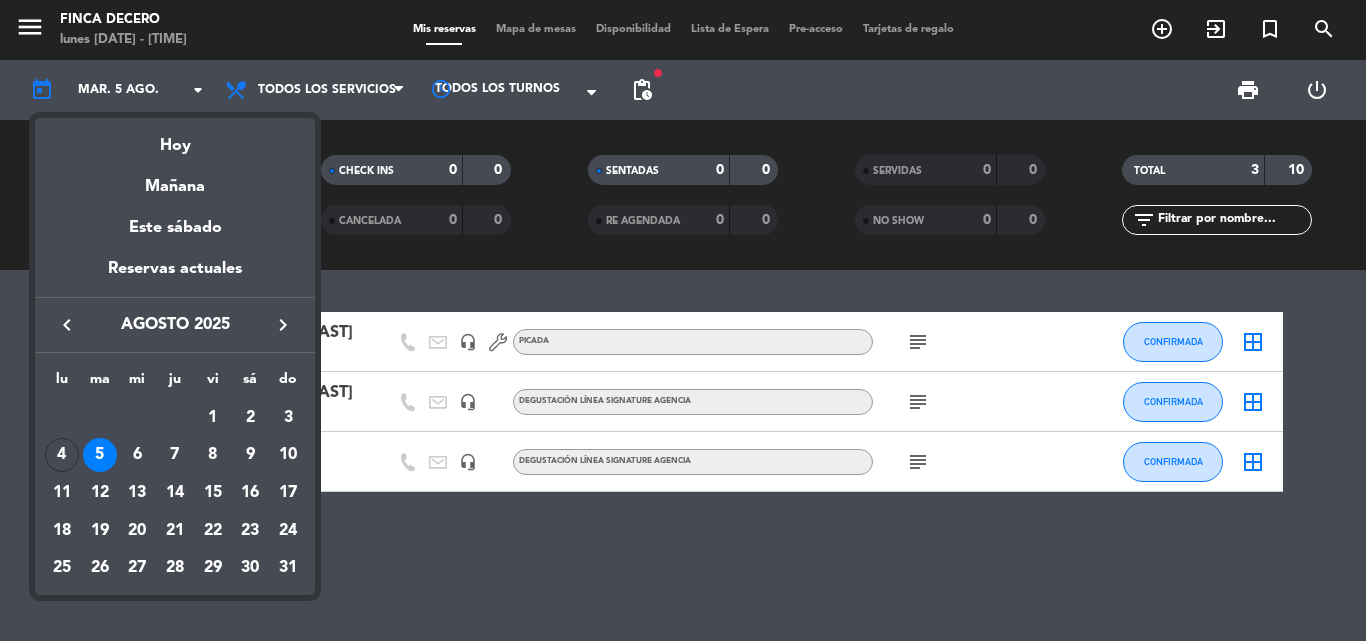 click at bounding box center (683, 320) 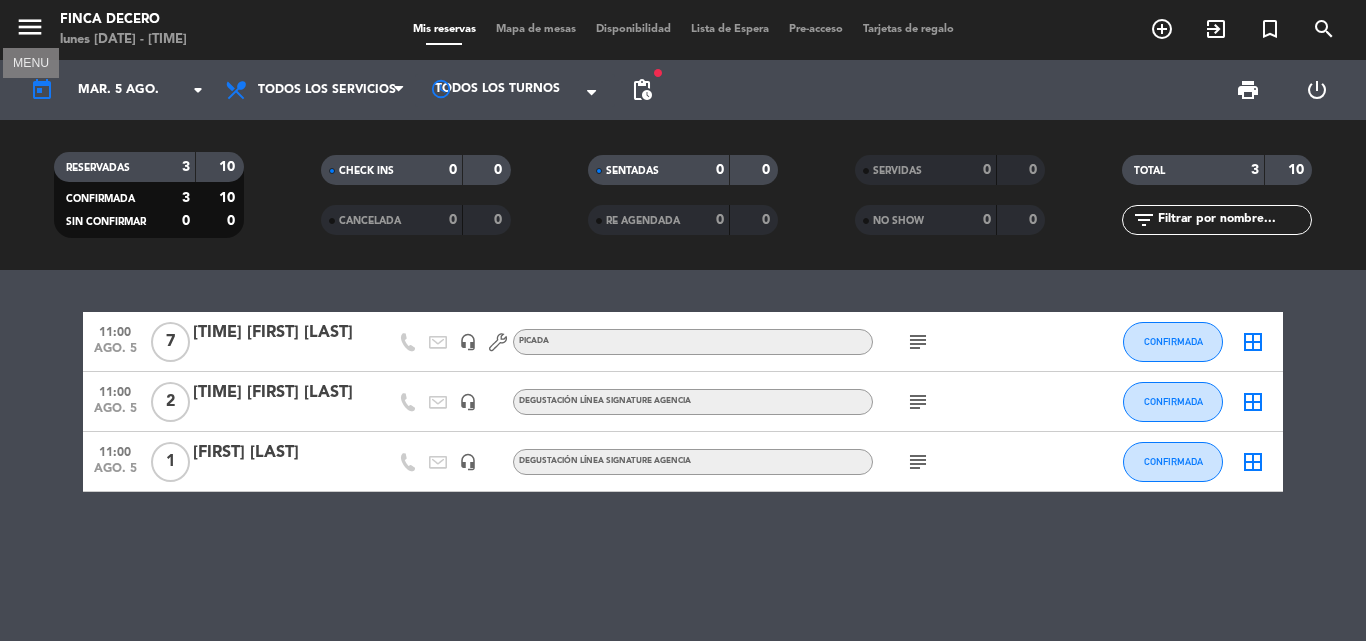 click on "menu" at bounding box center (30, 27) 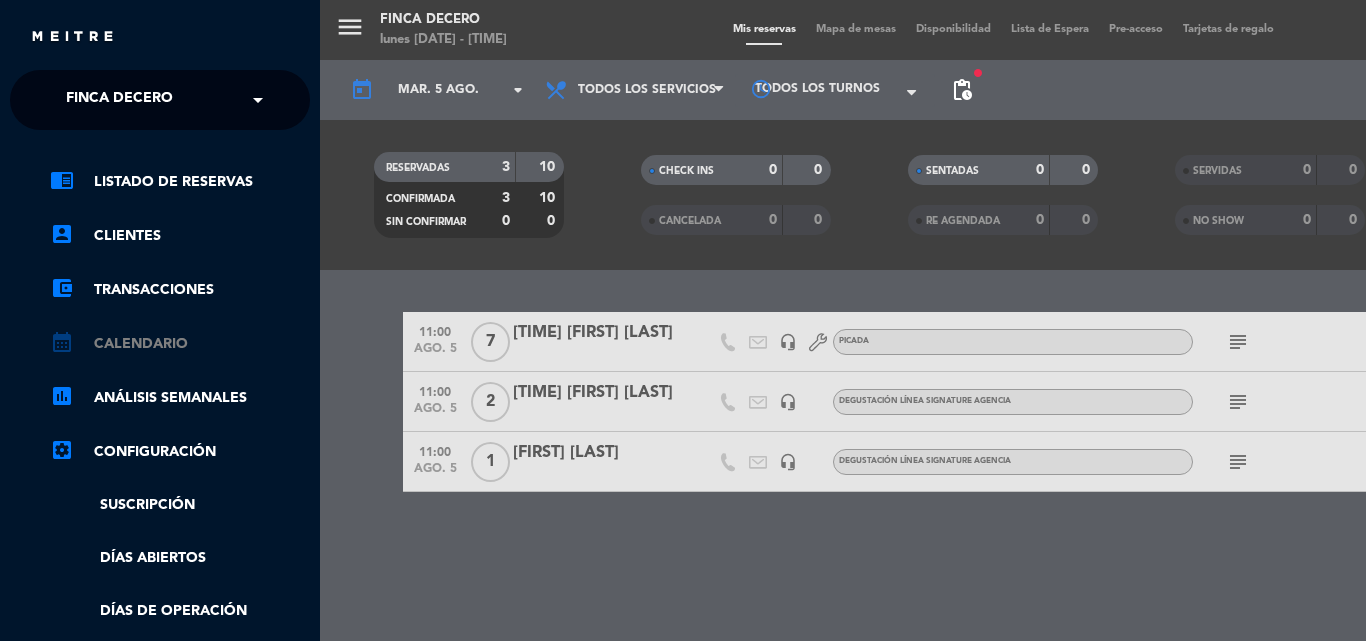 click on "calendar_month   Calendario" 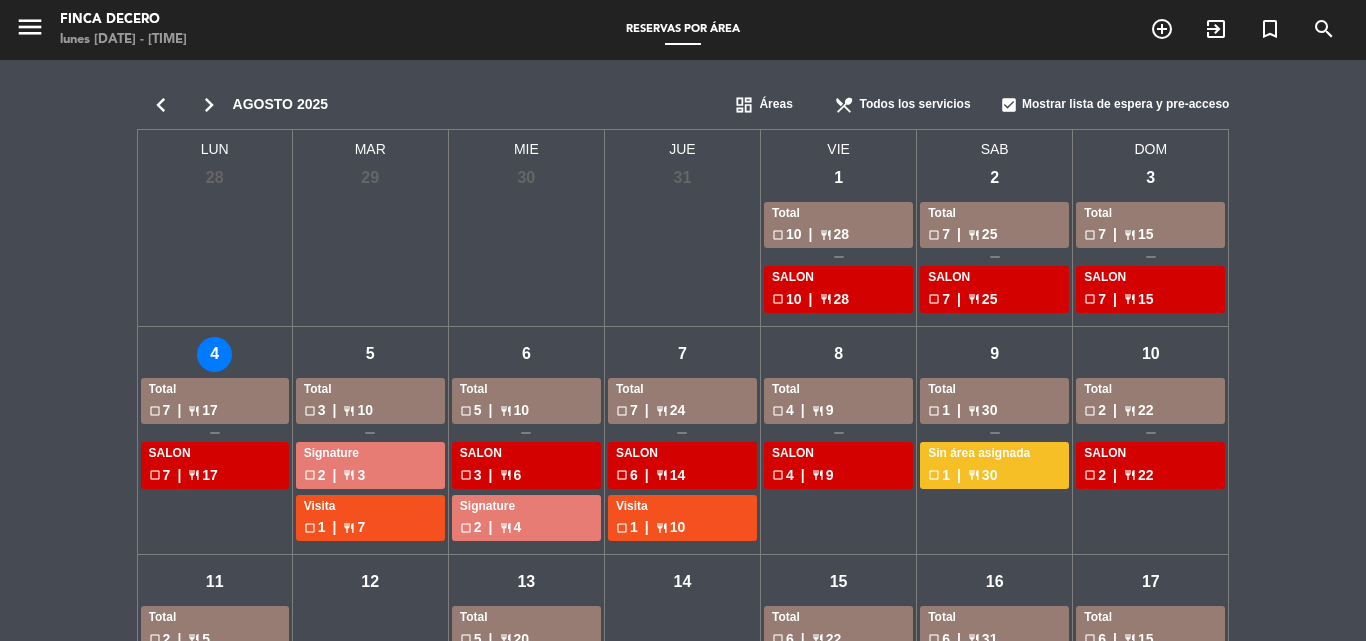 click on "Áreas" 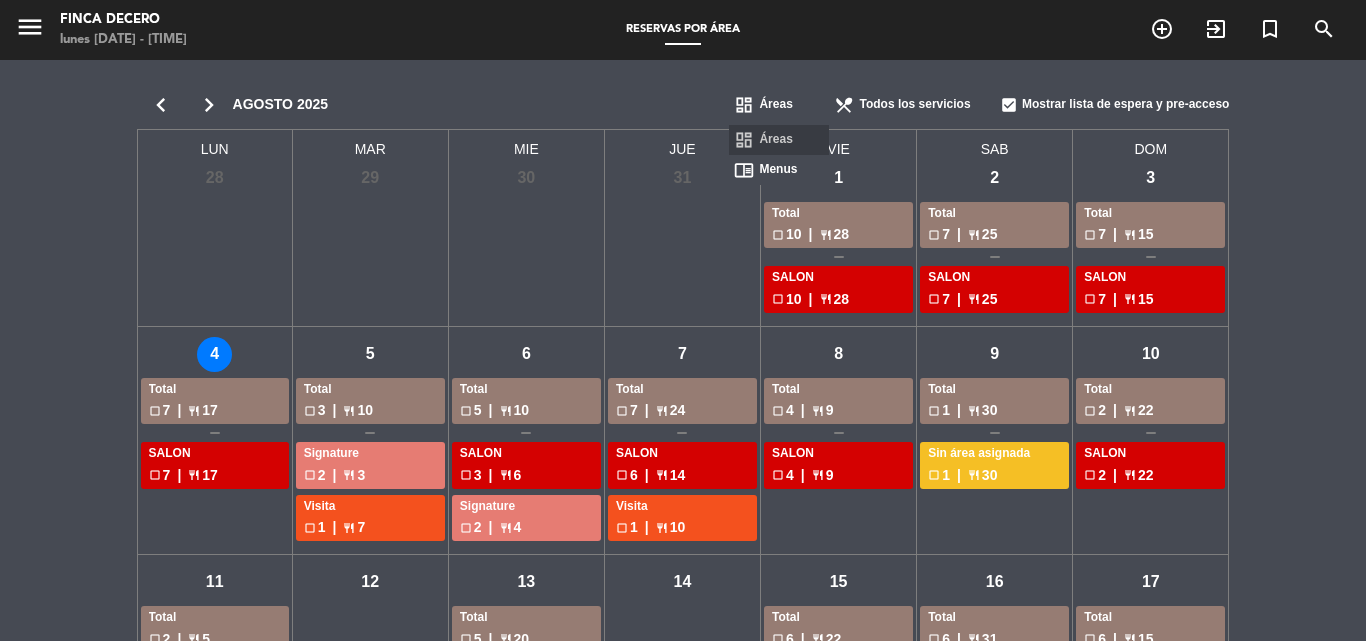 click on "Todos los servicios" 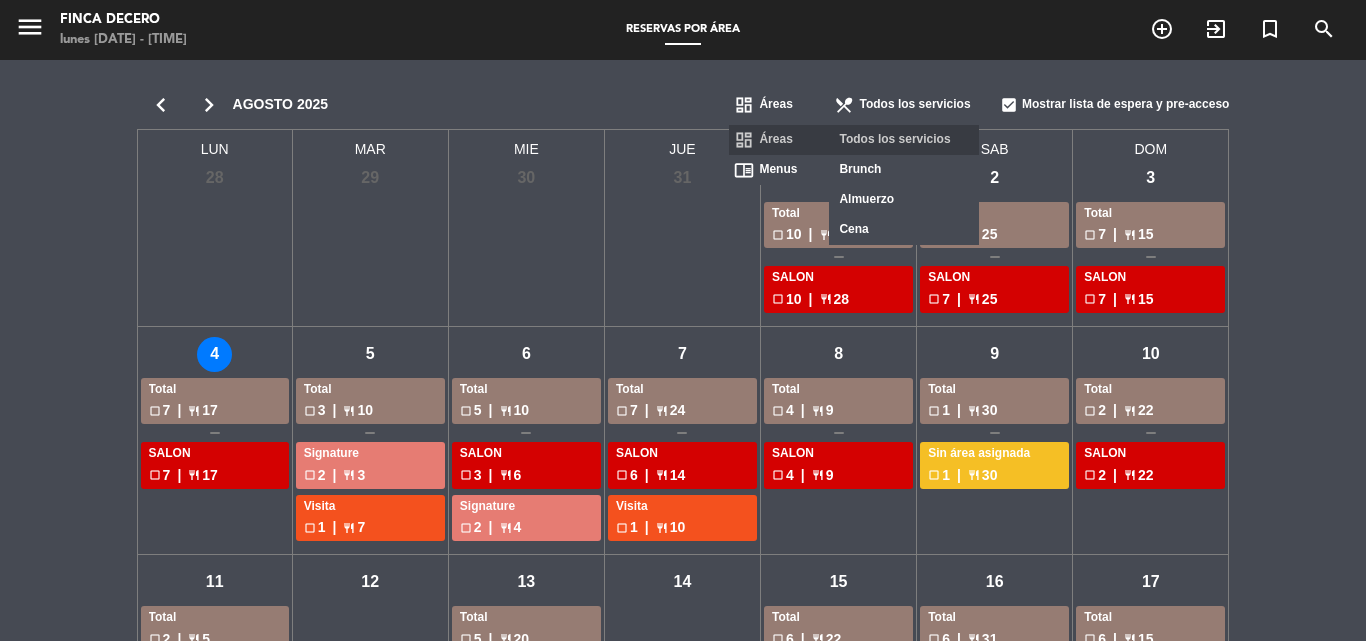 click on "Brunch" 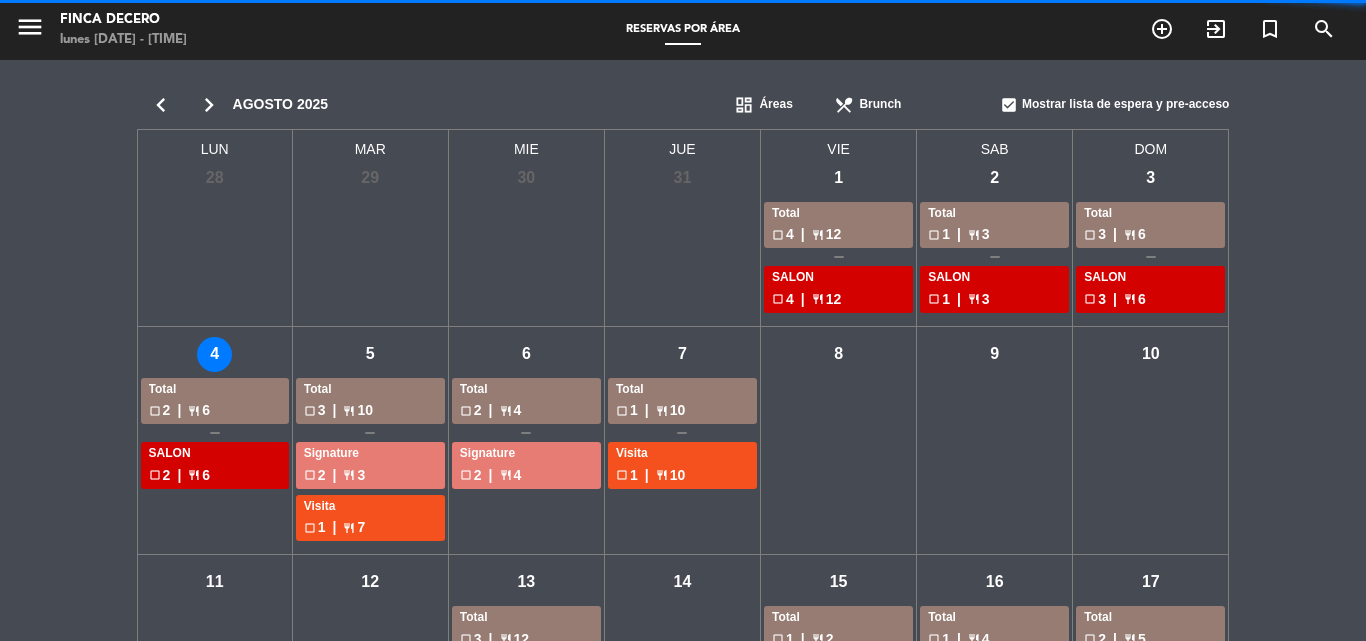 click on "Brunch" 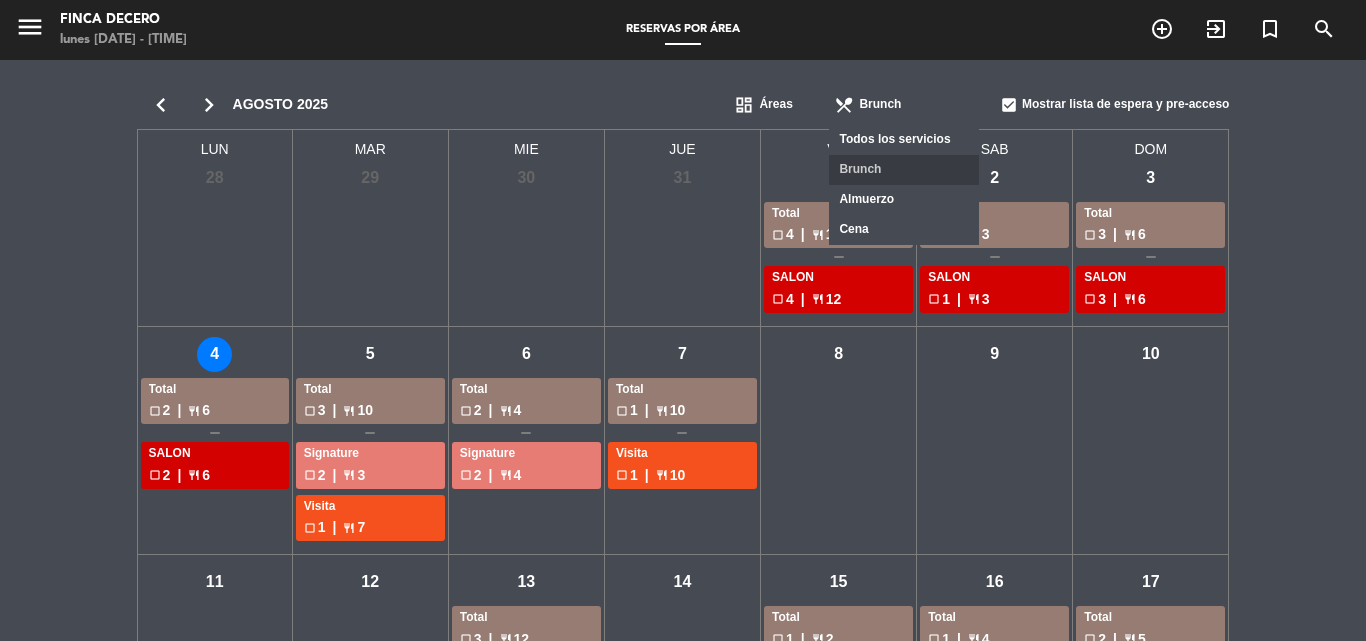 click on "Almuerzo" 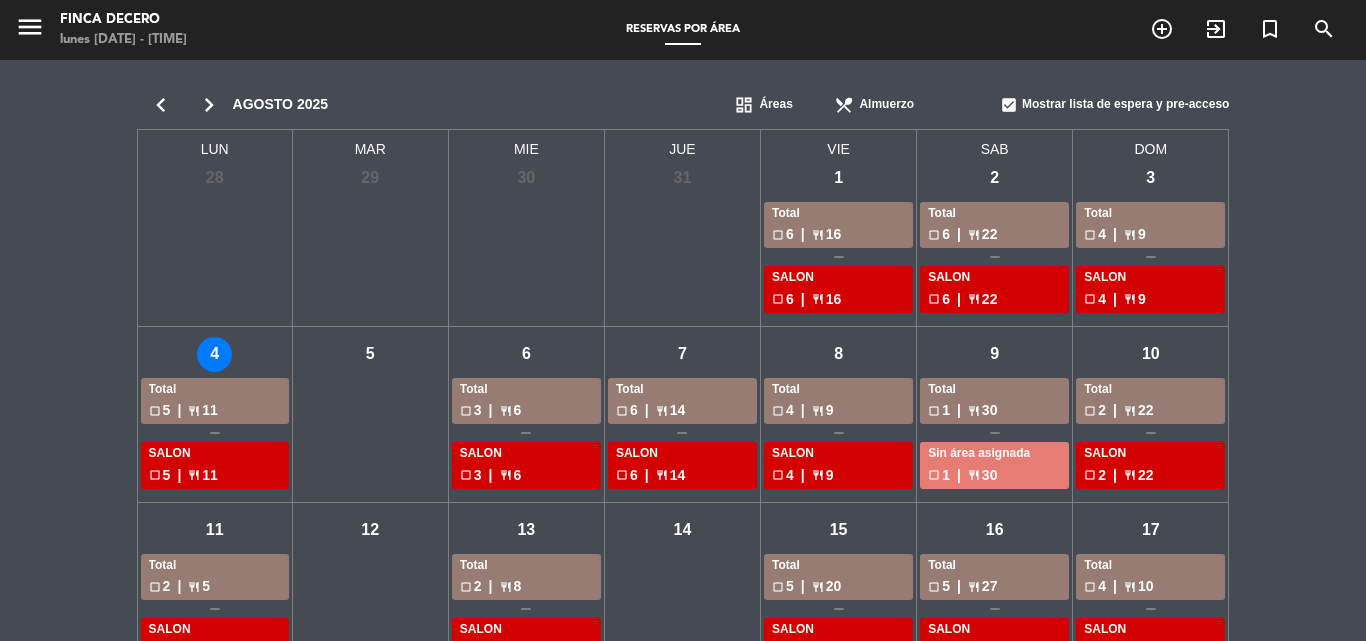 click on "check_box_outline_blank  3  | restaurant  6" 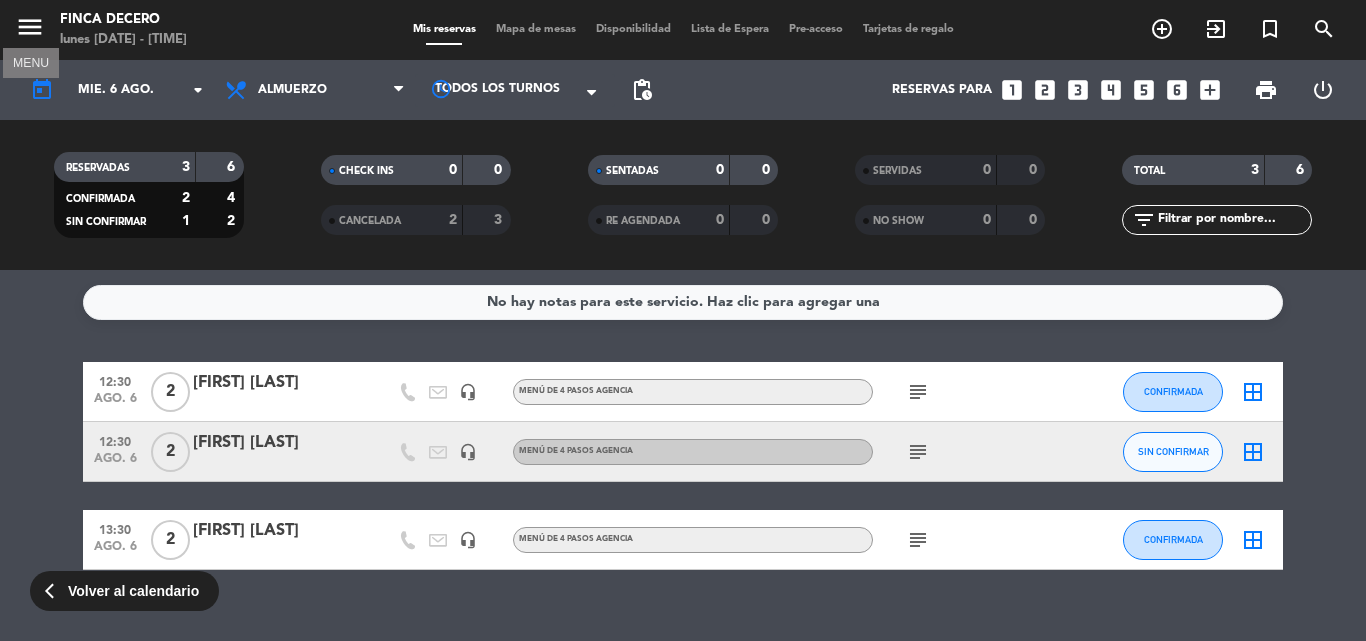 click on "menu" at bounding box center [30, 27] 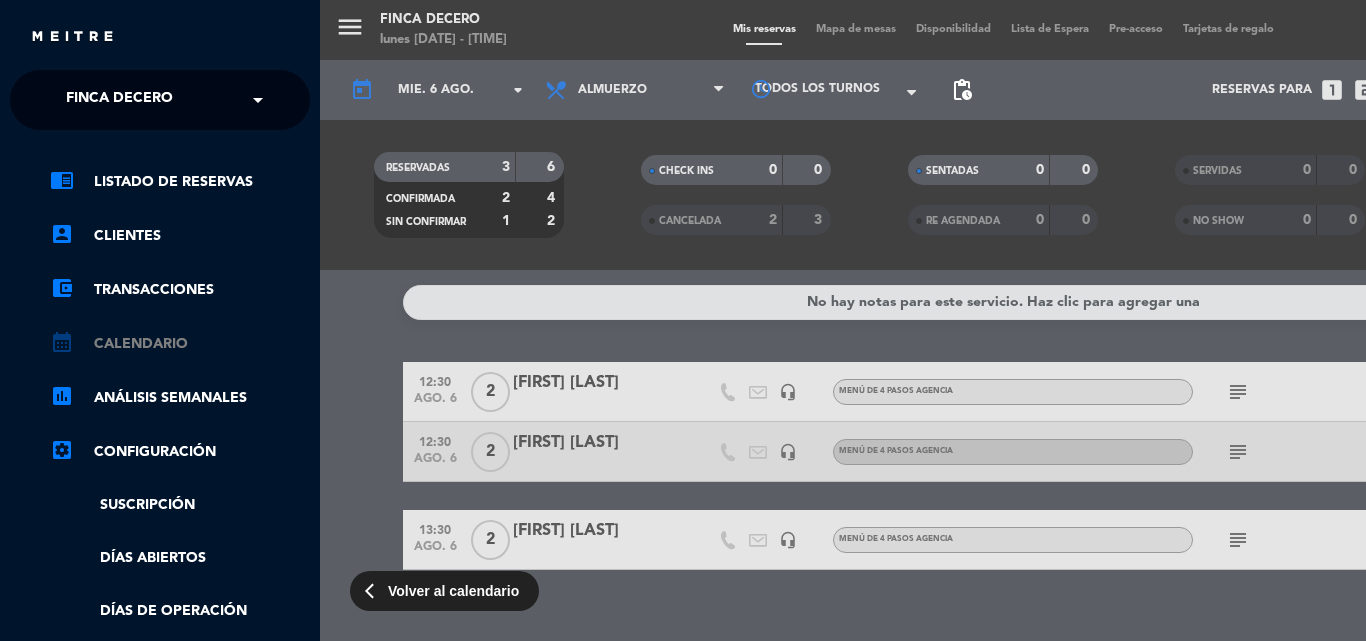 click on "calendar_month   Calendario" 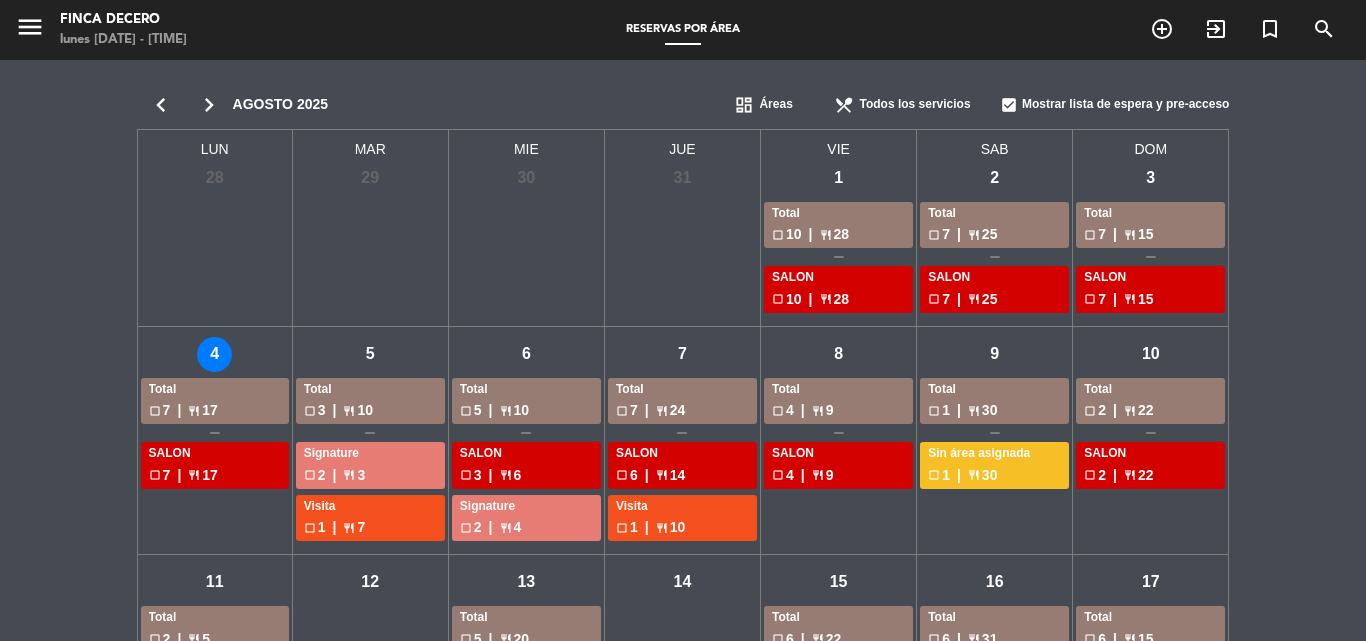click on "Todos los servicios" 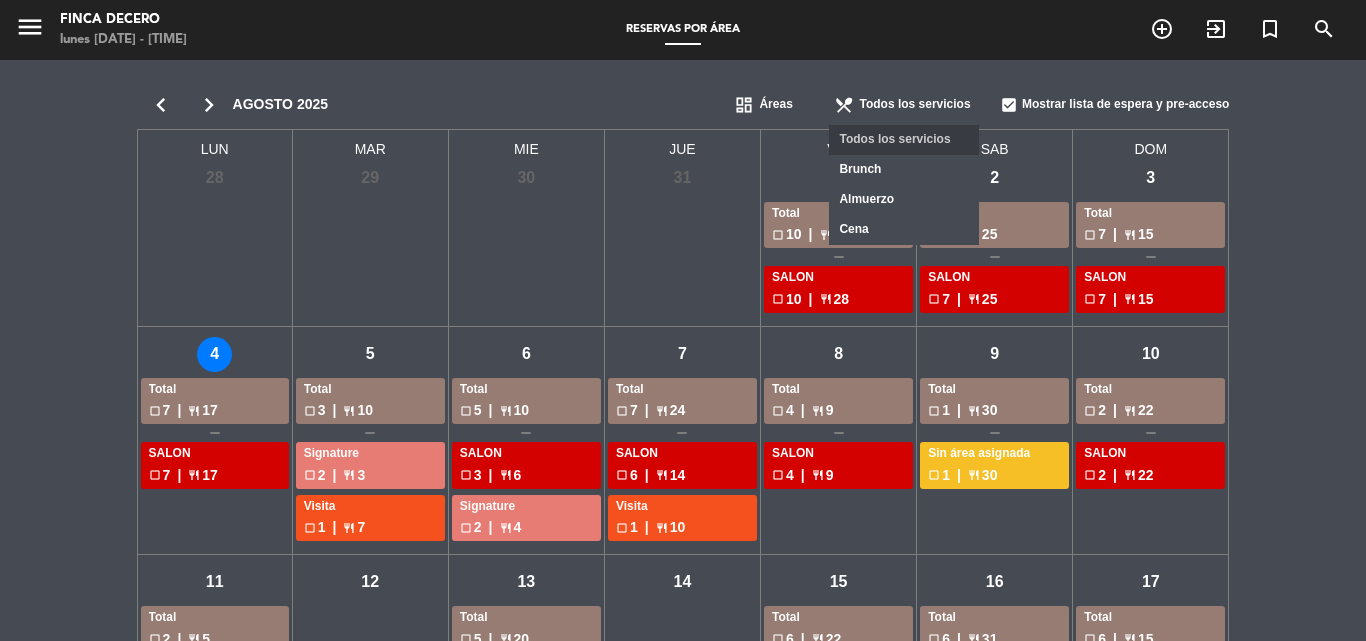 click on "Almuerzo" 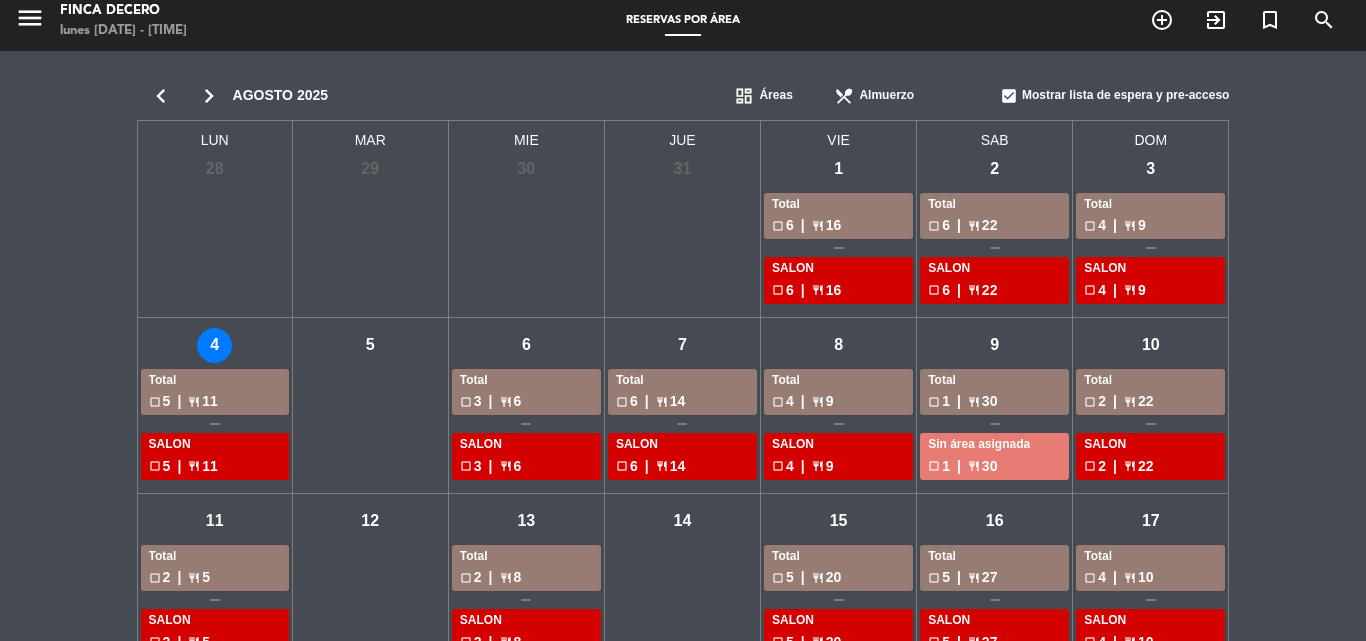 scroll, scrollTop: 0, scrollLeft: 0, axis: both 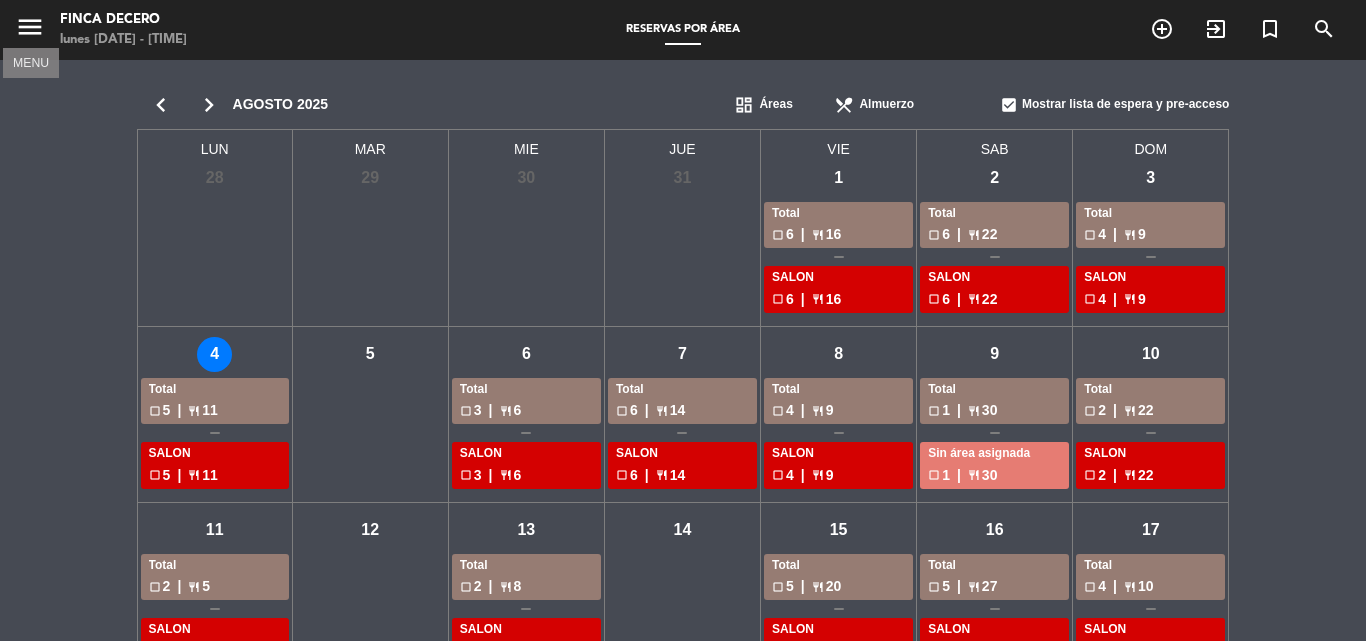 click on "menu" at bounding box center [30, 27] 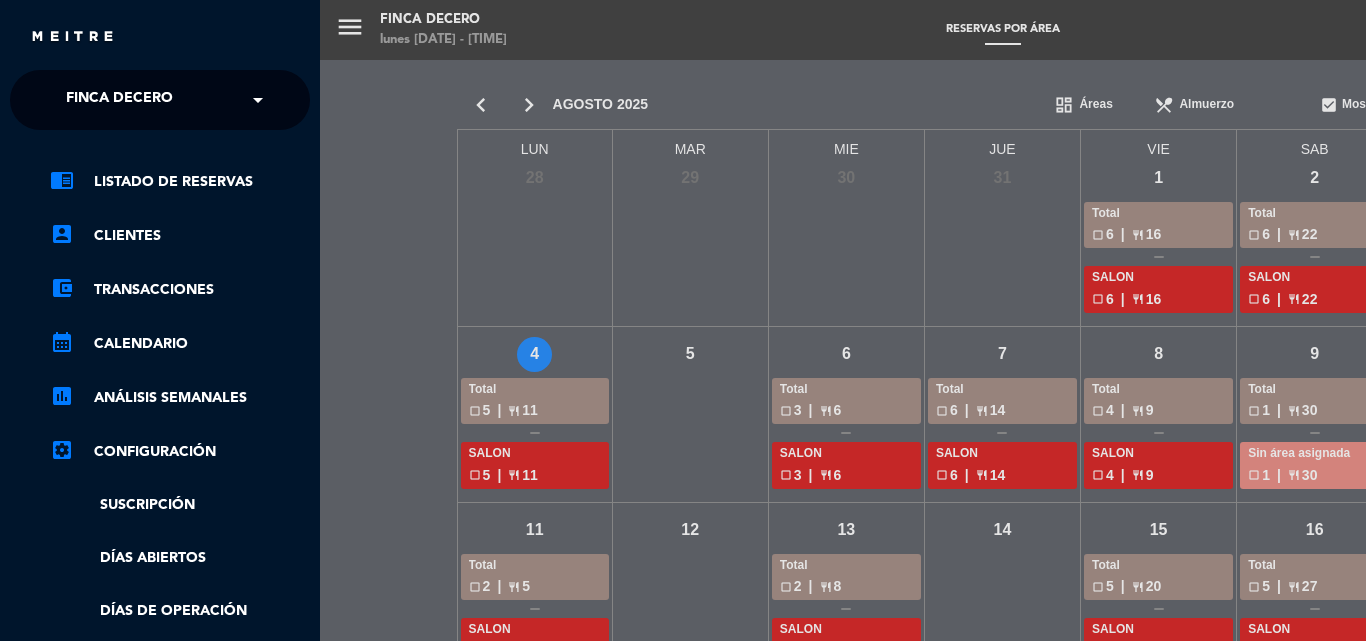 click on "Finca Decero" 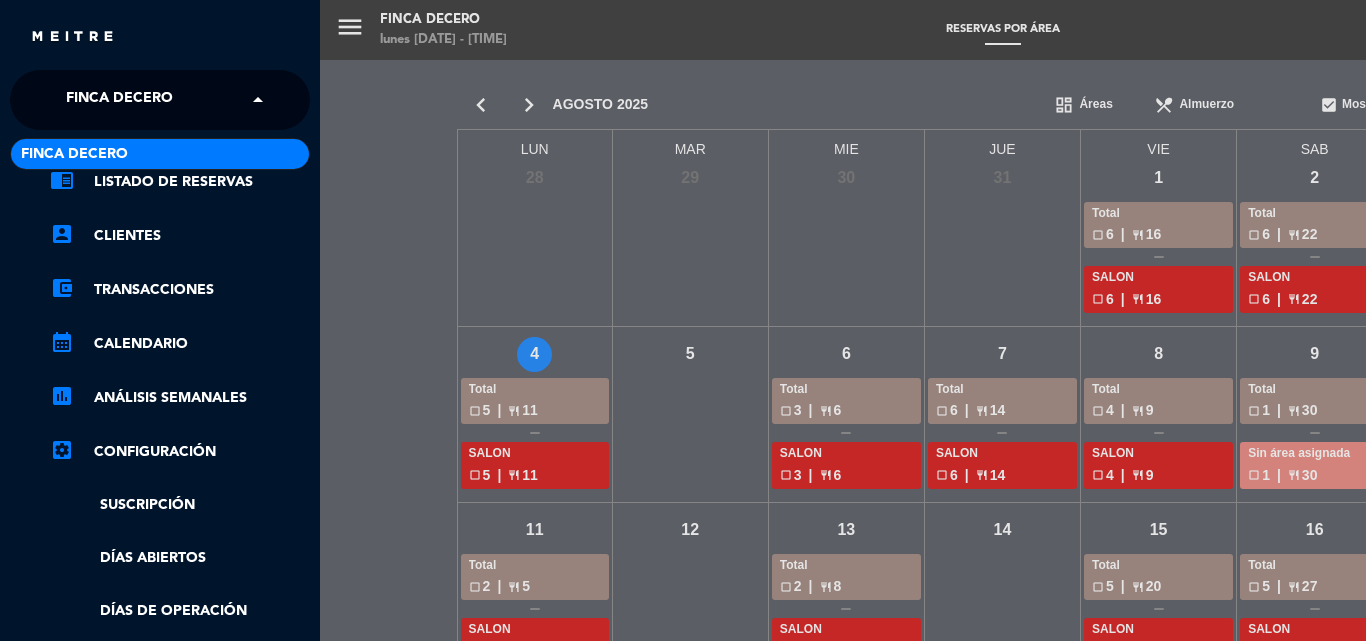click on "Finca Decero" 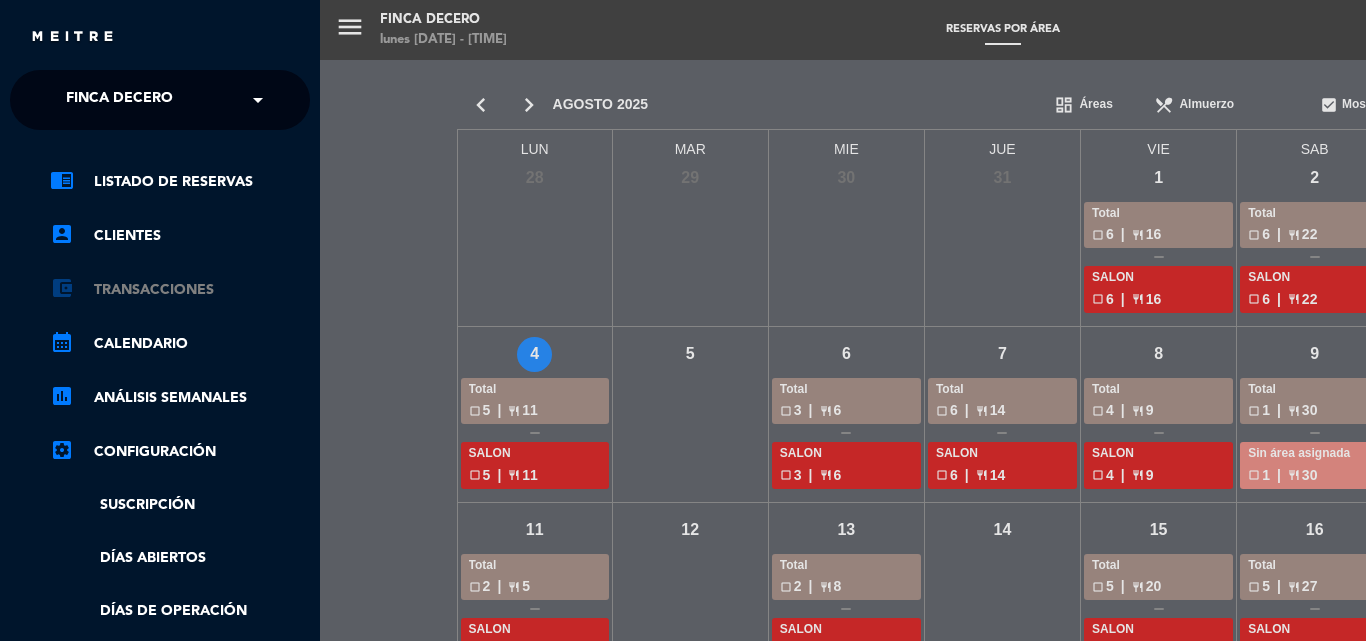 click on "account_balance_wallet   Transacciones" 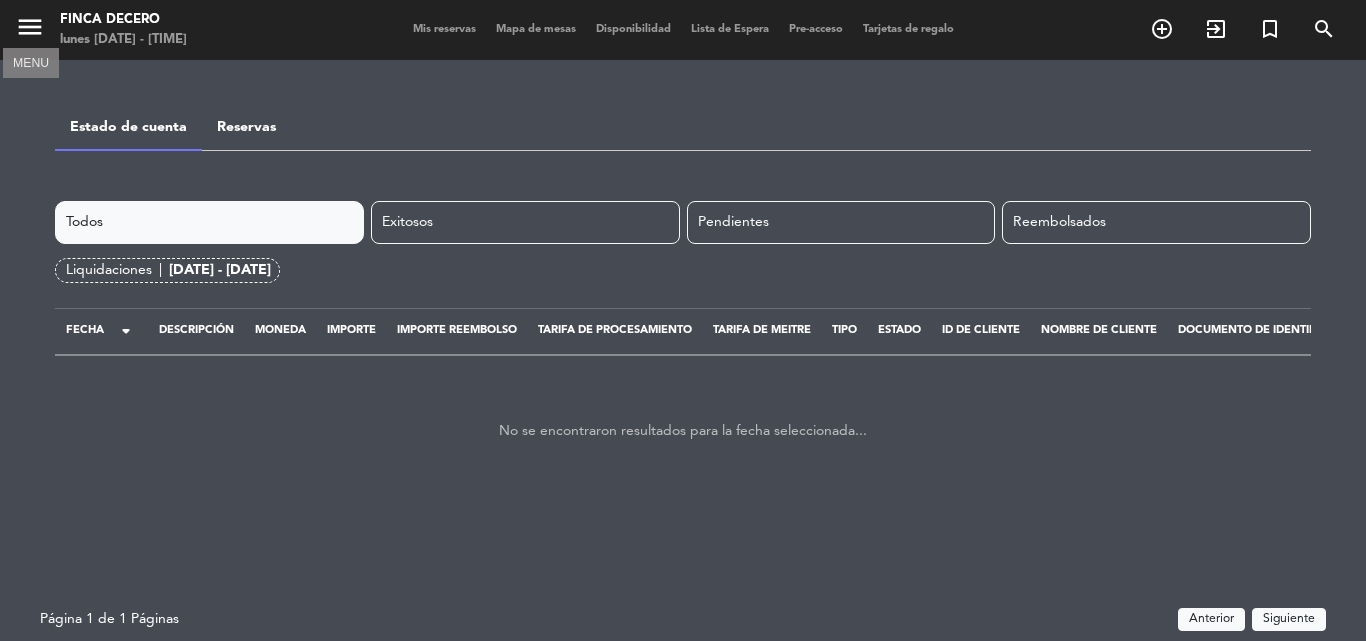 click on "menu" at bounding box center (30, 27) 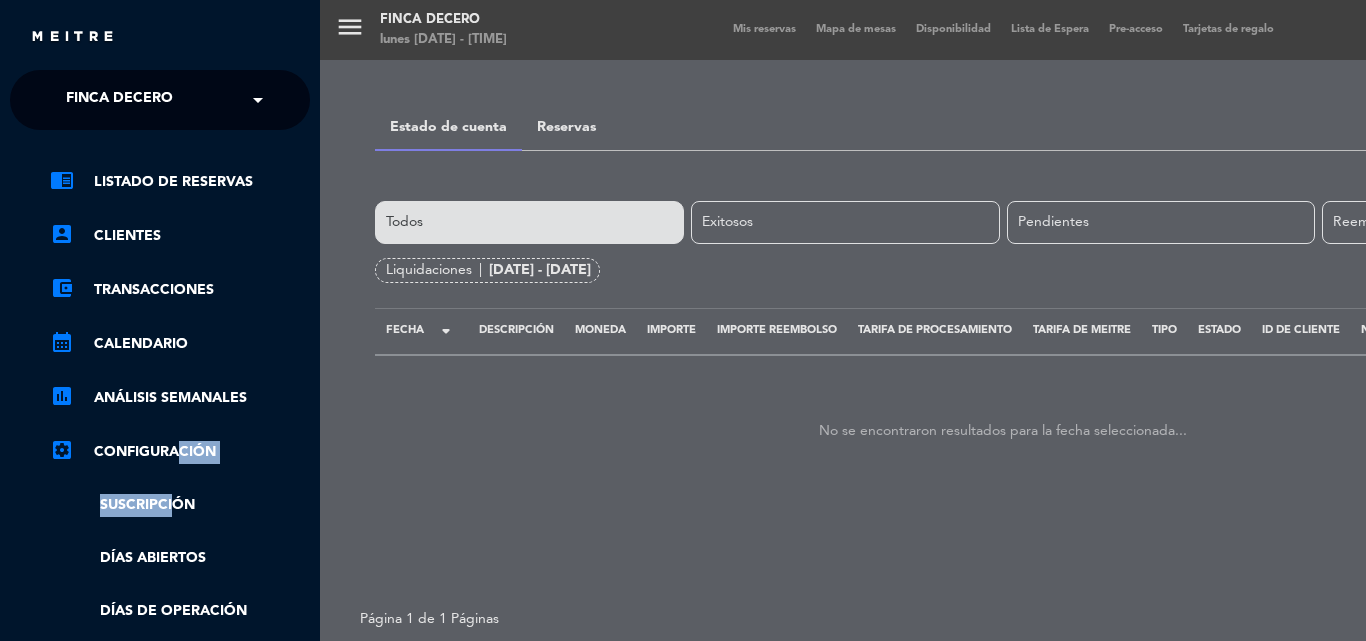 drag, startPoint x: 172, startPoint y: 447, endPoint x: 166, endPoint y: 482, distance: 35.510563 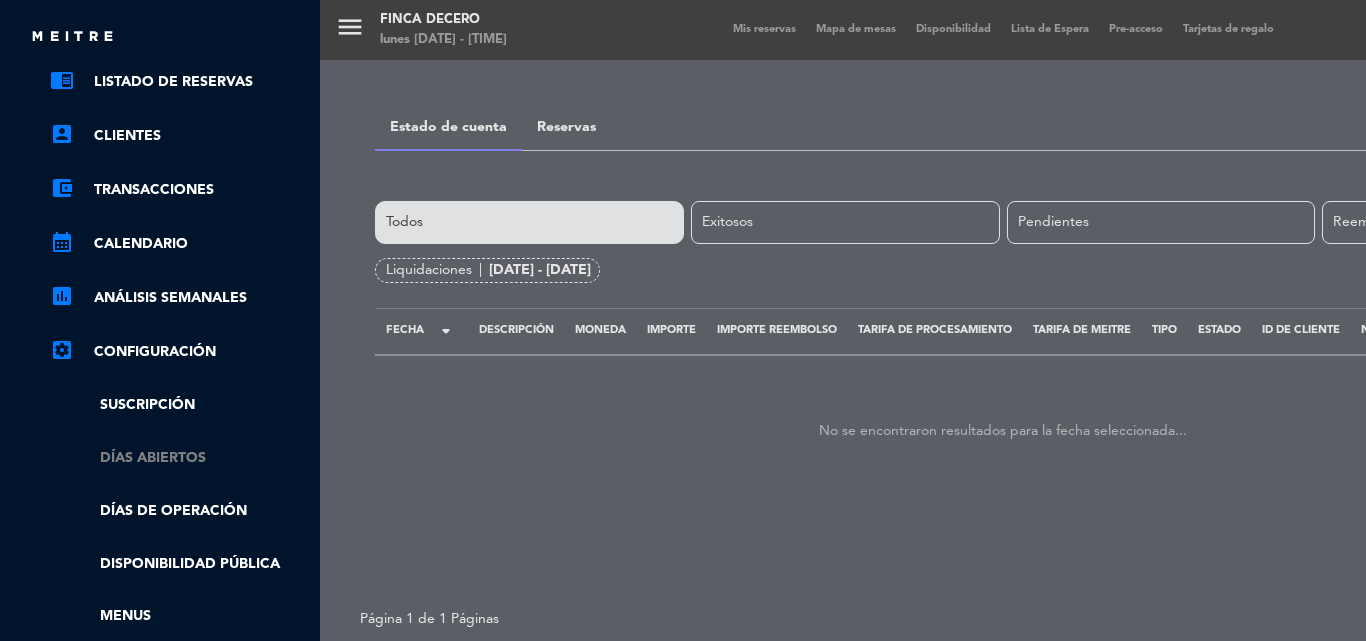 click on "Días abiertos" 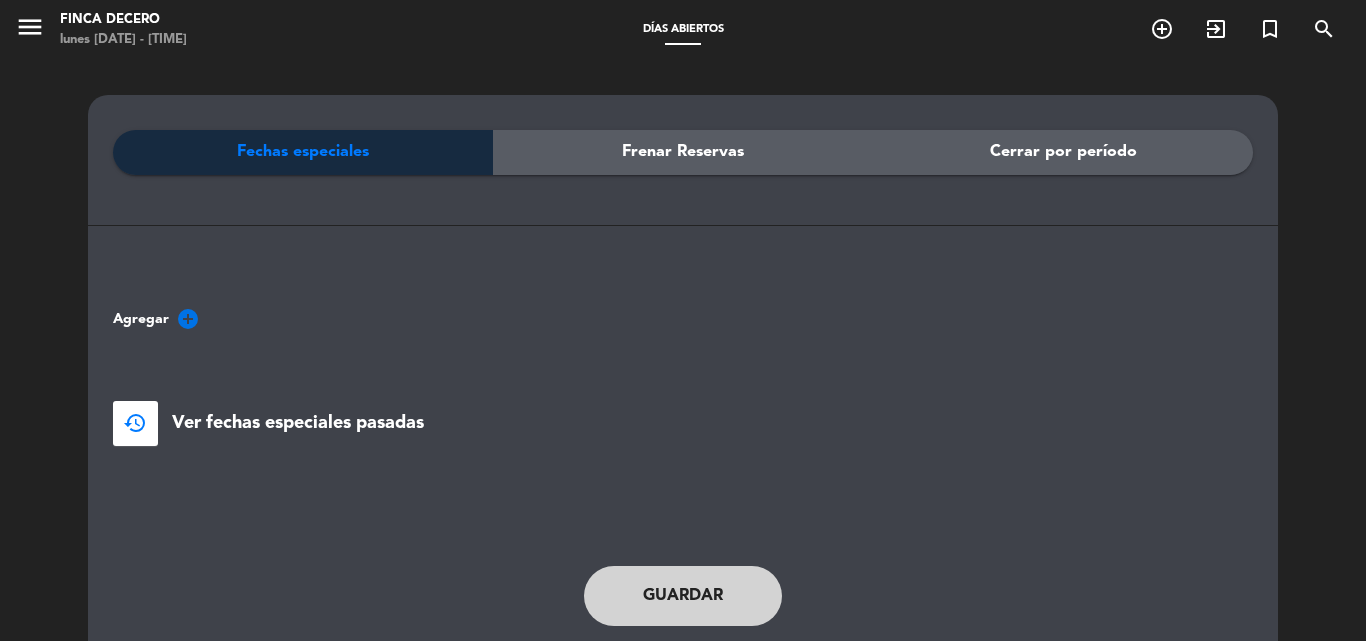 click on "Cerrar por período" 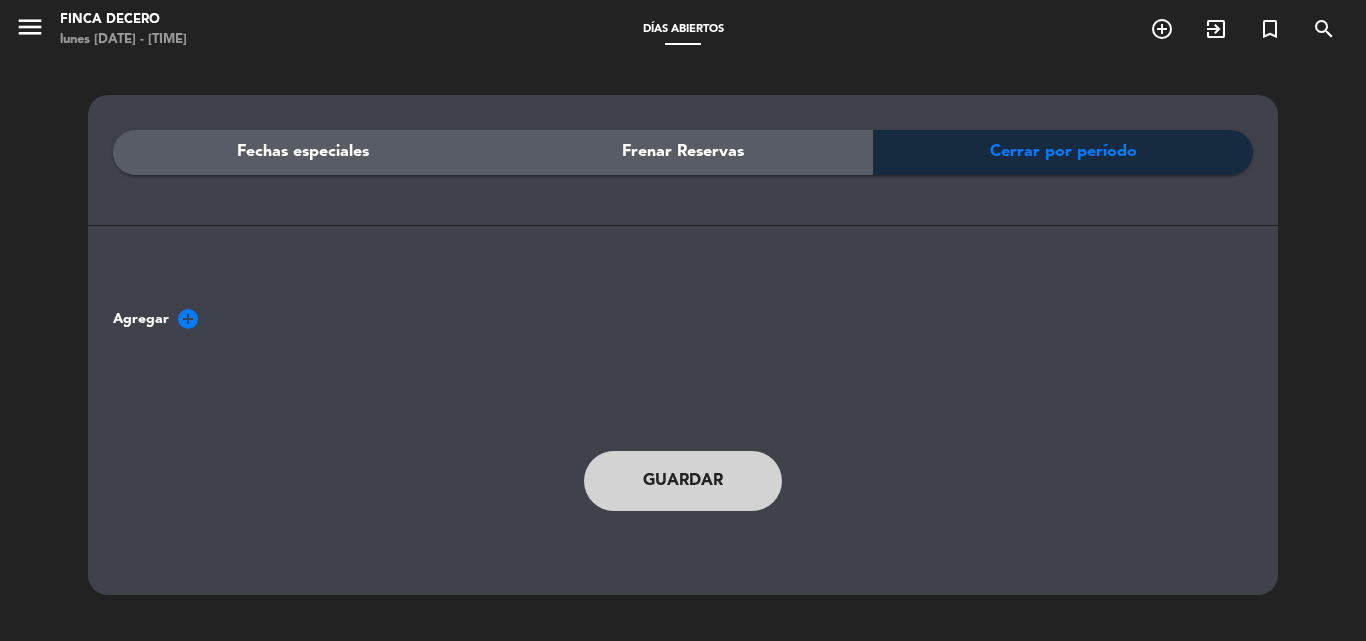 click on "add_circle" 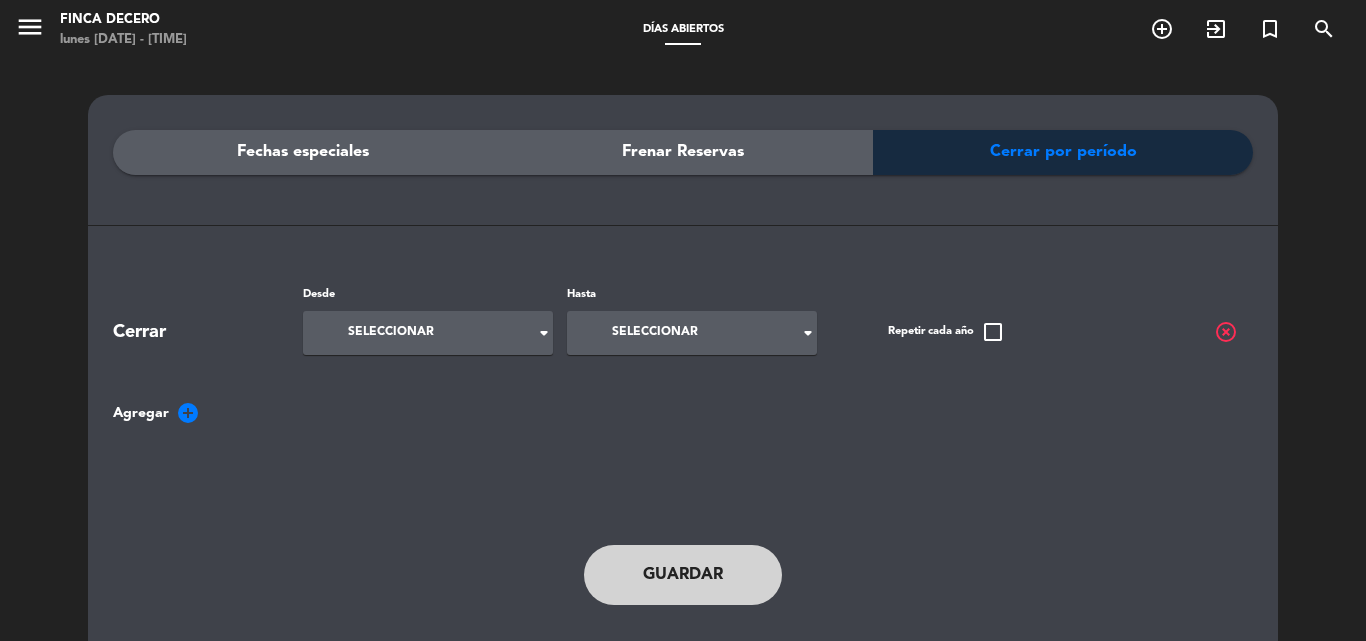 click on "Seleccionar" 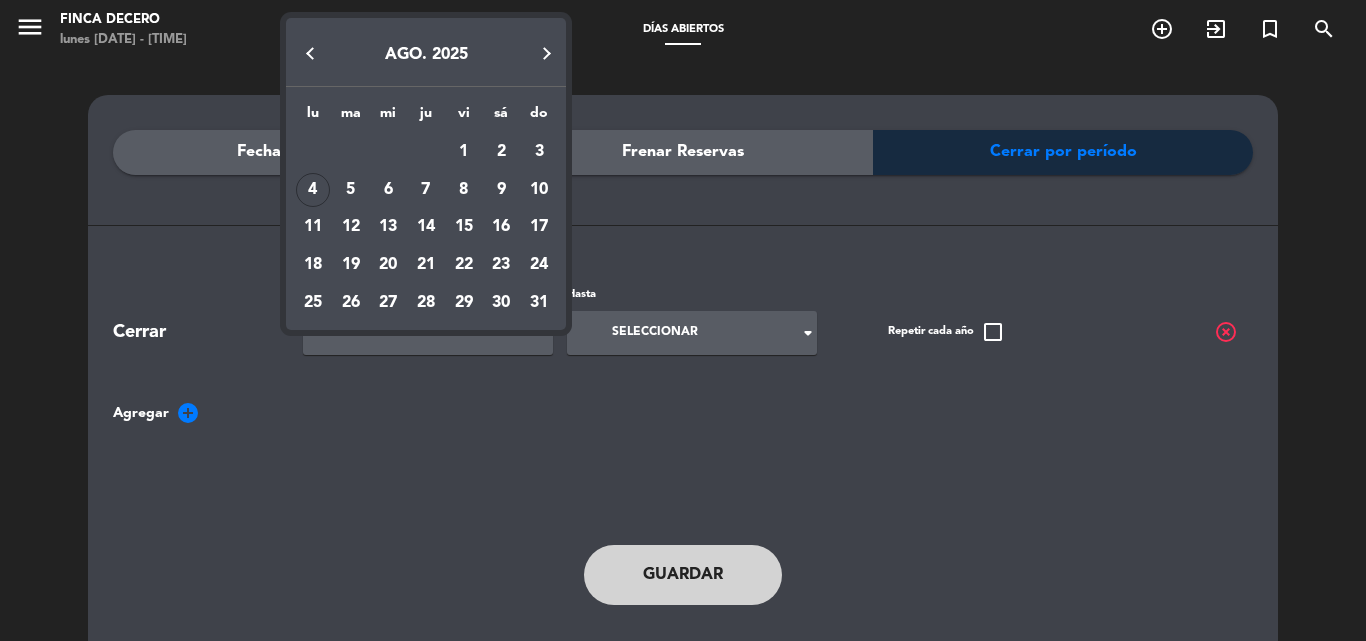 click at bounding box center [683, 320] 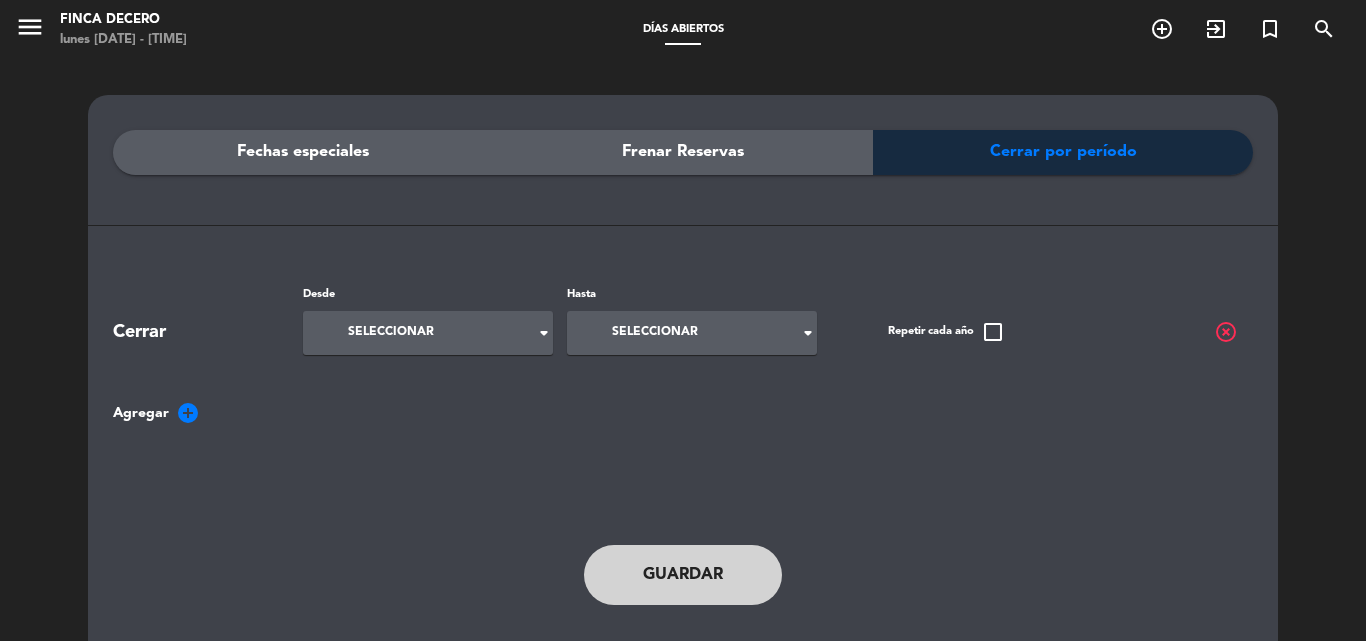 click on "Frenar Reservas" 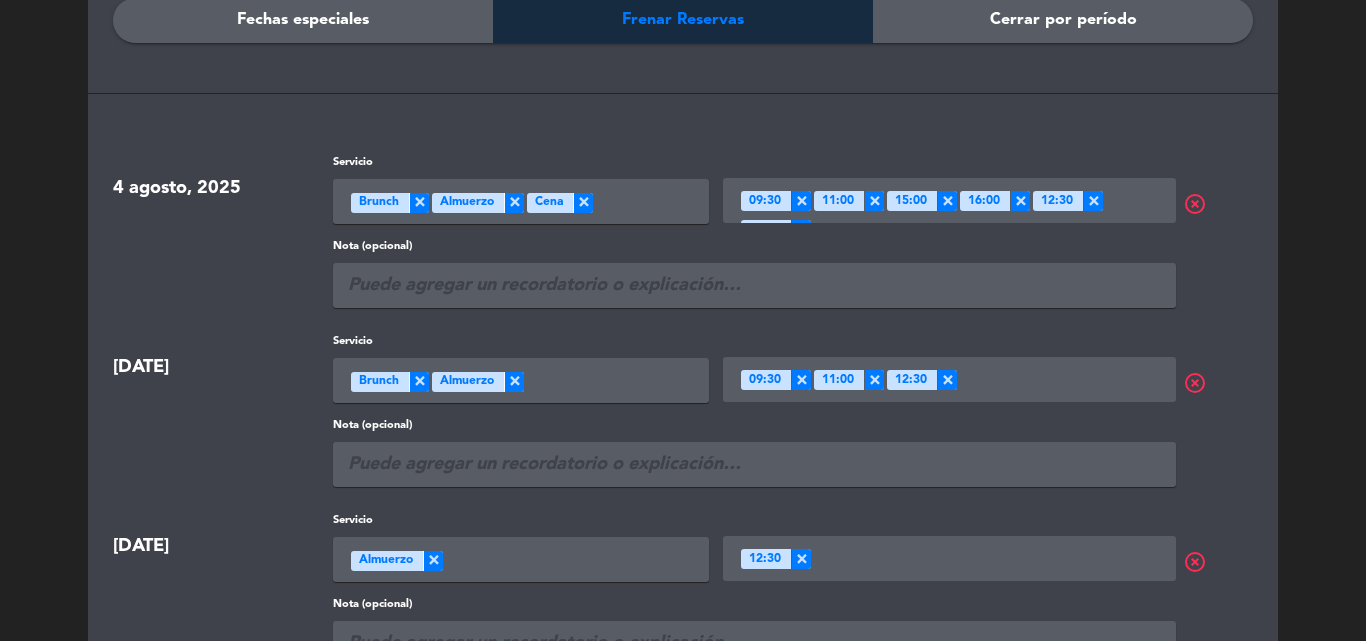 scroll, scrollTop: 0, scrollLeft: 0, axis: both 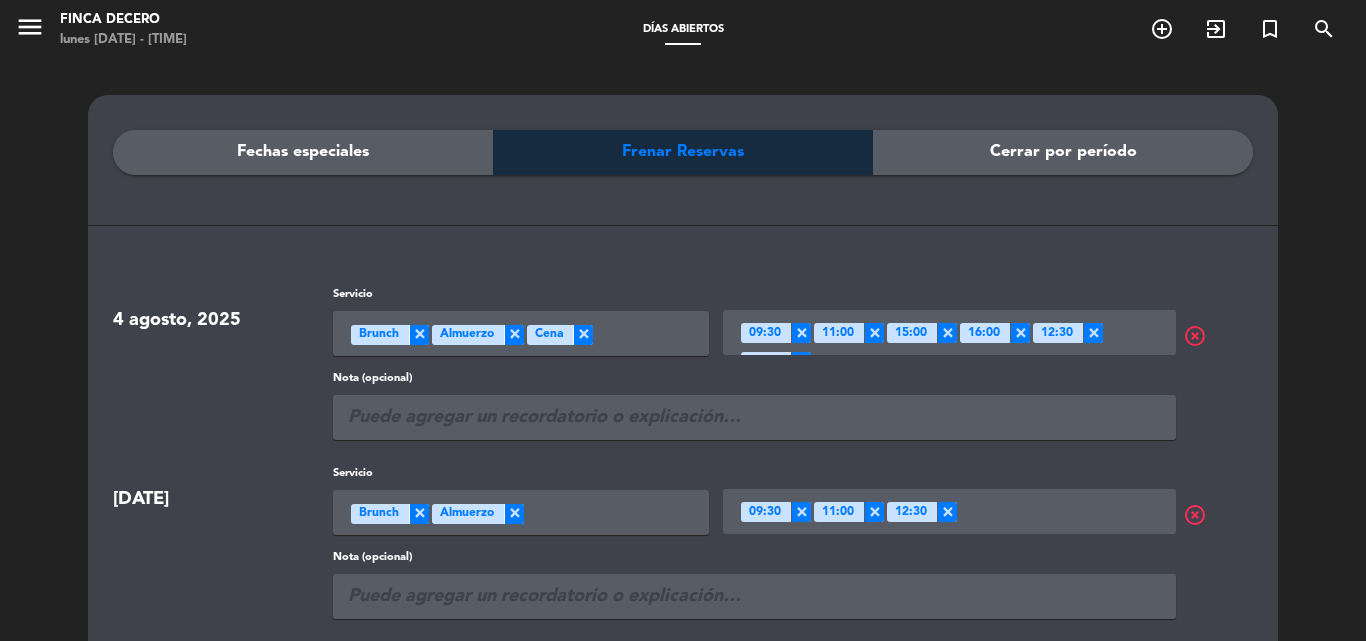 click on "Fechas especiales" 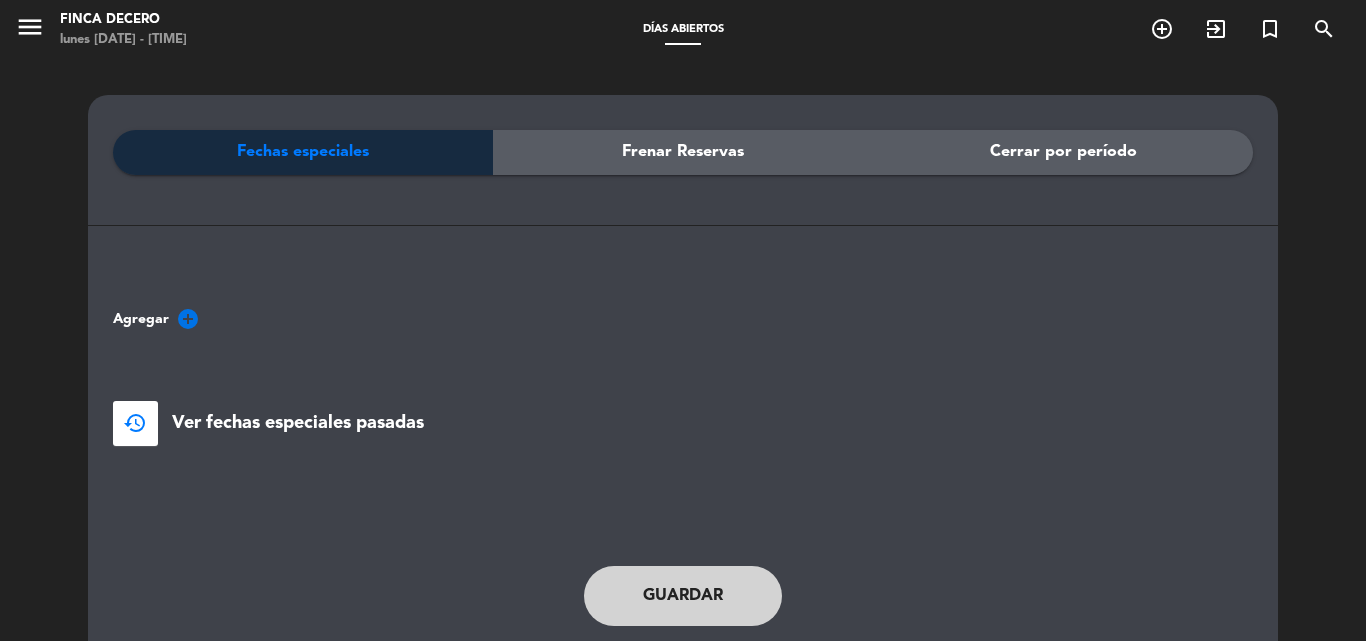 click on "add_circle" 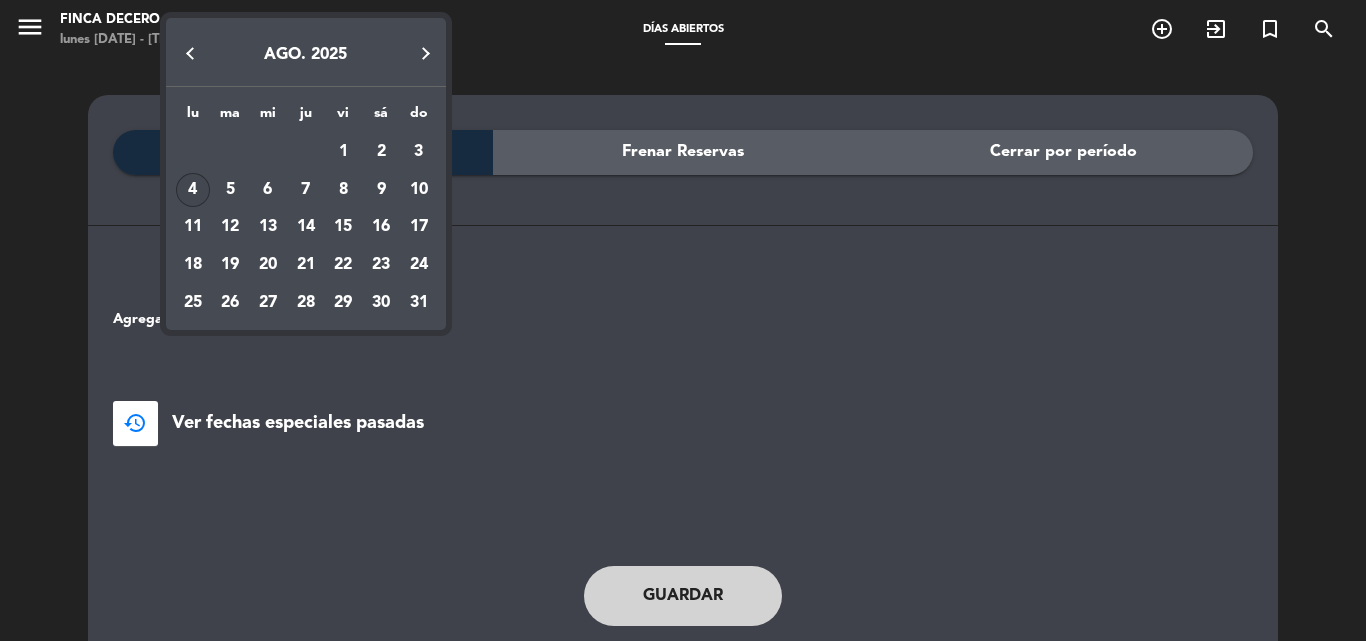 click at bounding box center (683, 320) 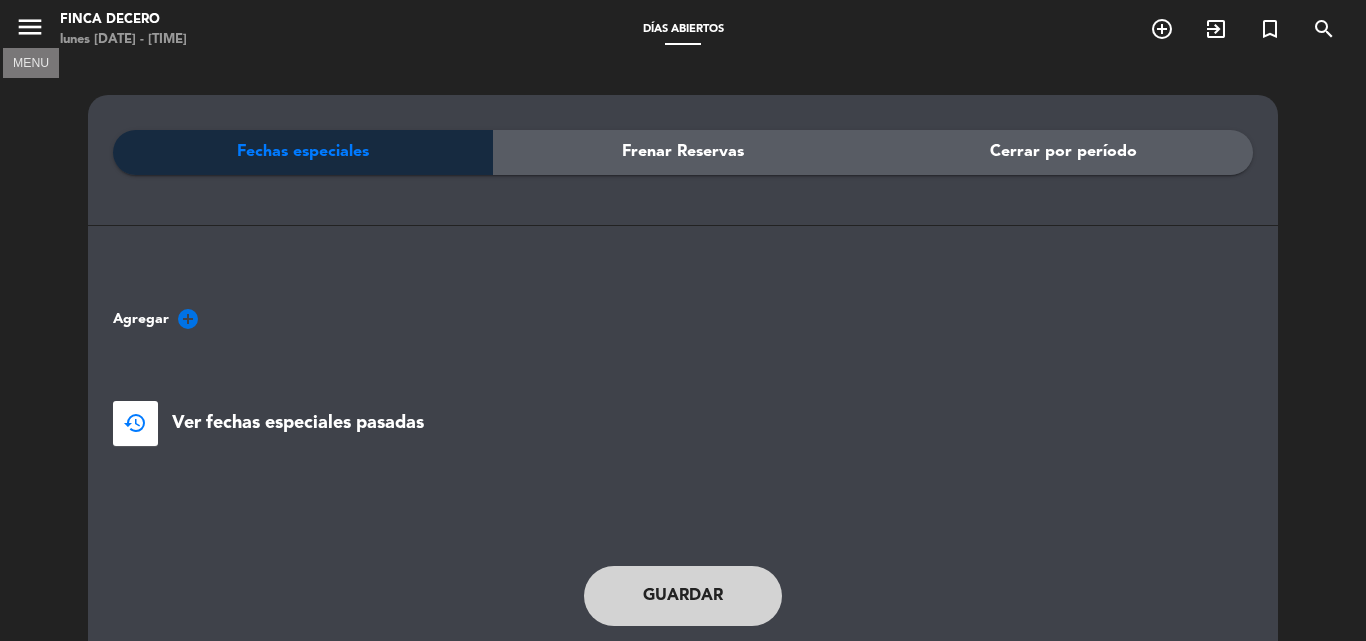 click on "menu" at bounding box center [30, 27] 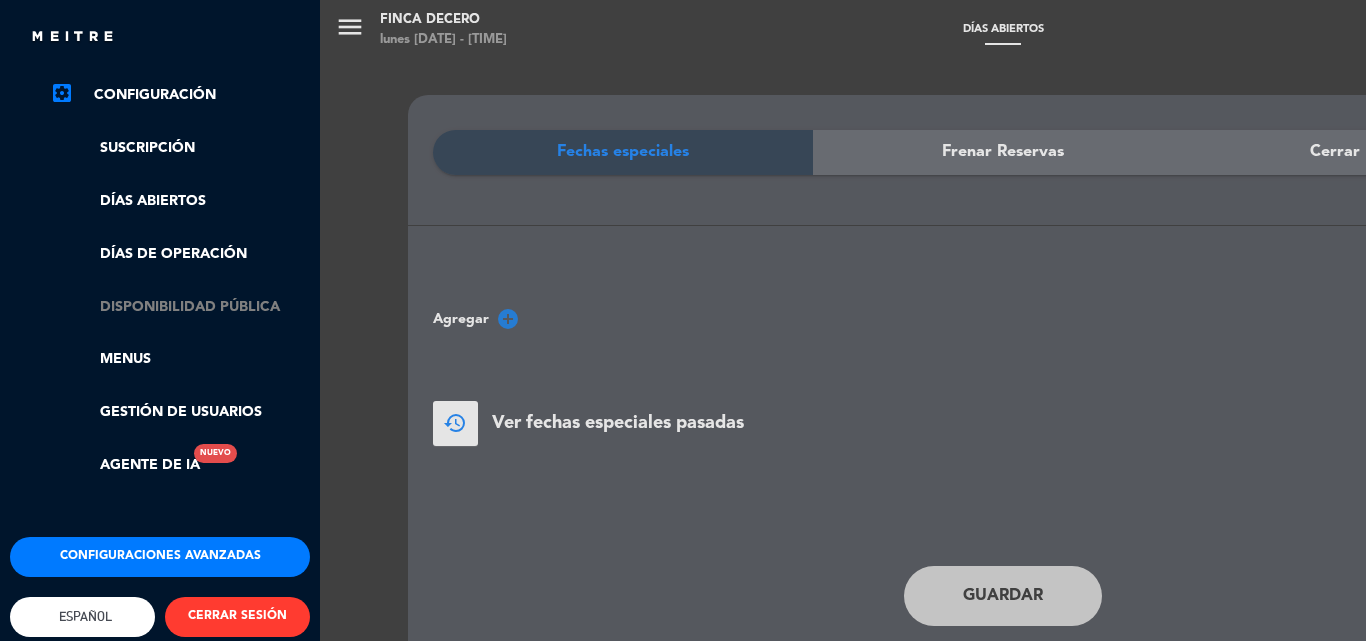 scroll, scrollTop: 388, scrollLeft: 0, axis: vertical 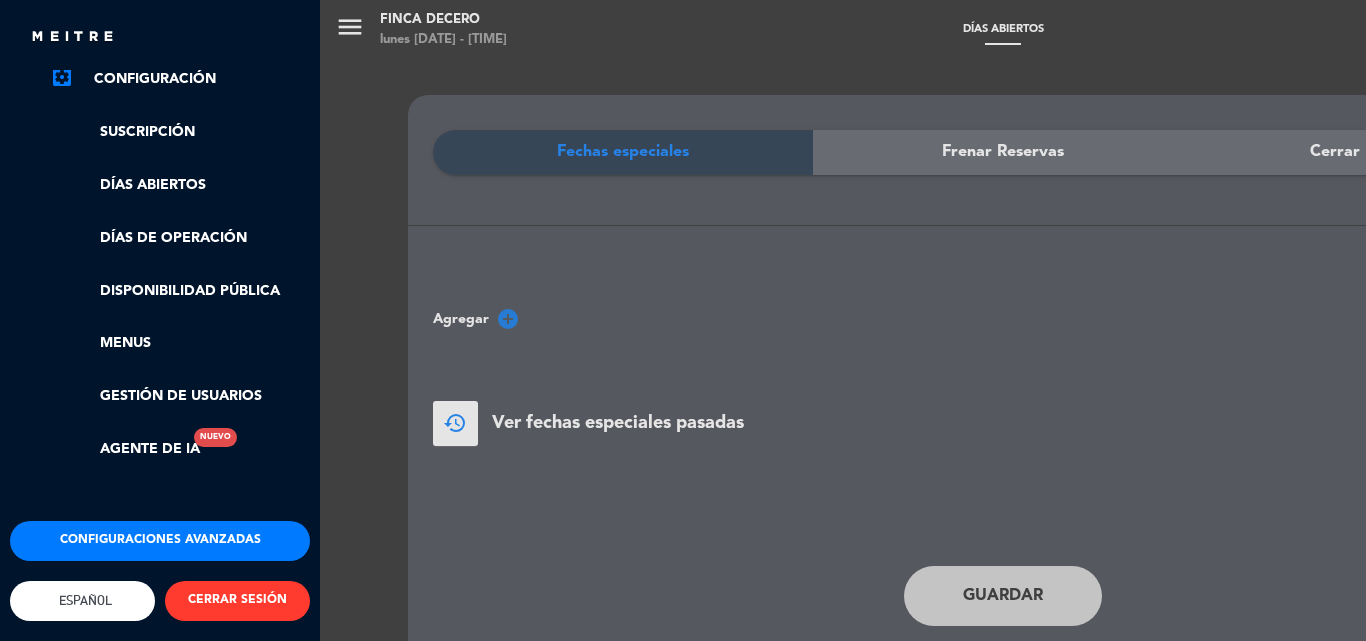 click on "Configuraciones avanzadas" 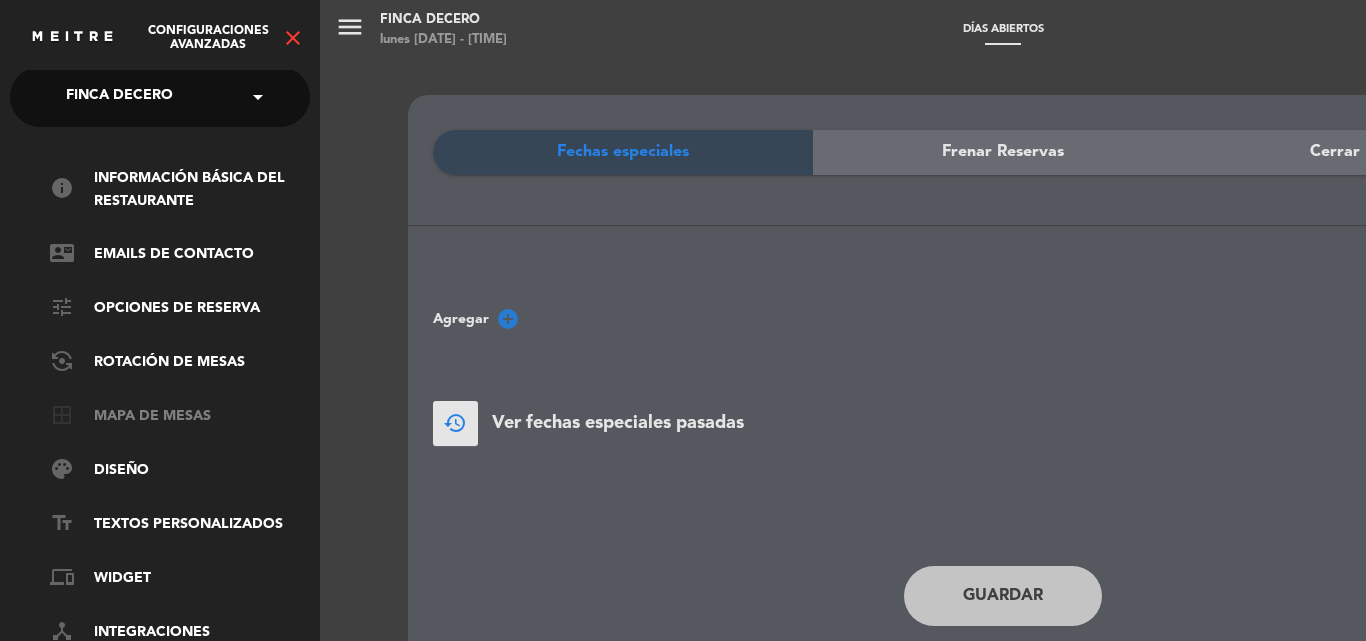scroll, scrollTop: 0, scrollLeft: 0, axis: both 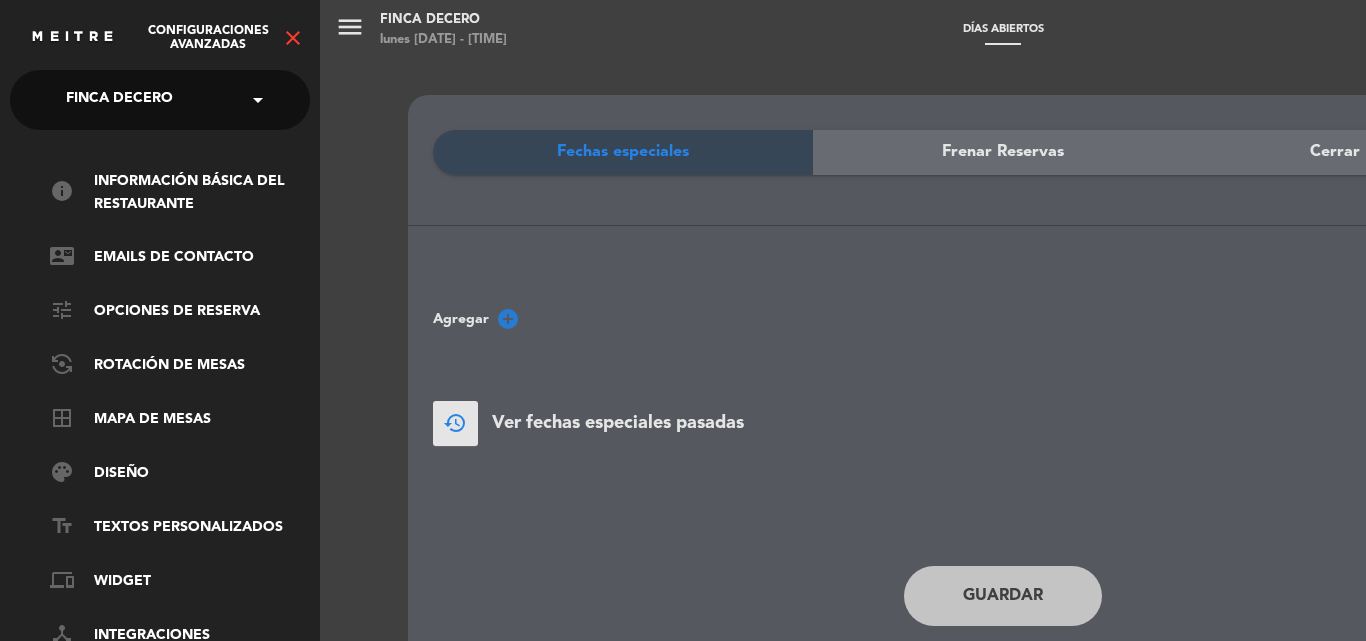 click on "Configuraciones avanzadas" 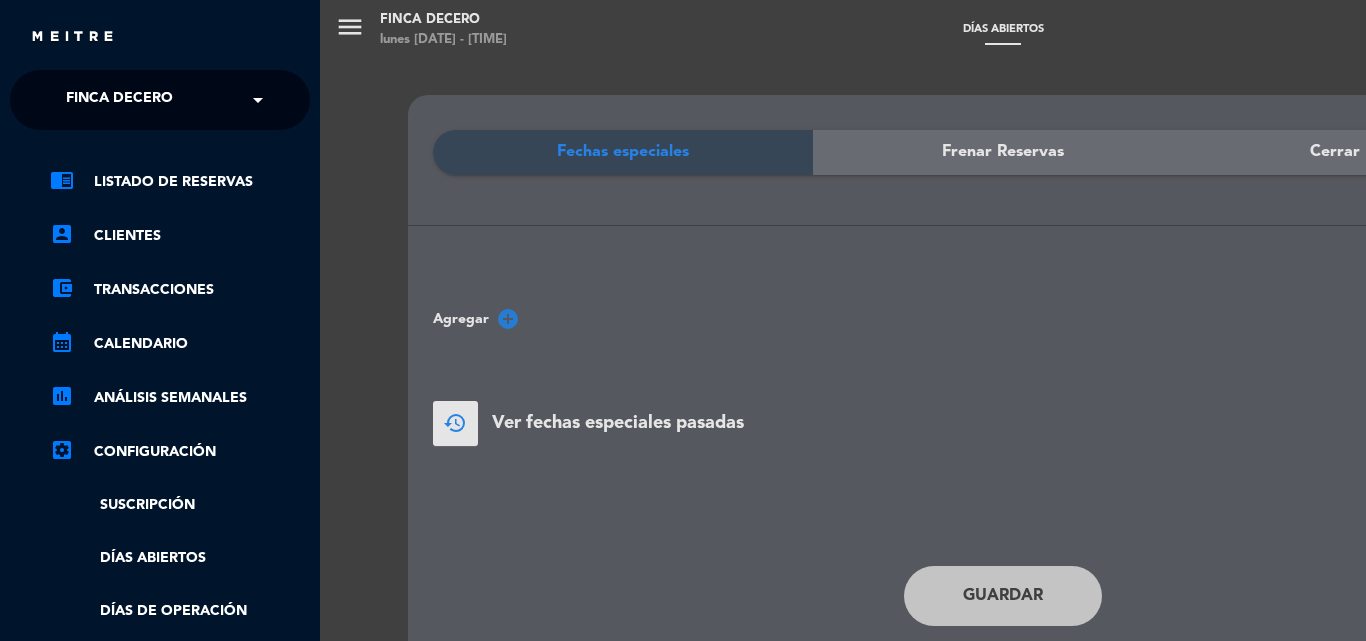 click on "menu Finca Decero [DAY] [NUMBER]. [MONTH], [TIME] Días abiertos add_circle_outline exit_to_app turned_in_not search Fechas especiales Frenar Reservas Cerrar por período Agregar add_circle restore Ver fechas especiales pasadas Guardar" at bounding box center [1003, 320] 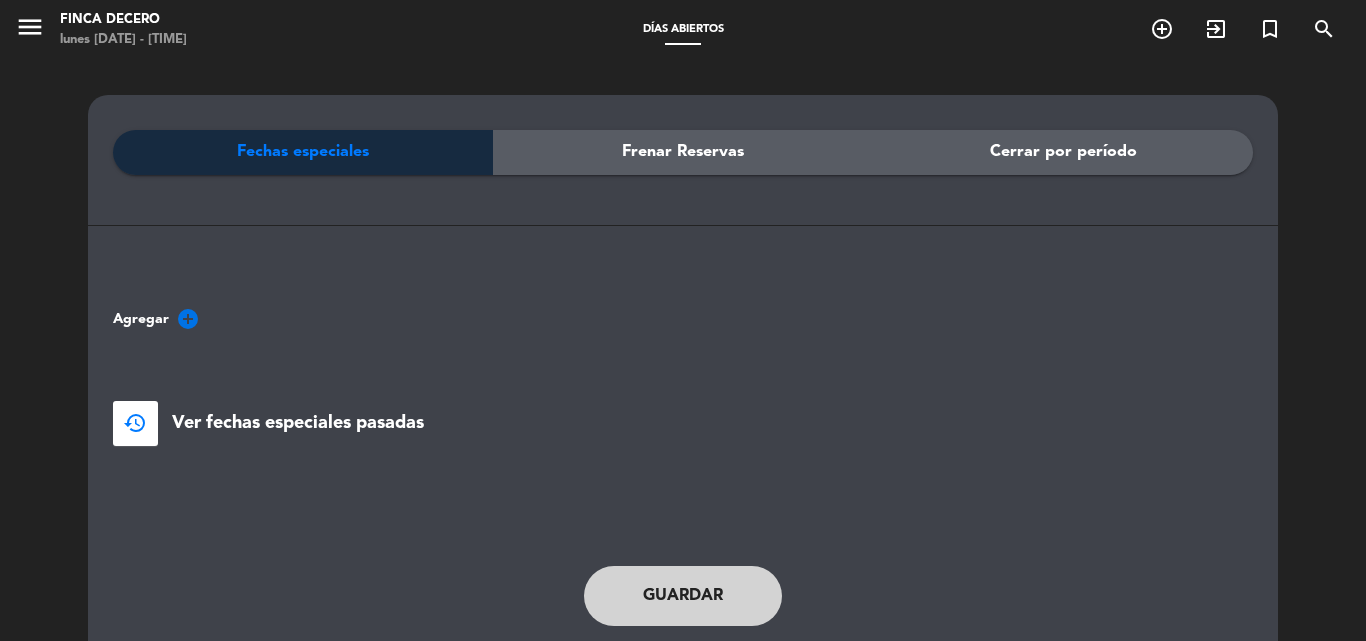 click on "Finca Decero" 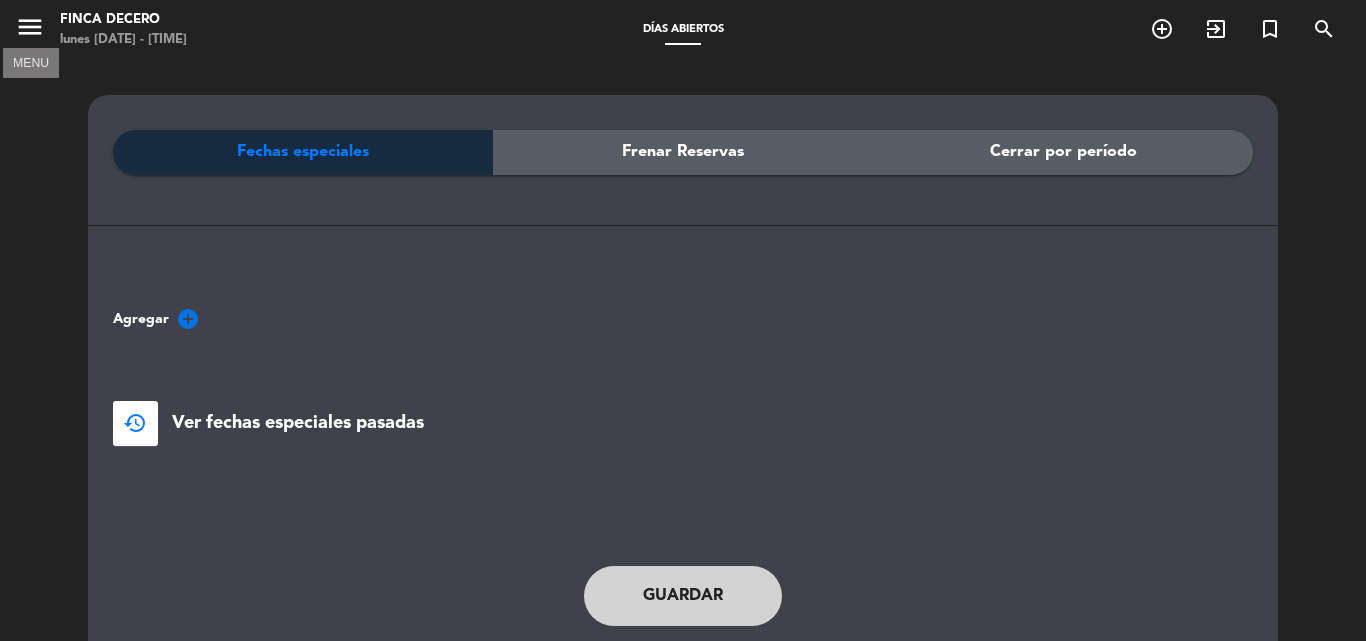 click on "menu" at bounding box center [30, 27] 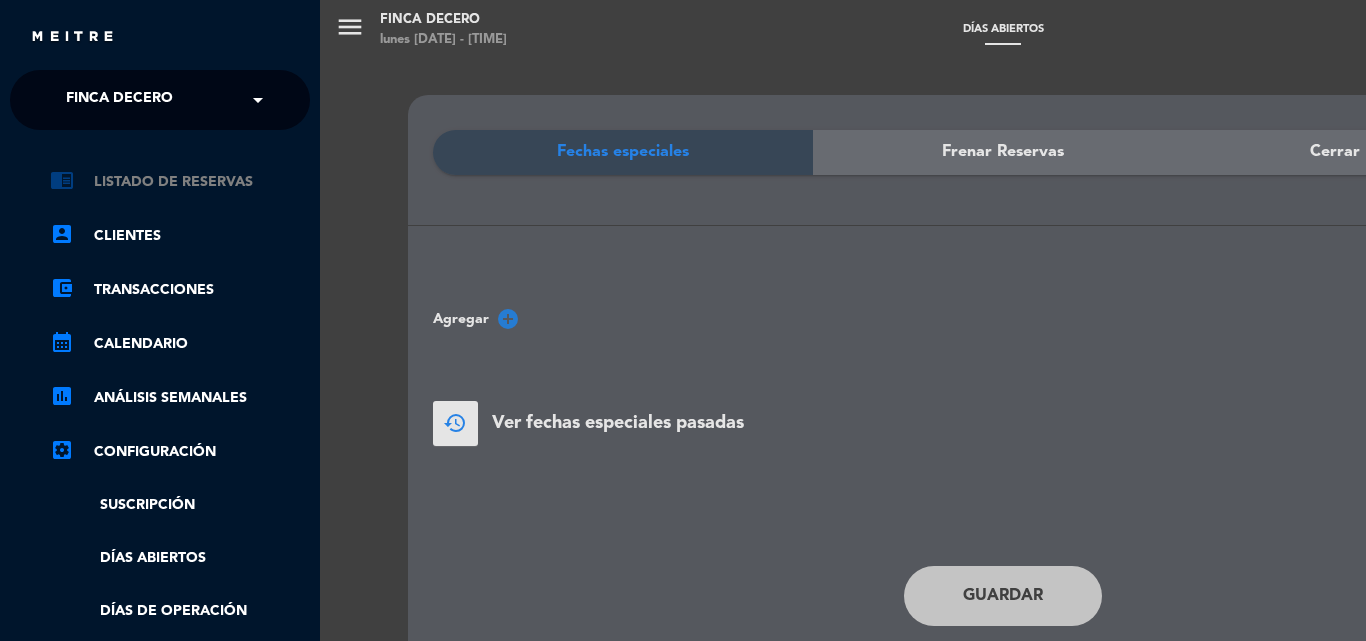 click on "chrome_reader_mode   Listado de Reservas" 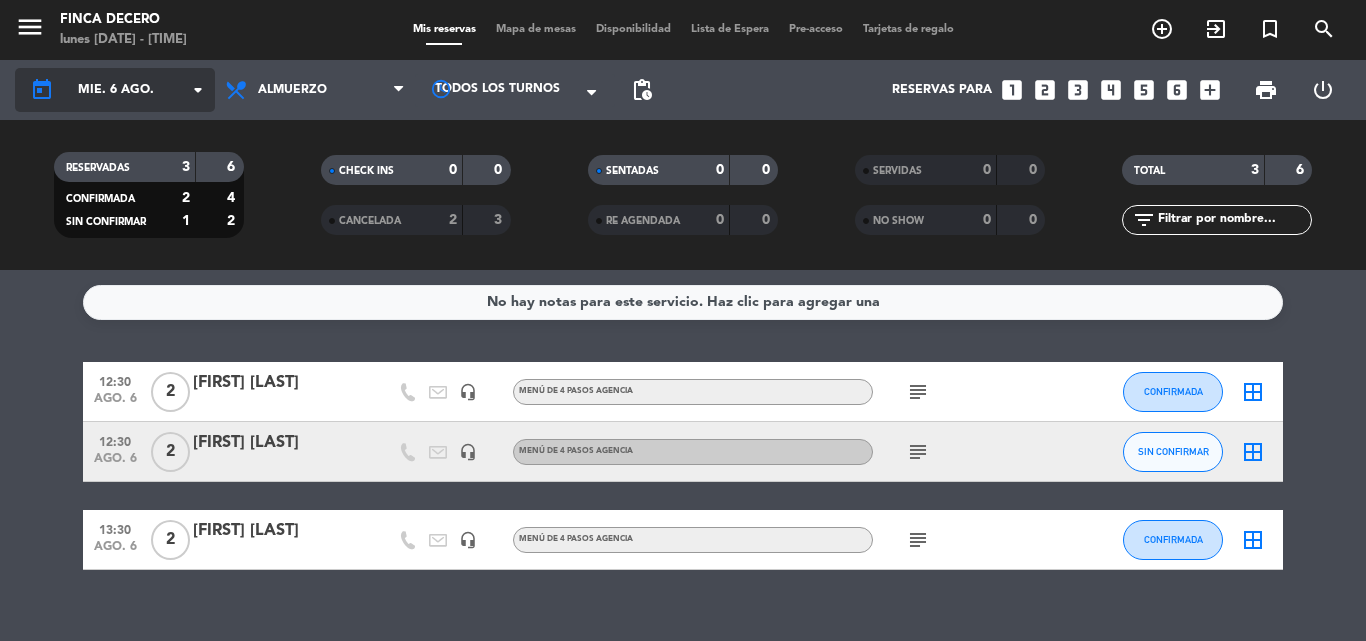 click on "mié. 6 ago." 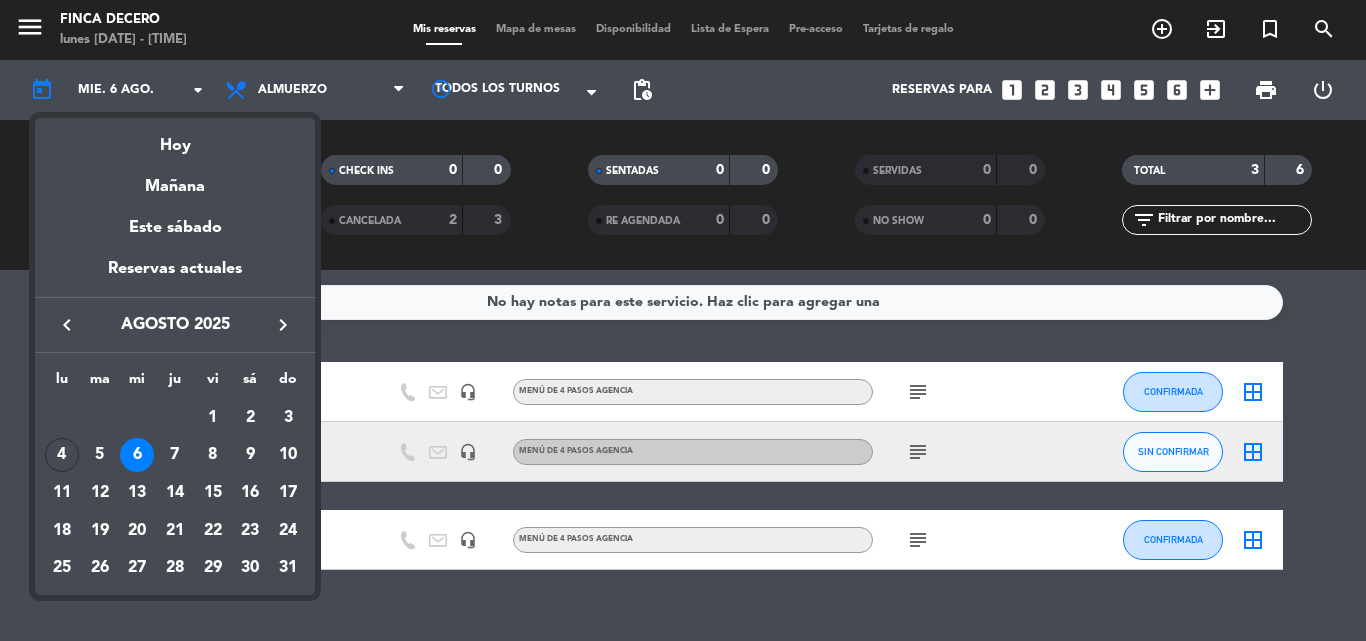 click on "keyboard_arrow_right" at bounding box center [283, 325] 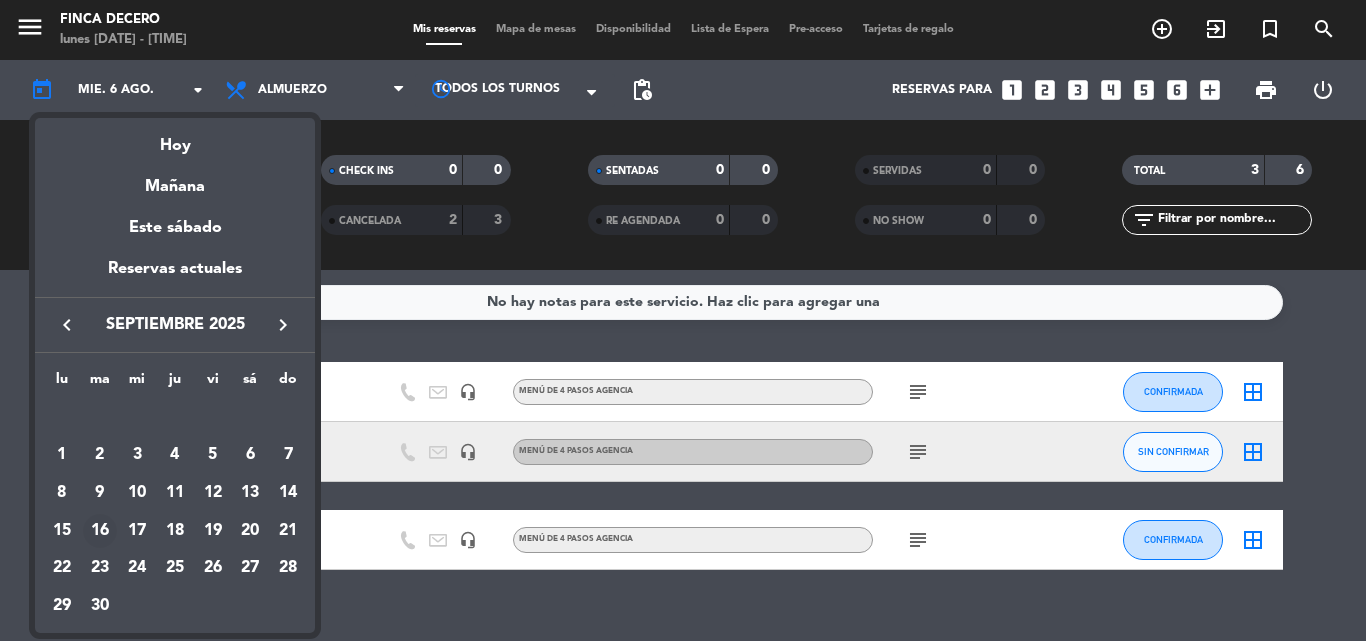 click on "16" at bounding box center (100, 531) 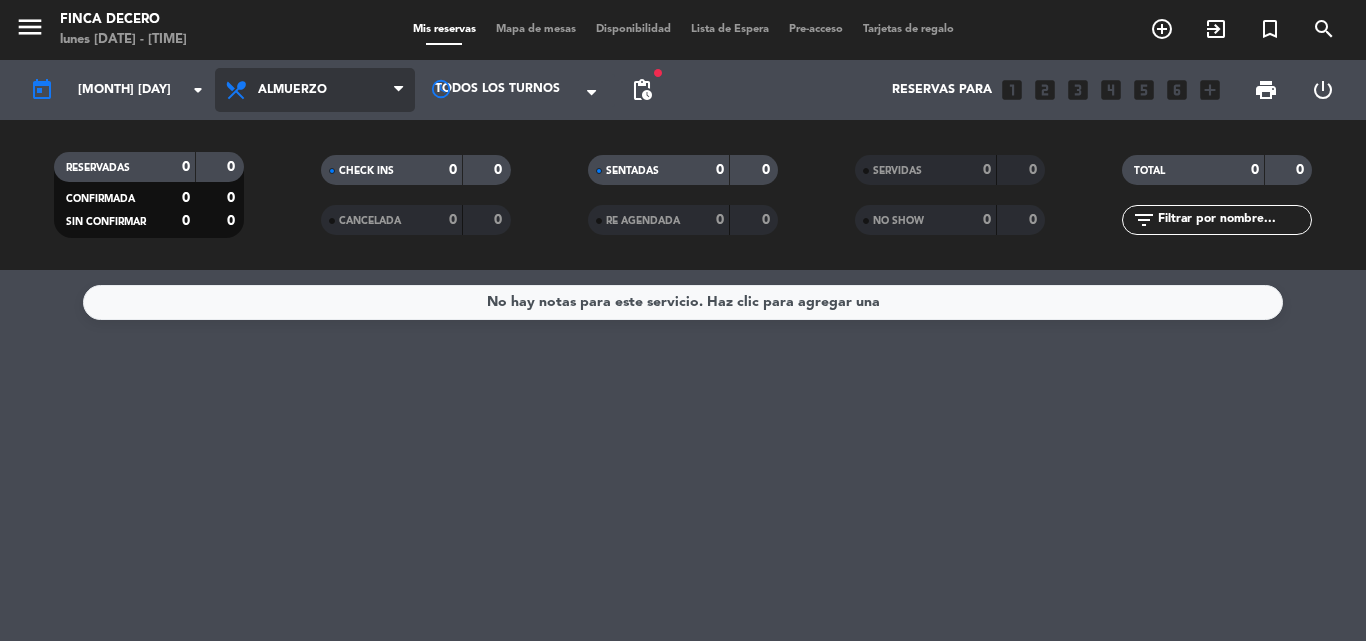 click on "Almuerzo" at bounding box center (315, 90) 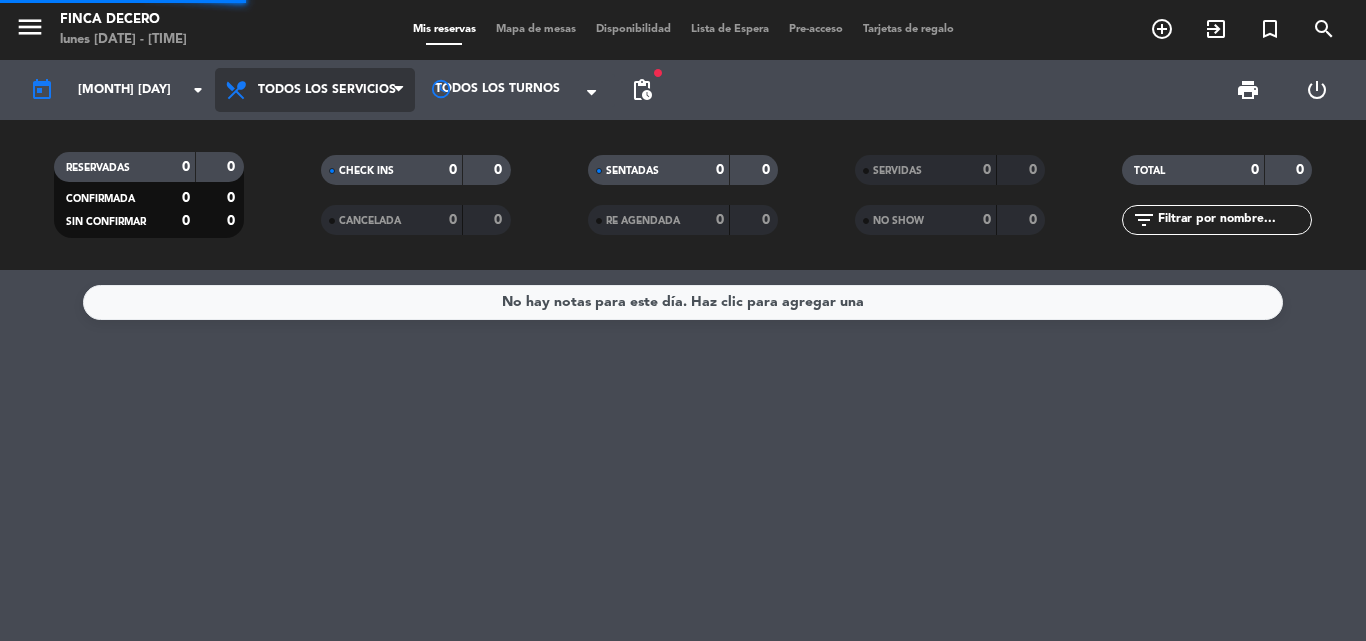 click on "menu  Finca Decero   lunes [DATE] - [TIME]   Mis reservas   Mapa de mesas   Disponibilidad   Lista de Espera   Pre-acceso   Tarjetas de regalo  add_circle_outline exit_to_app turned_in_not search today    mar. [DATE] arrow_drop-down  Todos los servicios  Brunch  Almuerzo  Cena  Todos los servicios  Todos los servicios  Brunch  Almuerzo  Cena Todos los turnos fiber_manual_record pending_actions print  power_settings_new   RESERVADAS   0   0   CONFIRMADA   0   0   SIN CONFIRMAR   0   0   CHECK INS   0   0   CANCELADA   0   0   SENTADAS   0   0   RE AGENDADA   0   0   SERVIDAS   0   0   NO SHOW   0   0   TOTAL   0   0  filter_list" 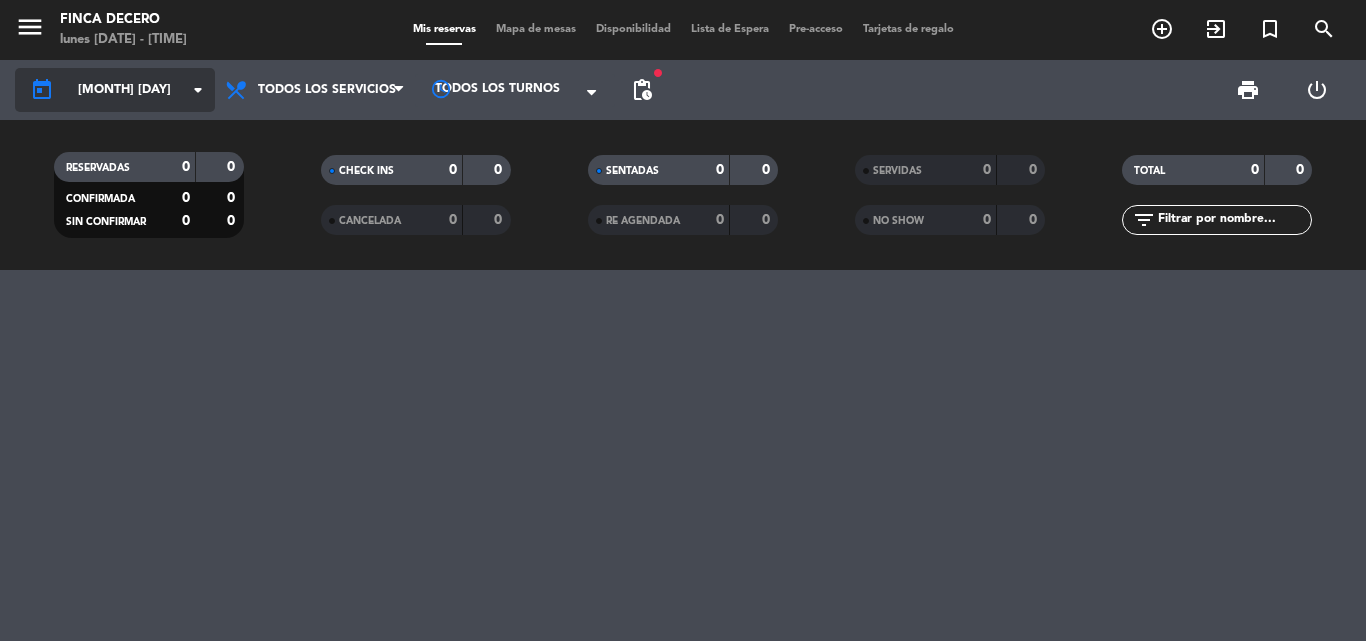 click on "[MONTH] [DAY]" 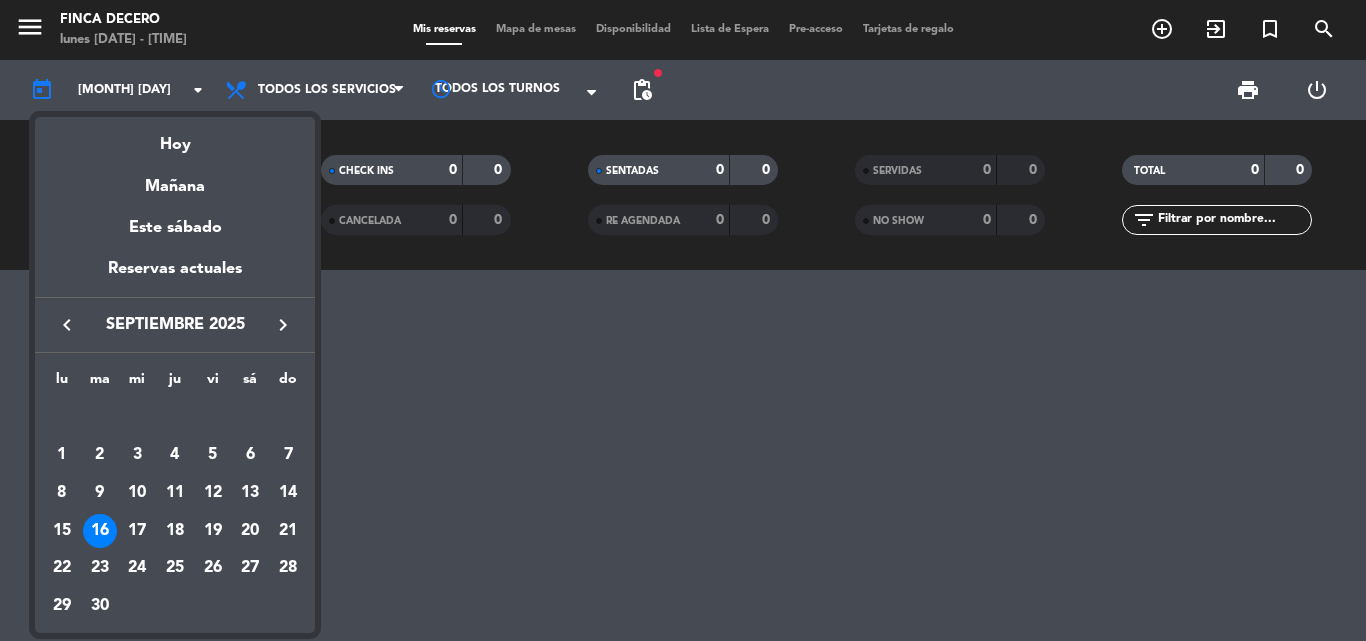 click at bounding box center (683, 320) 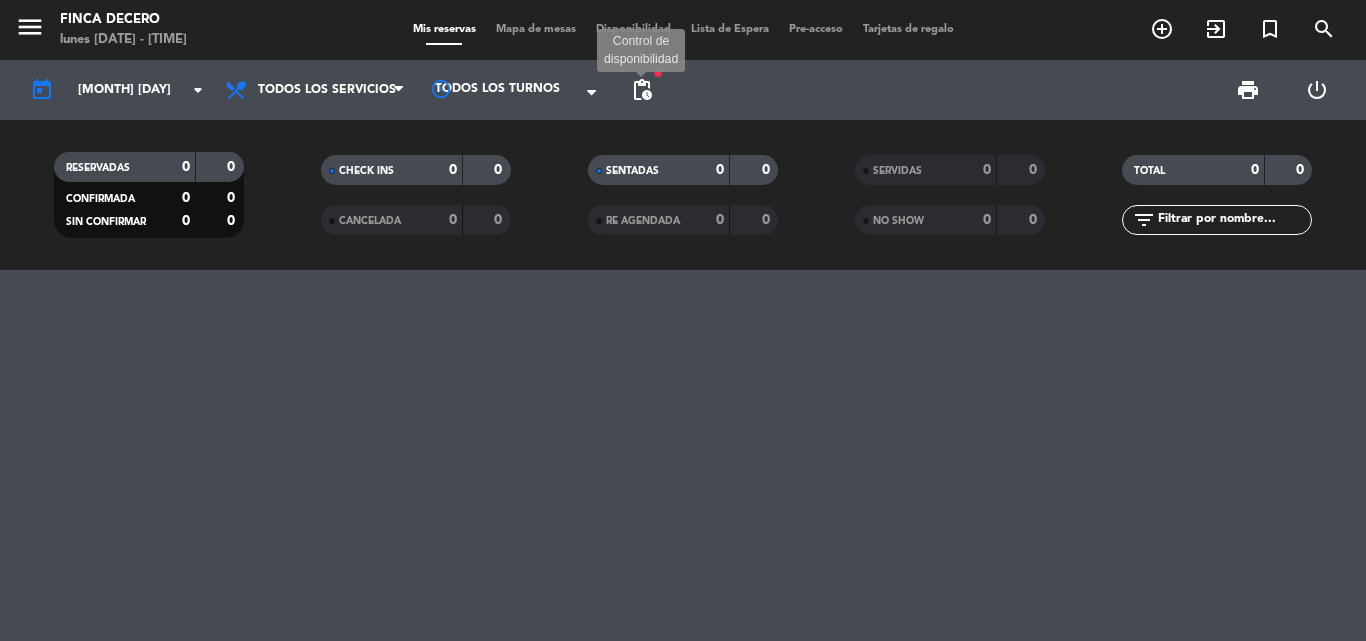 click on "pending_actions" 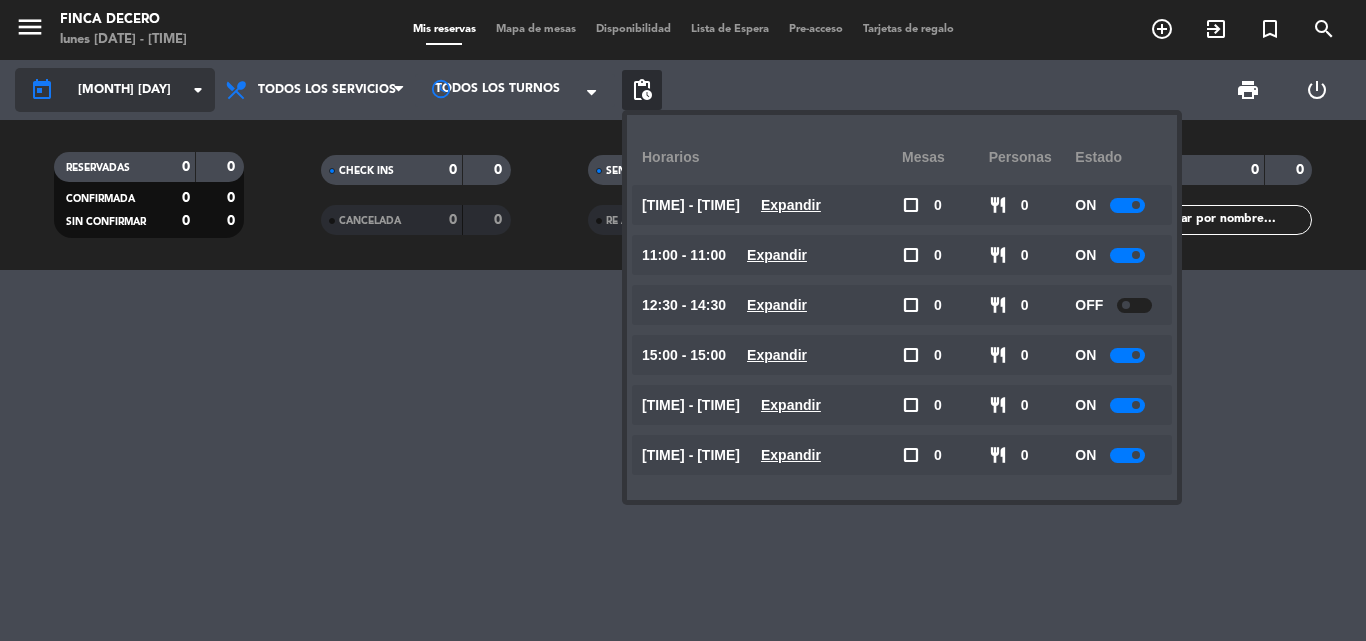 click on "[MONTH] [DAY]" 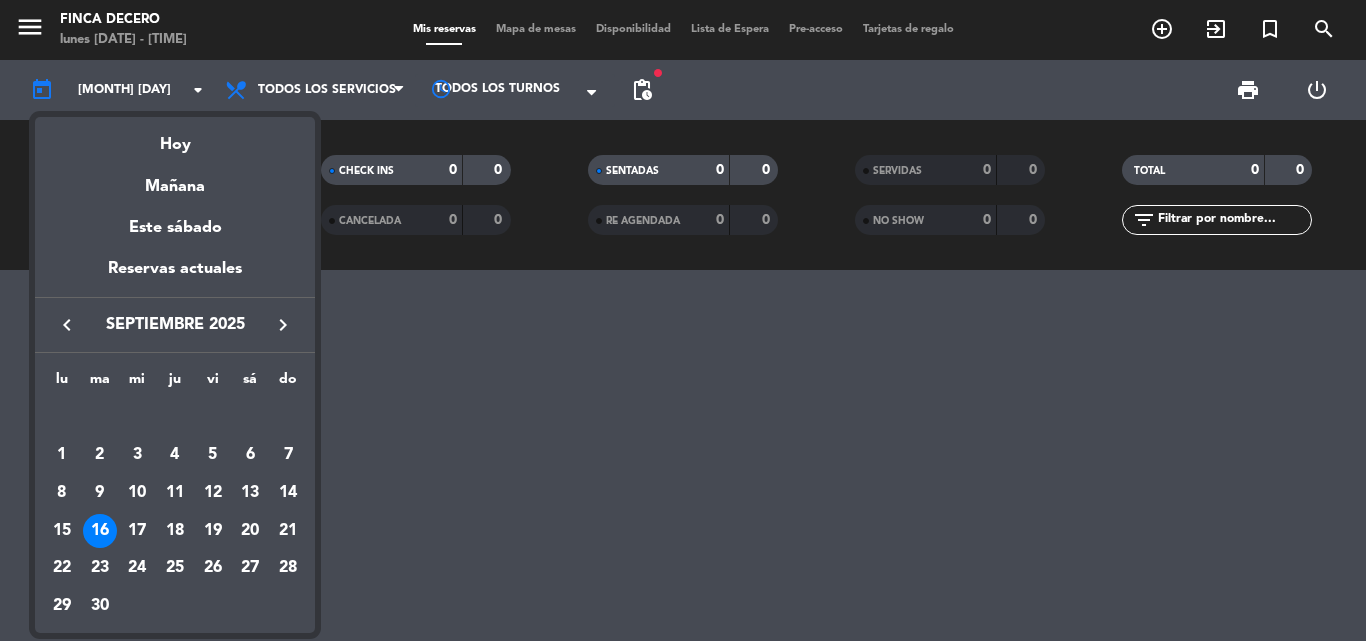 click on "keyboard_arrow_right" at bounding box center (283, 325) 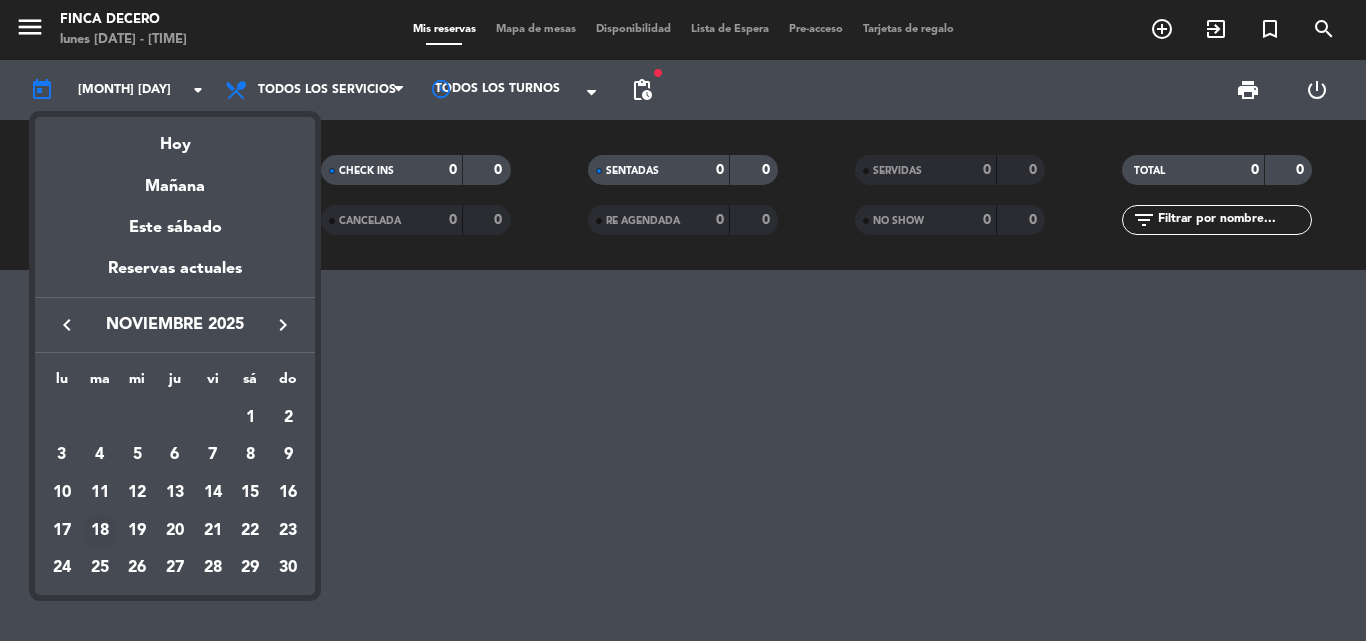 click on "18" at bounding box center [100, 531] 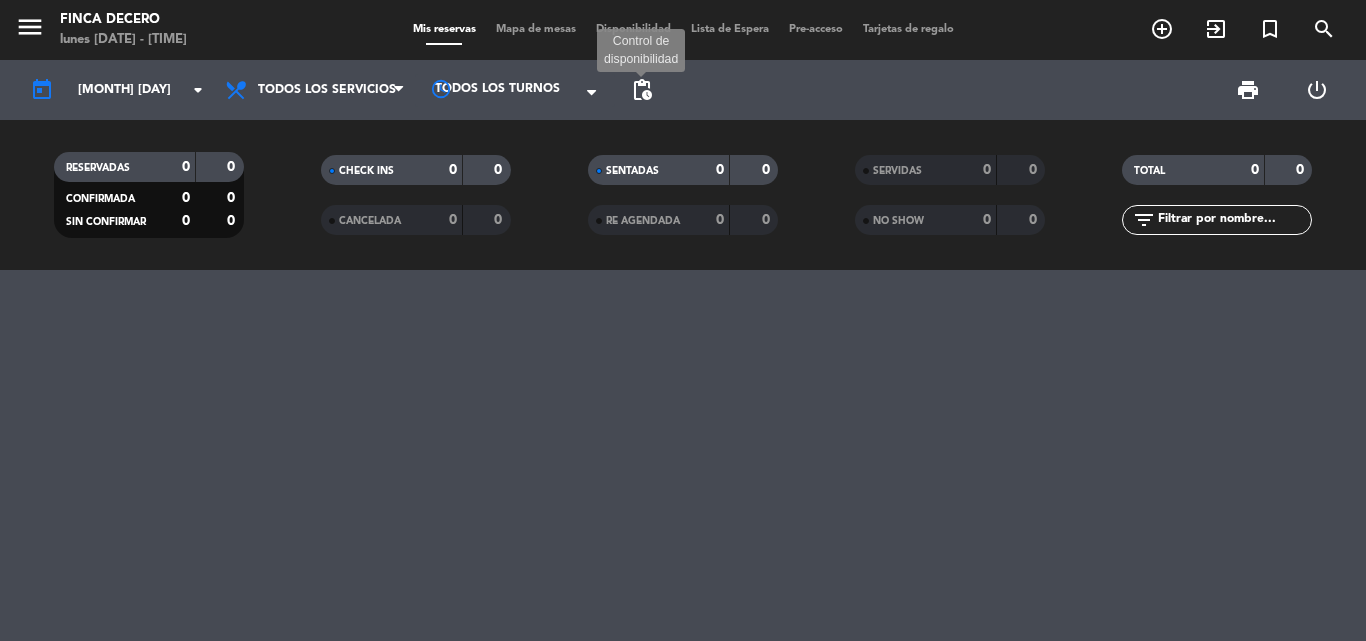 click on "pending_actions" 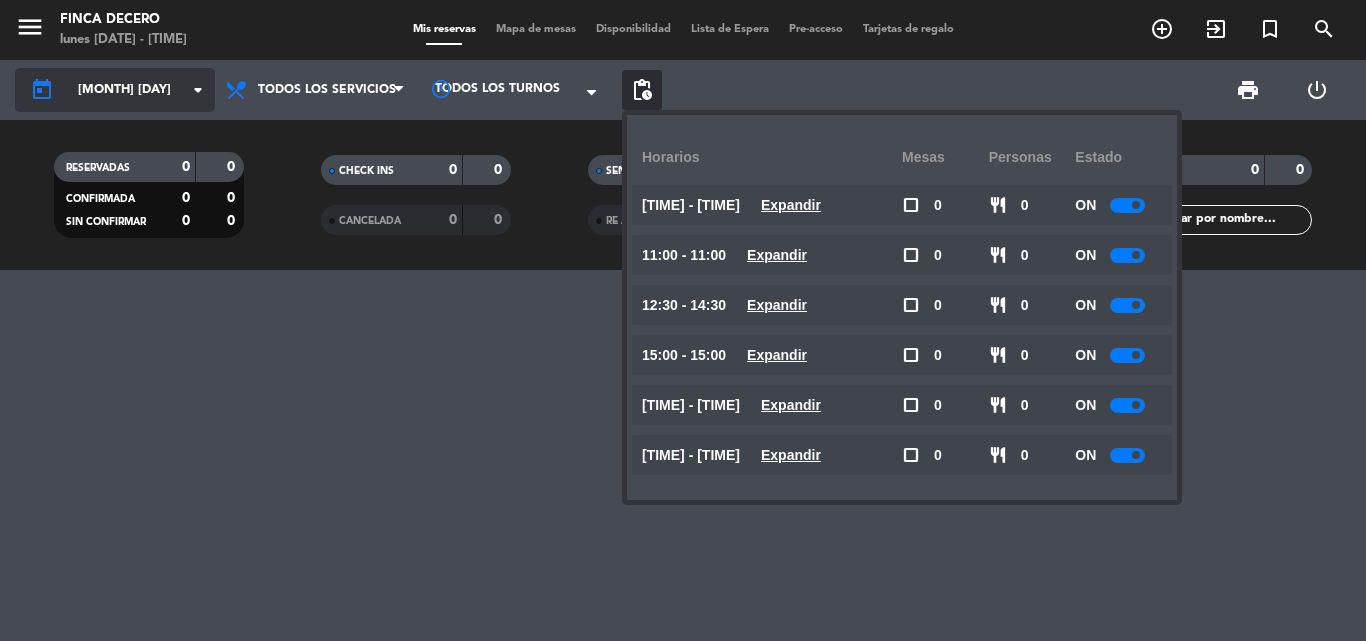 click on "[MONTH] [DAY]" 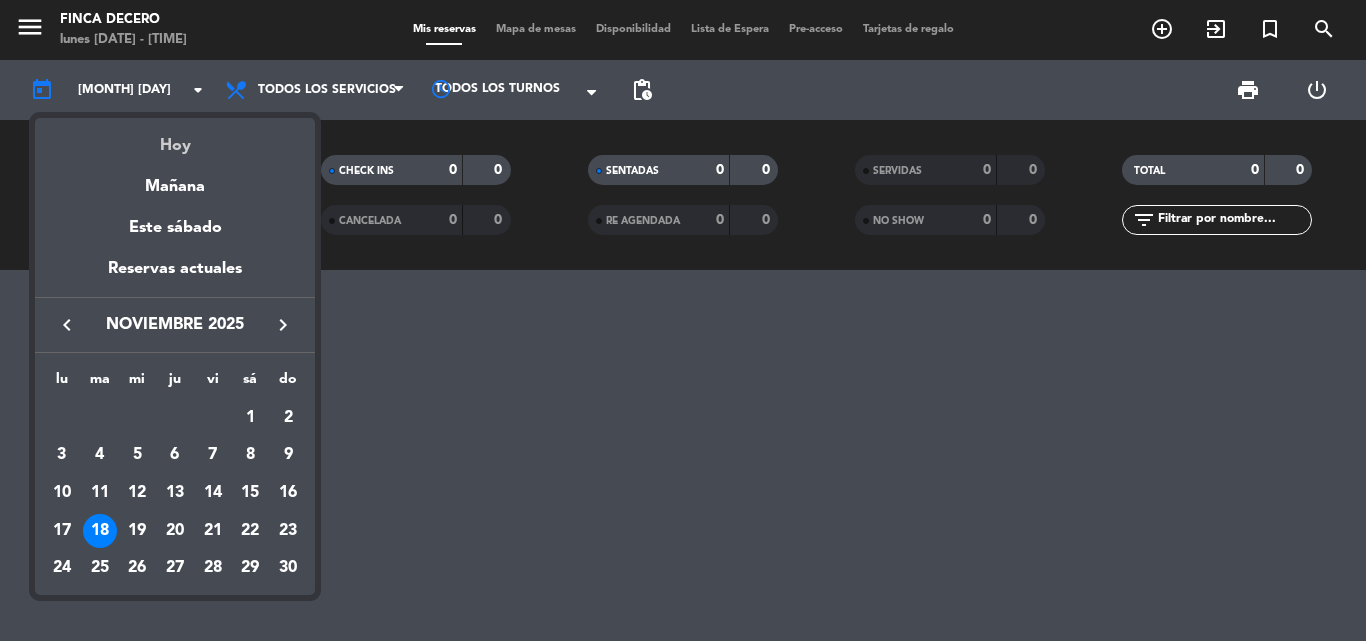 click on "Hoy" at bounding box center [175, 138] 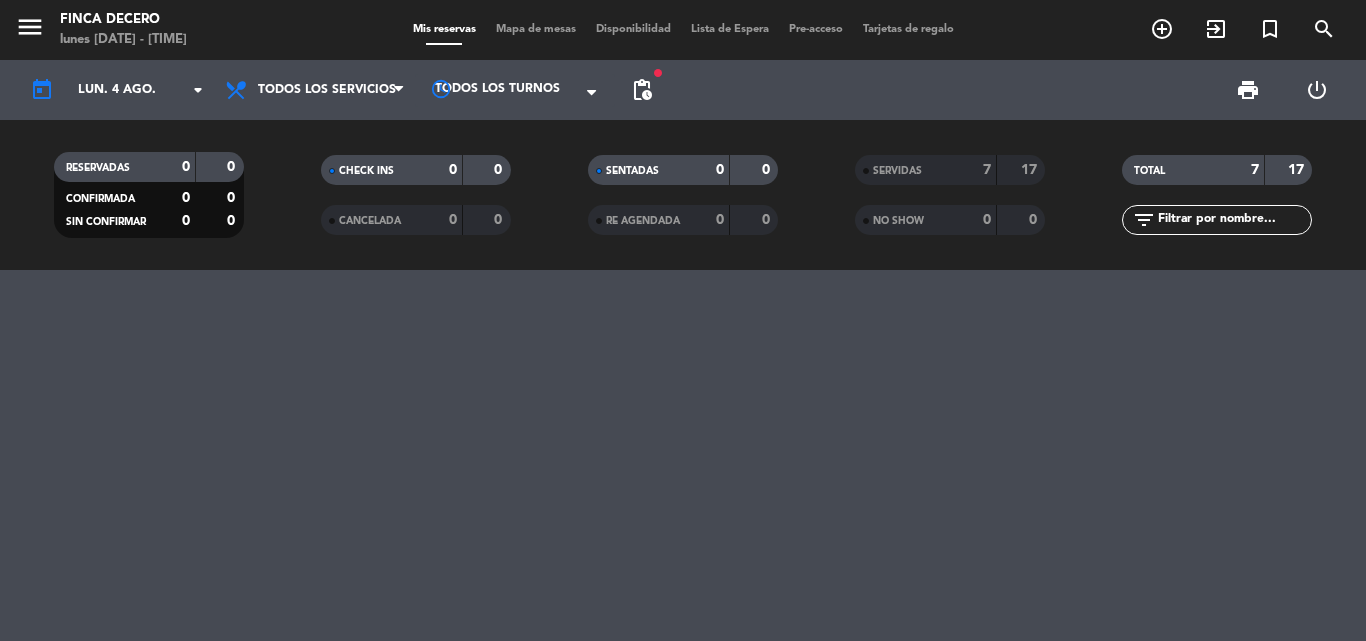 drag, startPoint x: 845, startPoint y: 153, endPoint x: 942, endPoint y: 166, distance: 97.867256 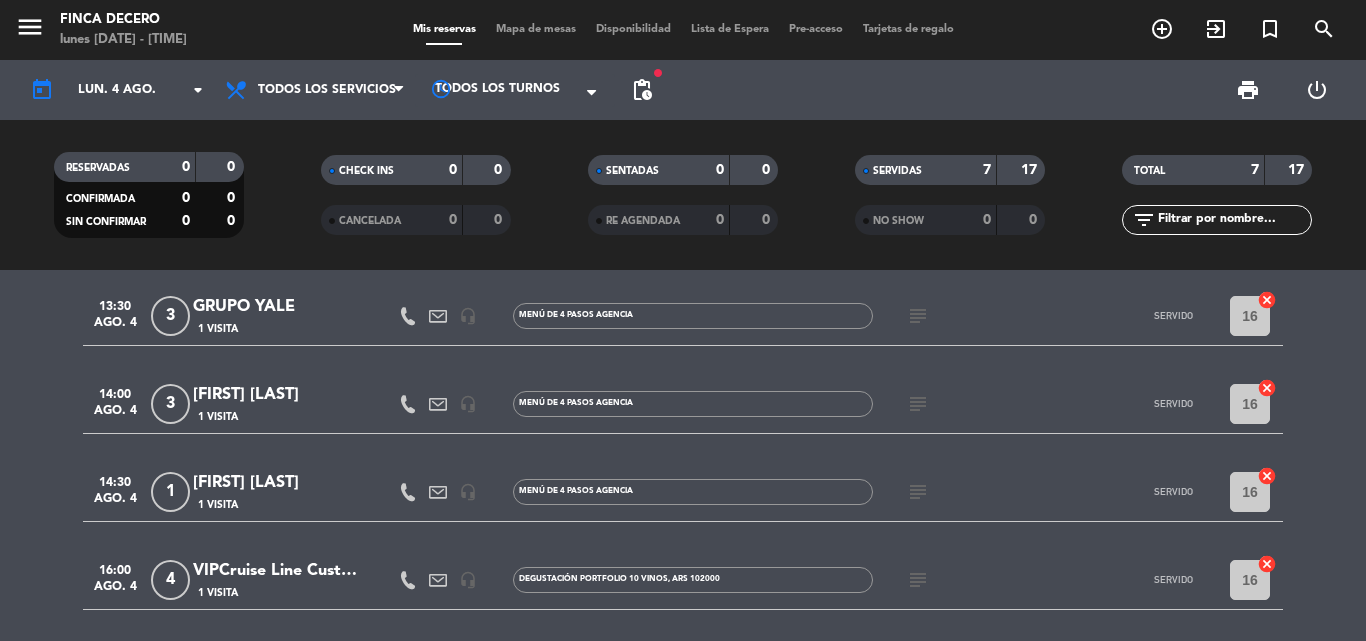 scroll, scrollTop: 300, scrollLeft: 0, axis: vertical 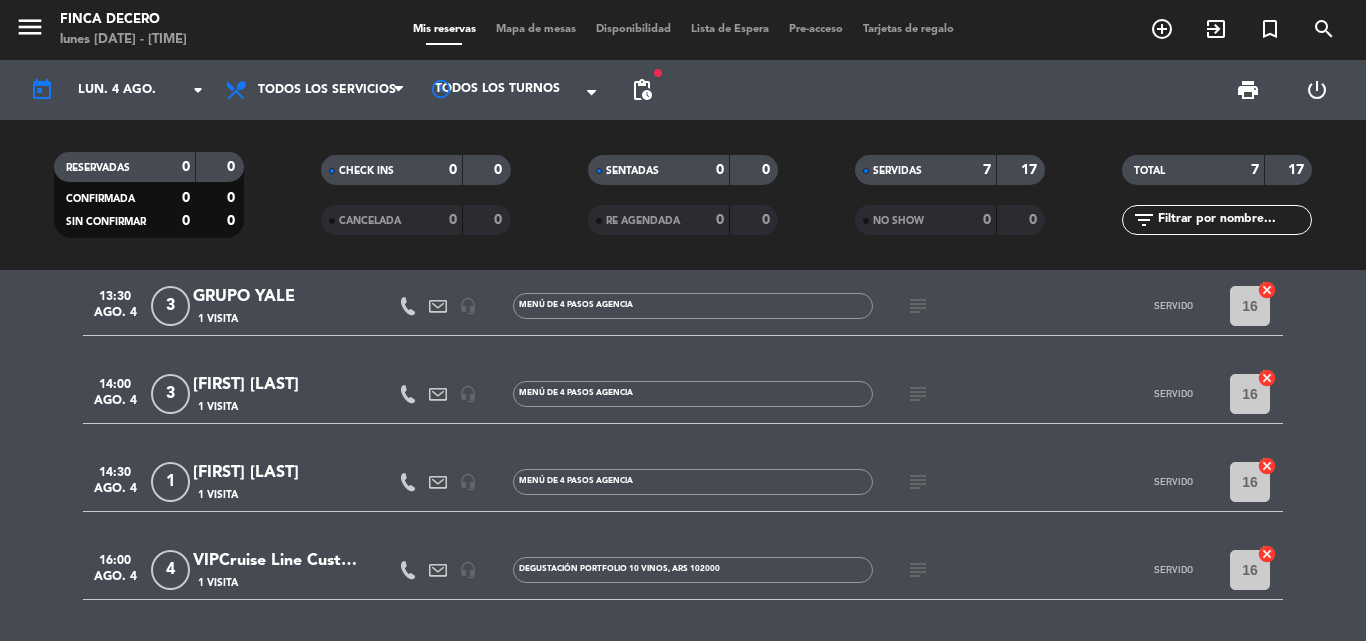 click on "VIPCruise Line Customer" 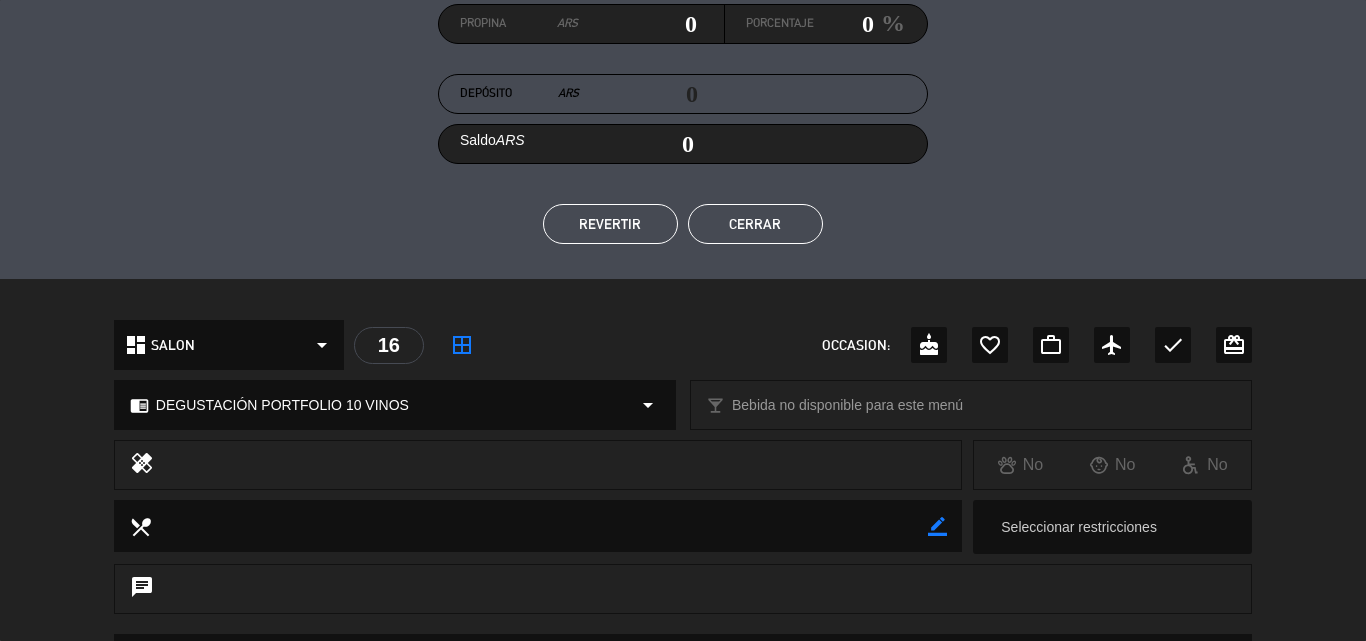 scroll, scrollTop: 300, scrollLeft: 0, axis: vertical 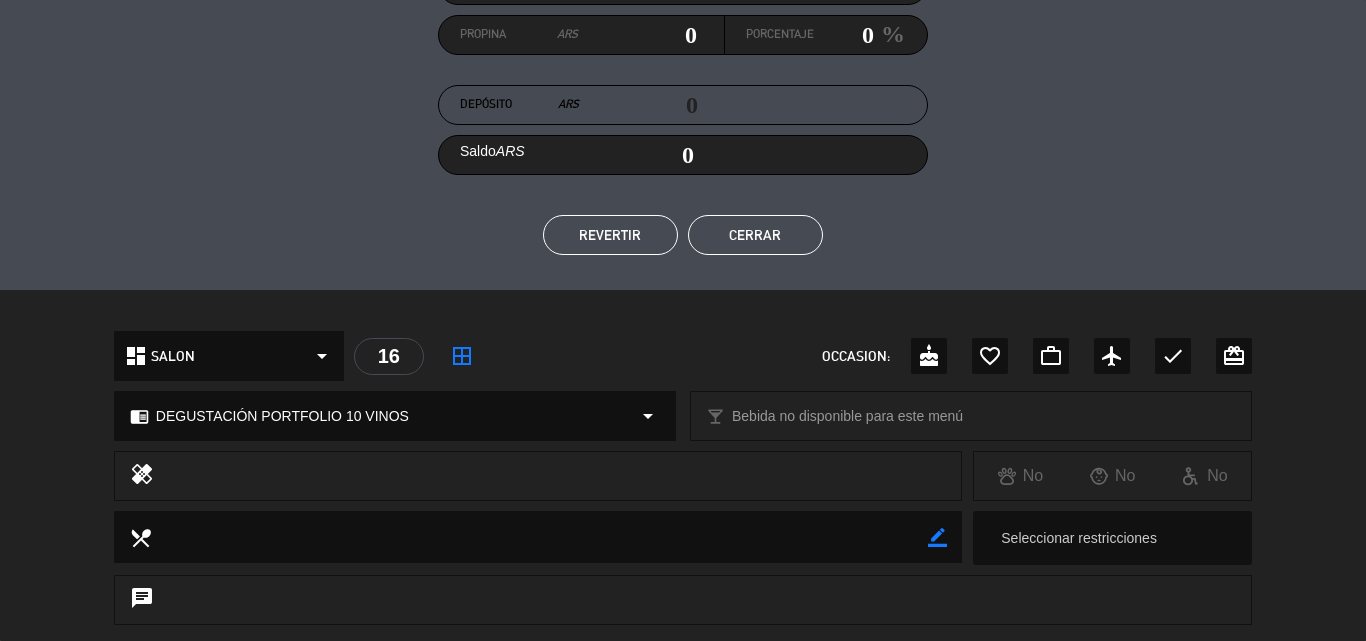 click on "Cerrar" 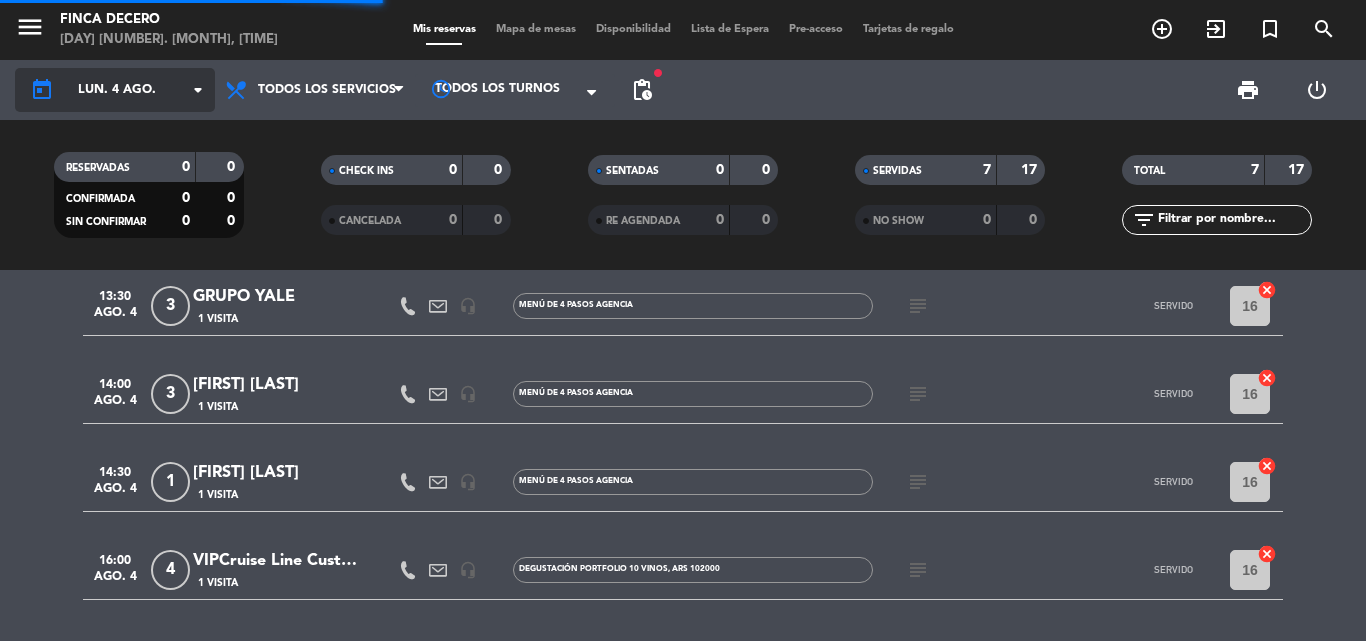 click on "lun. 4 ago." 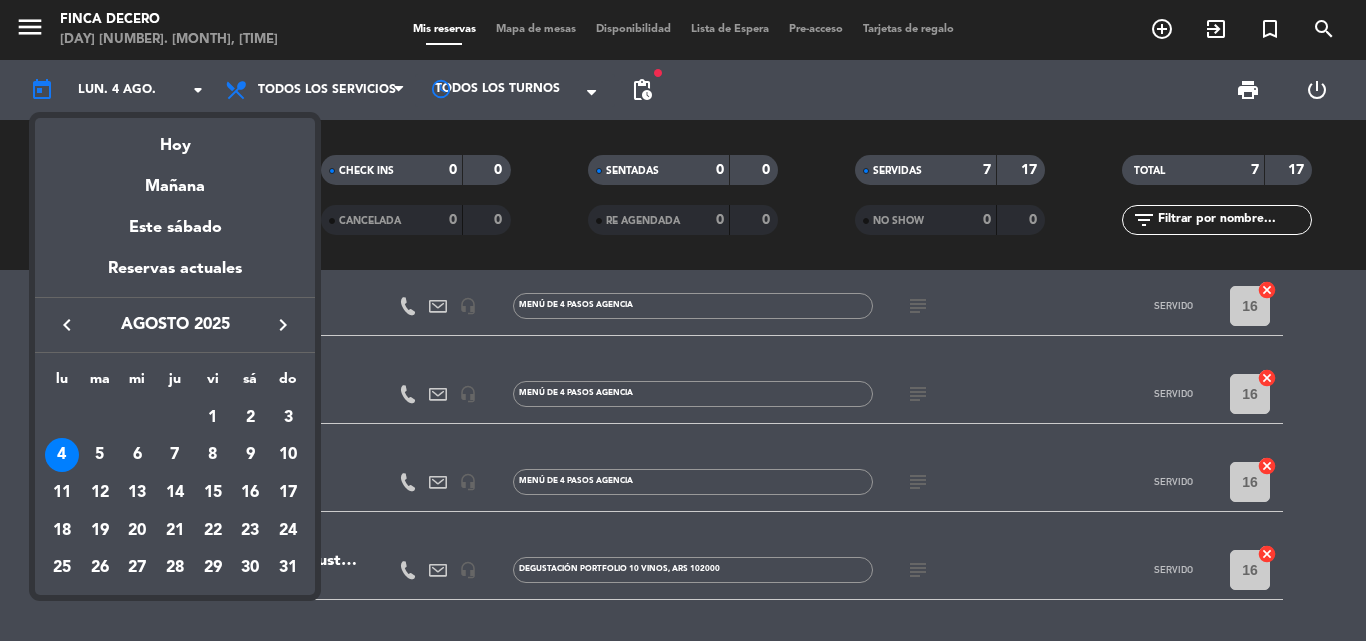 click on "keyboard_arrow_right" at bounding box center [283, 325] 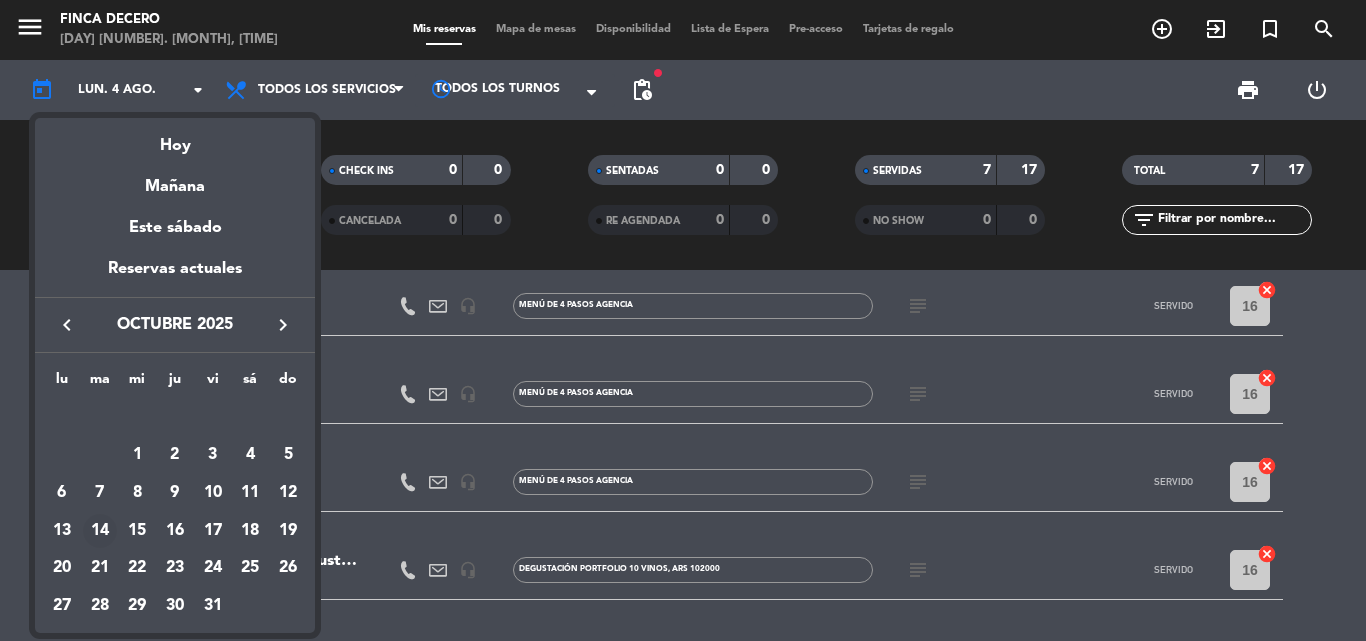 click on "14" at bounding box center [100, 531] 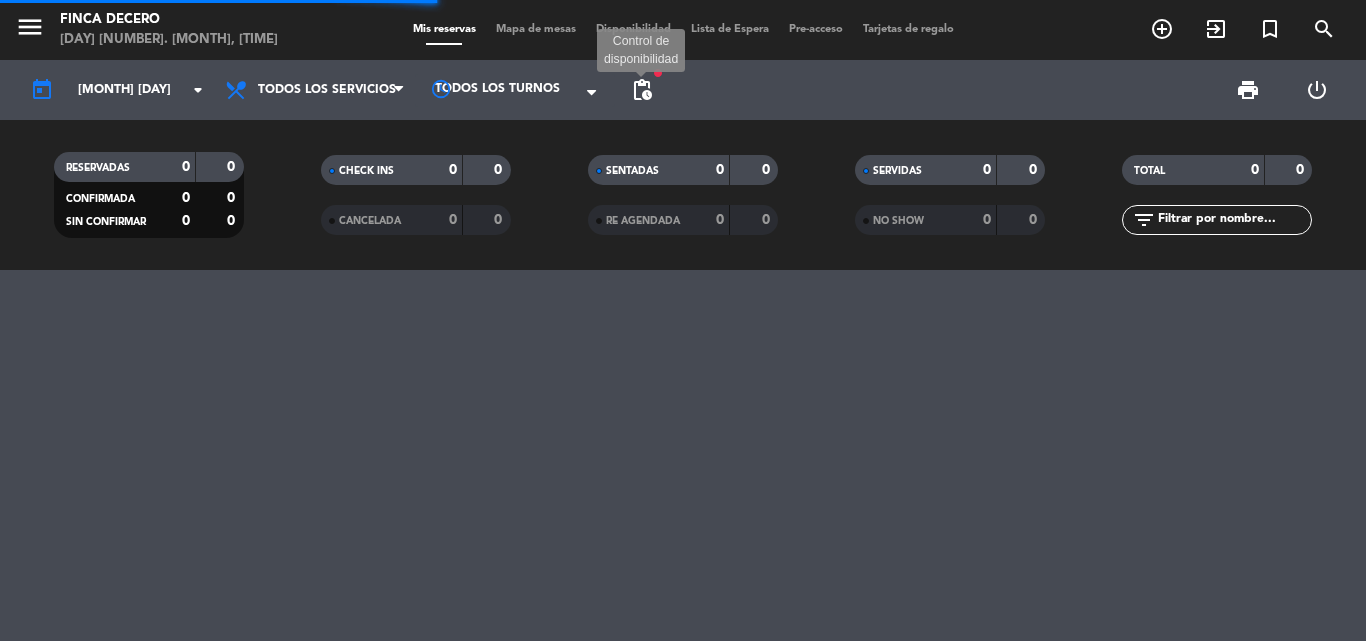 scroll, scrollTop: 0, scrollLeft: 0, axis: both 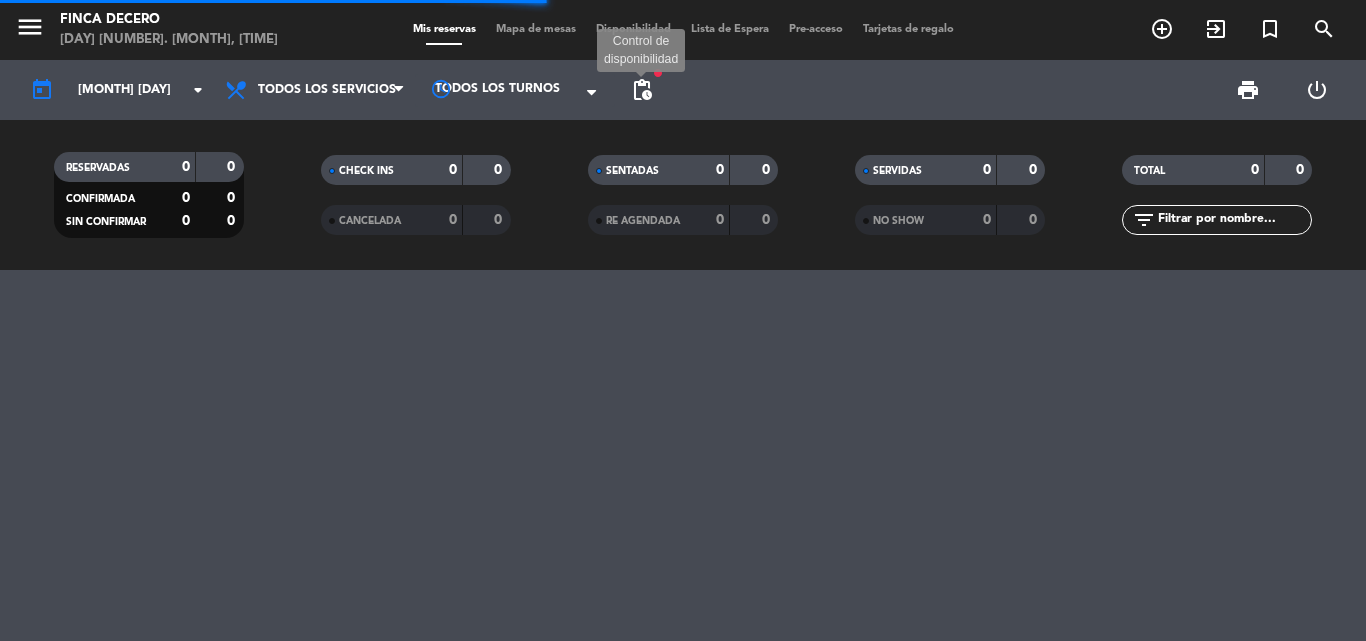 click on "pending_actions" 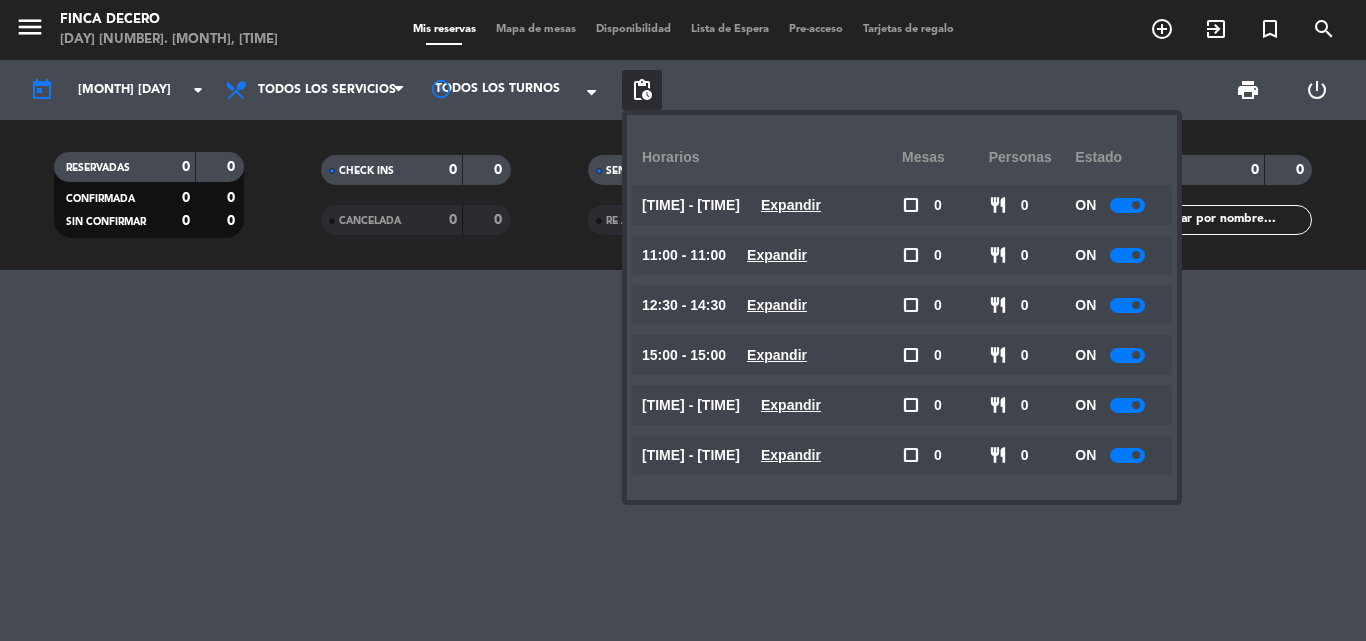 click on "Expandir" 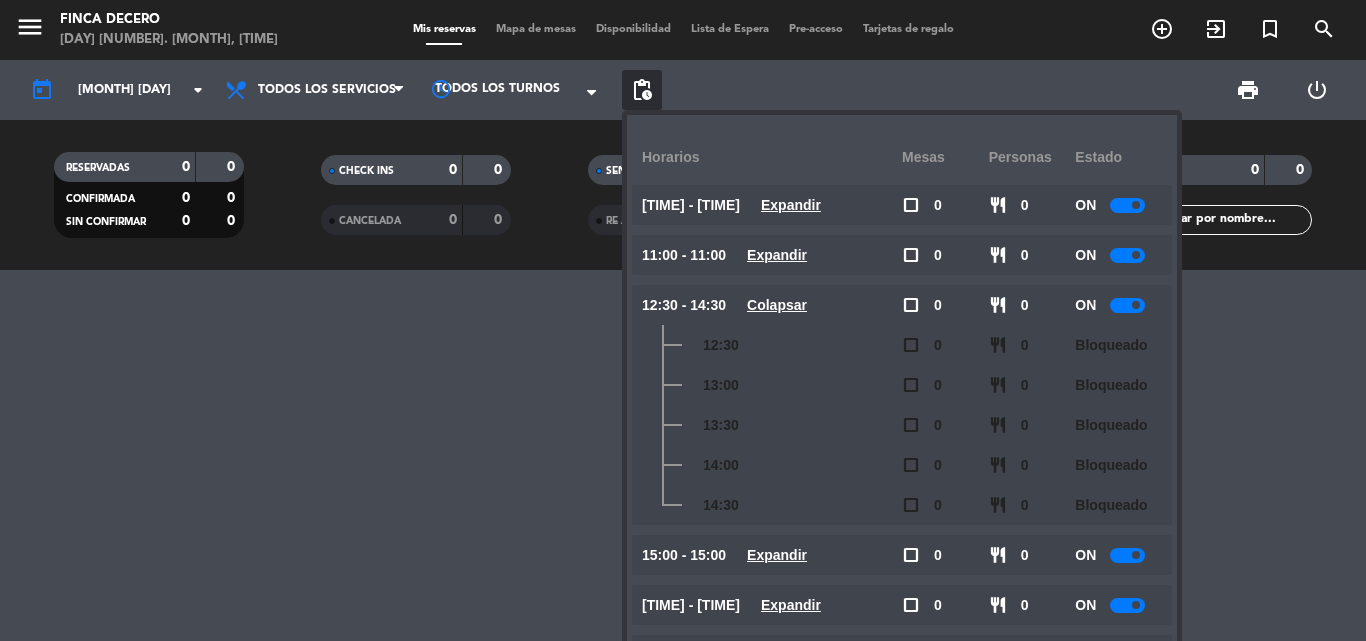 click on "Colapsar" 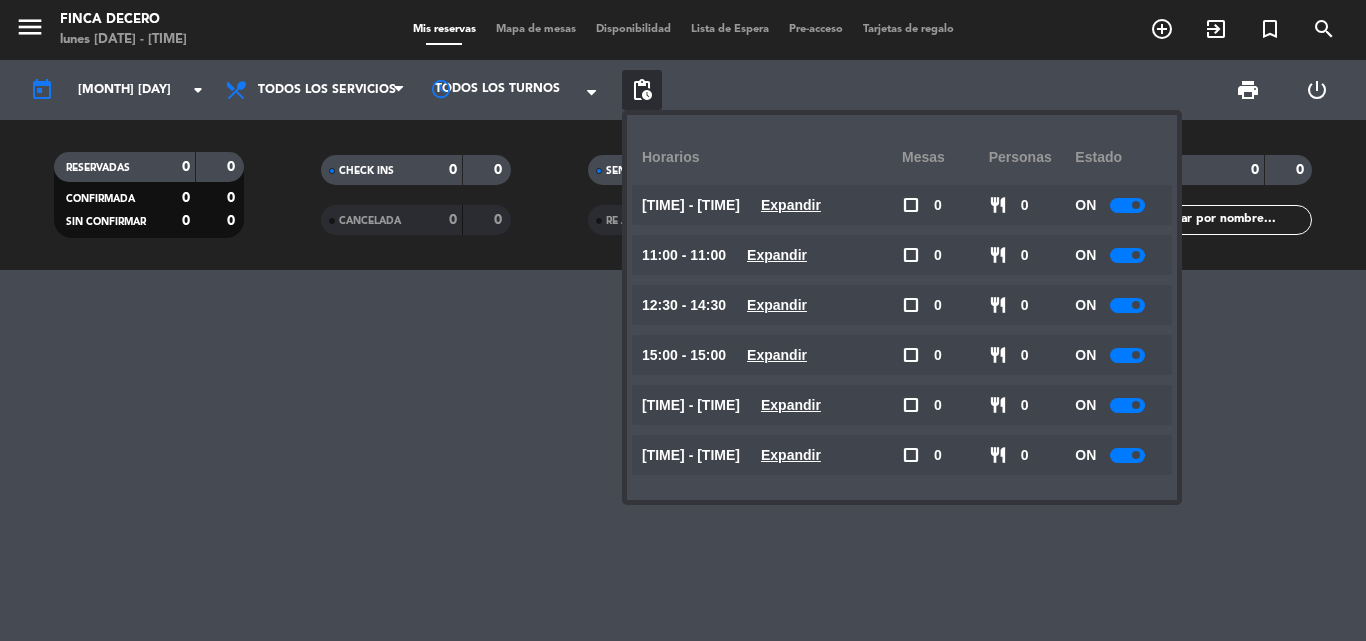 drag, startPoint x: 416, startPoint y: 417, endPoint x: 80, endPoint y: 102, distance: 460.56595 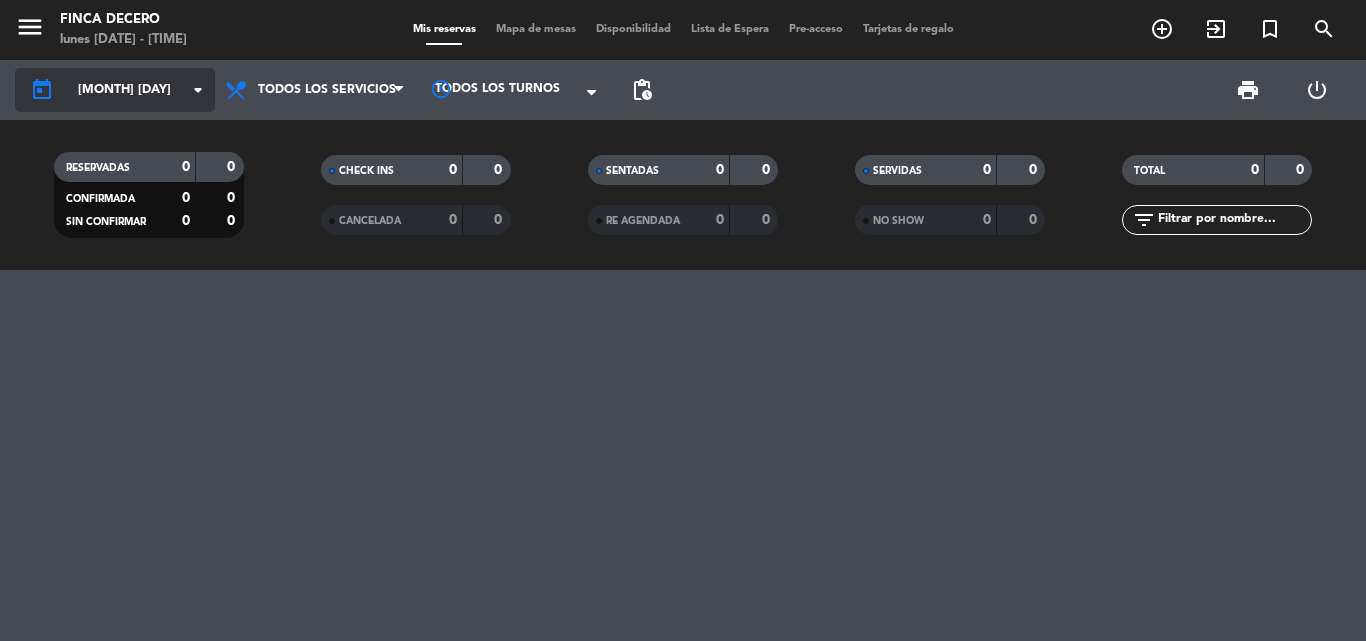 click on "[MONTH] [DAY]" 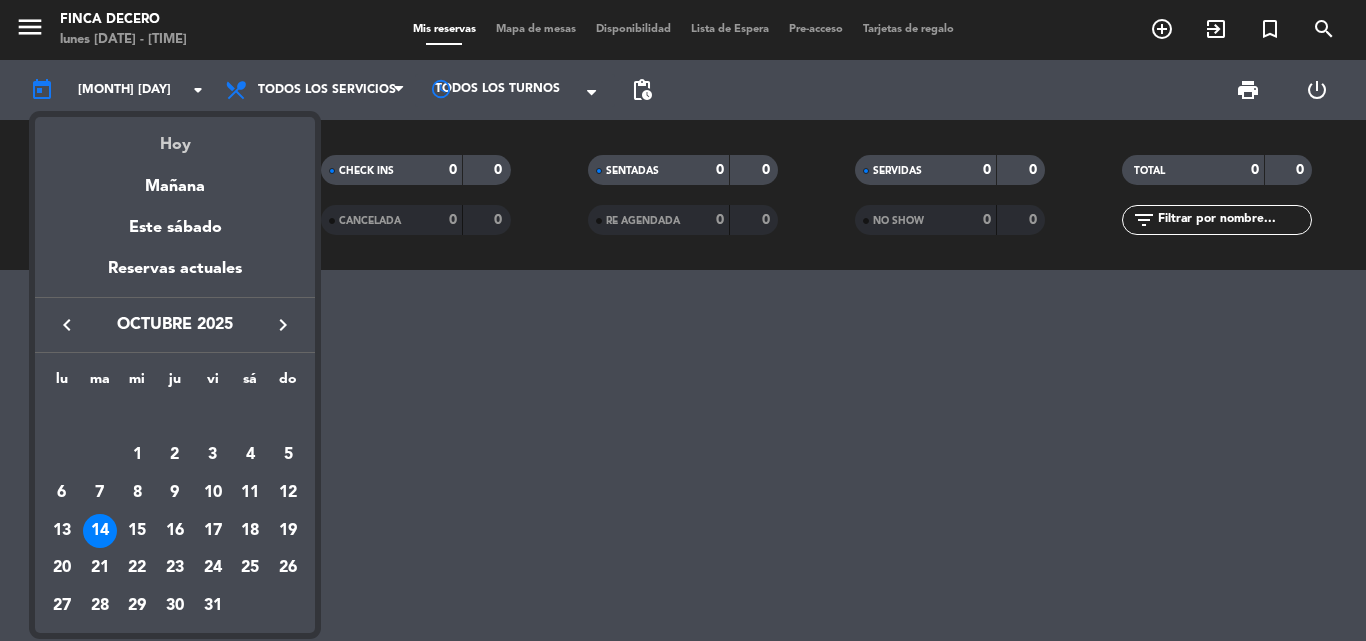 click on "Hoy" at bounding box center [175, 137] 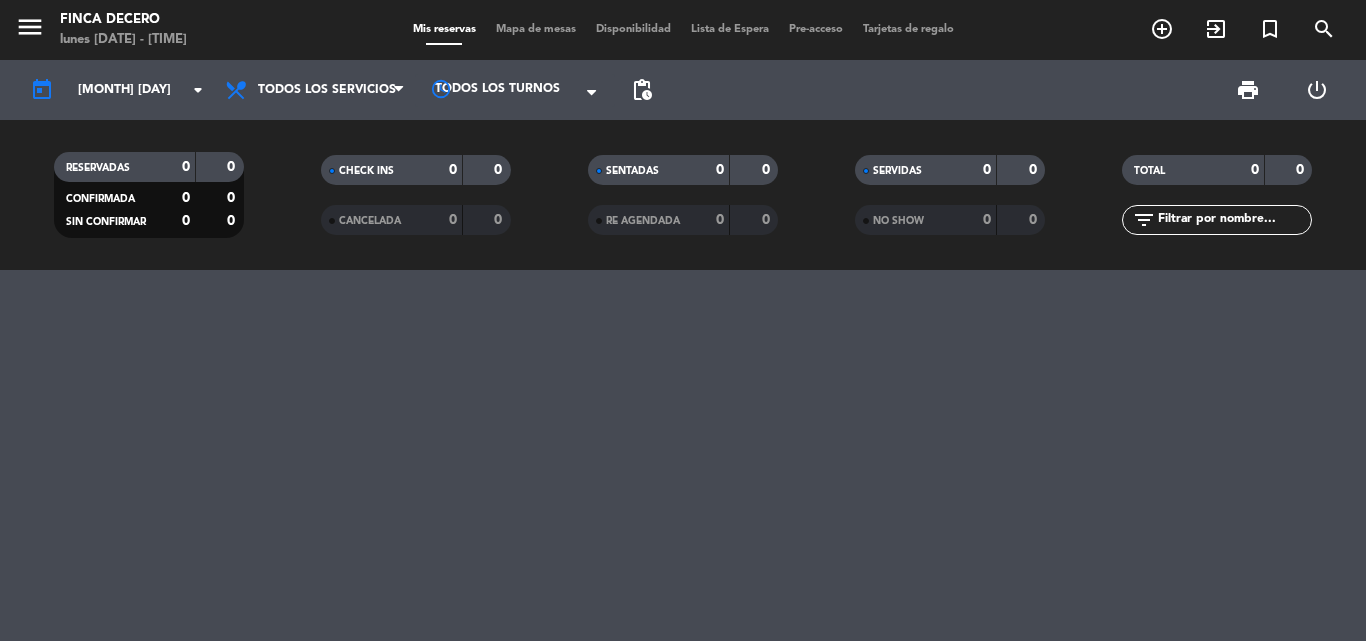 type on "lun. 4 ago." 